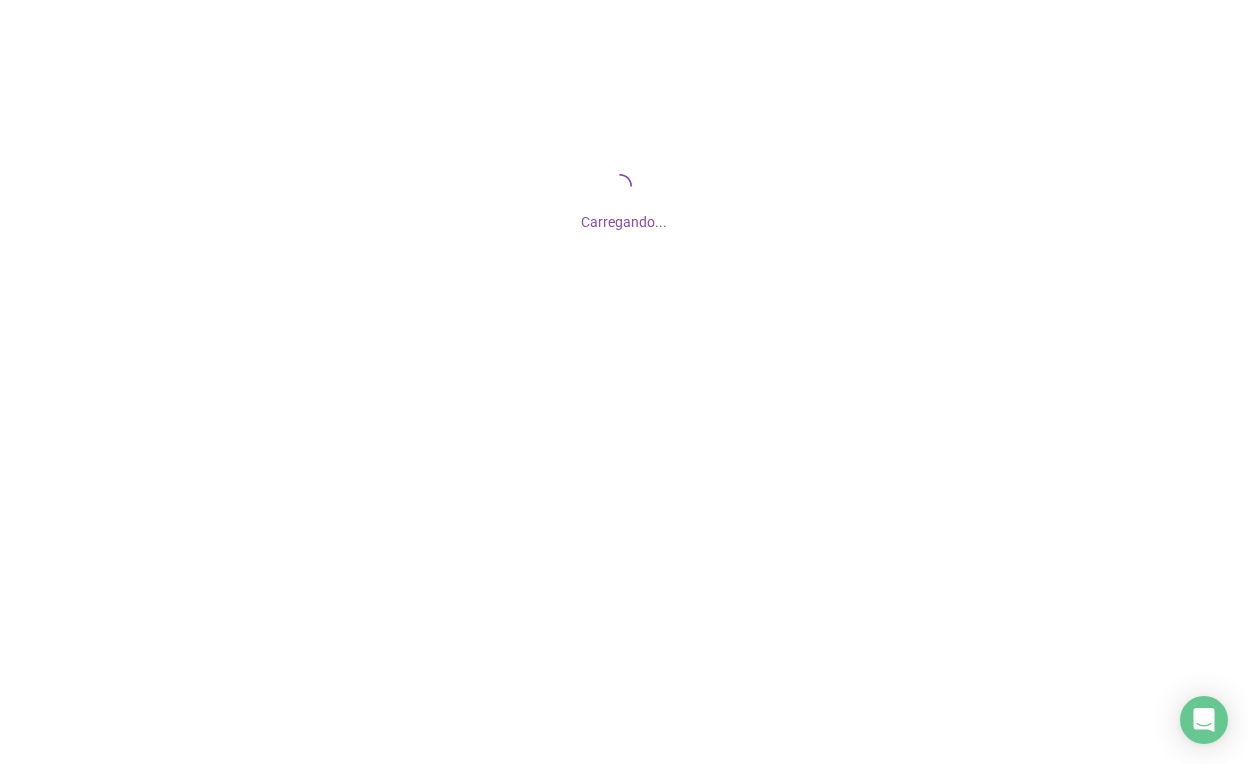 scroll, scrollTop: 0, scrollLeft: 0, axis: both 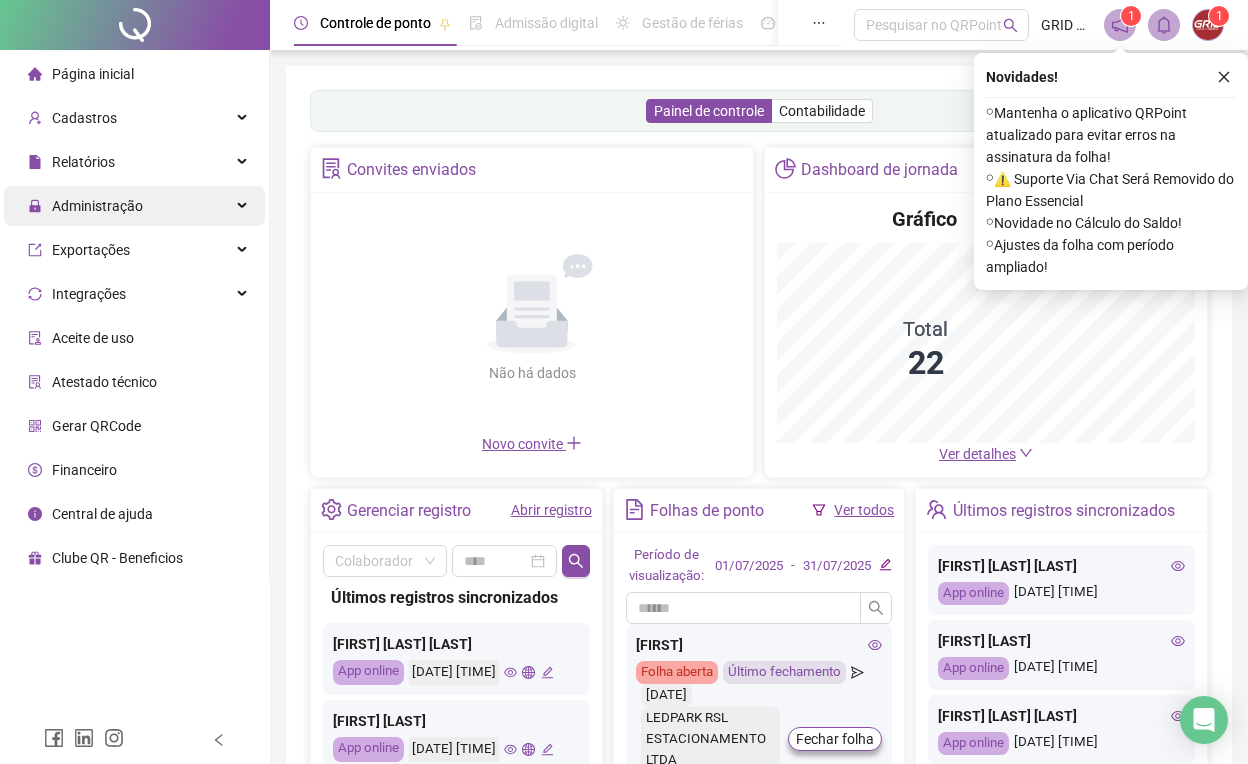click on "Administração" at bounding box center (134, 206) 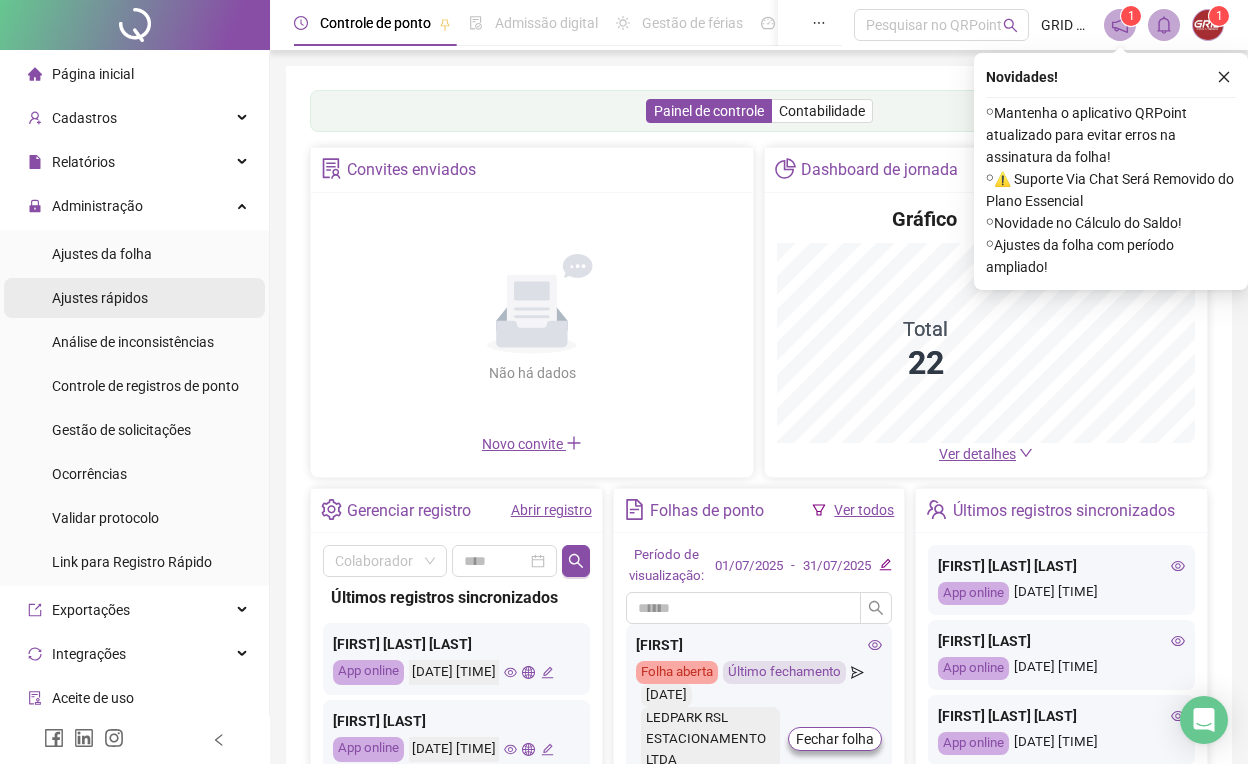 click on "Ajustes rápidos" at bounding box center [134, 298] 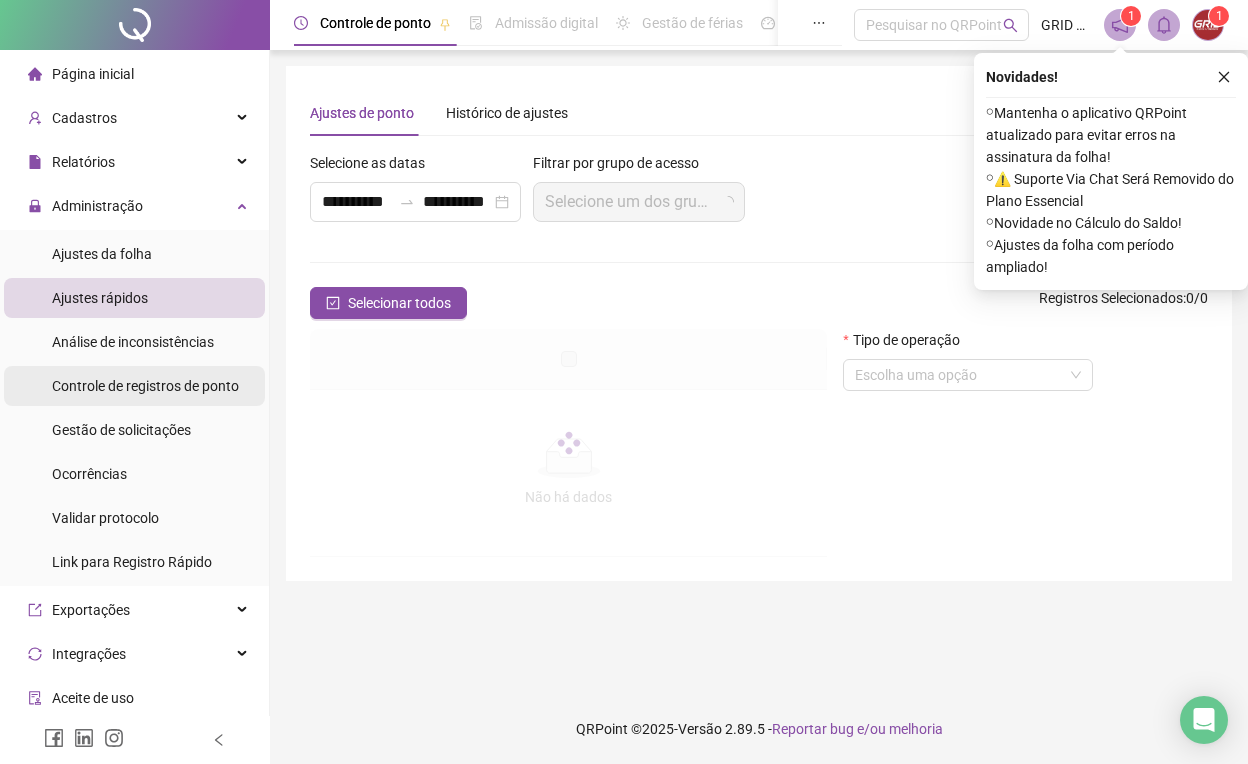 click on "Controle de registros de ponto" at bounding box center [145, 386] 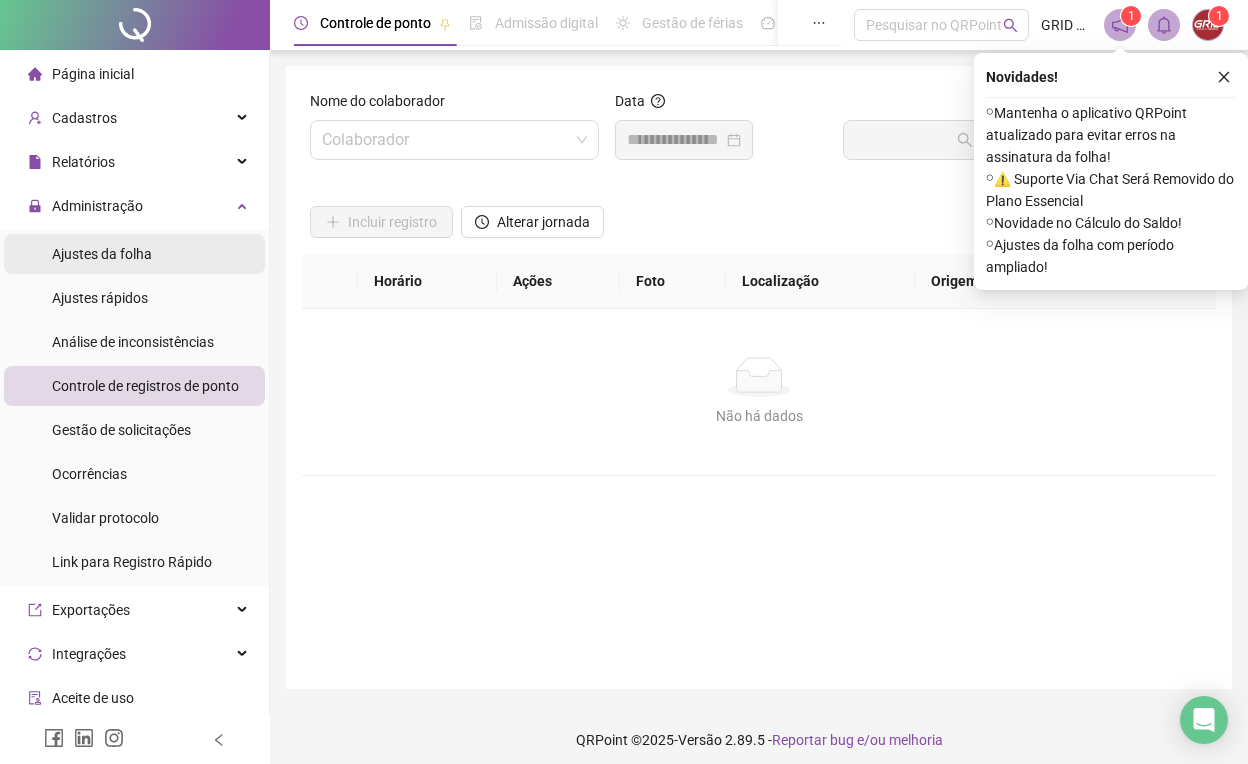 click on "Ajustes da folha" at bounding box center [134, 254] 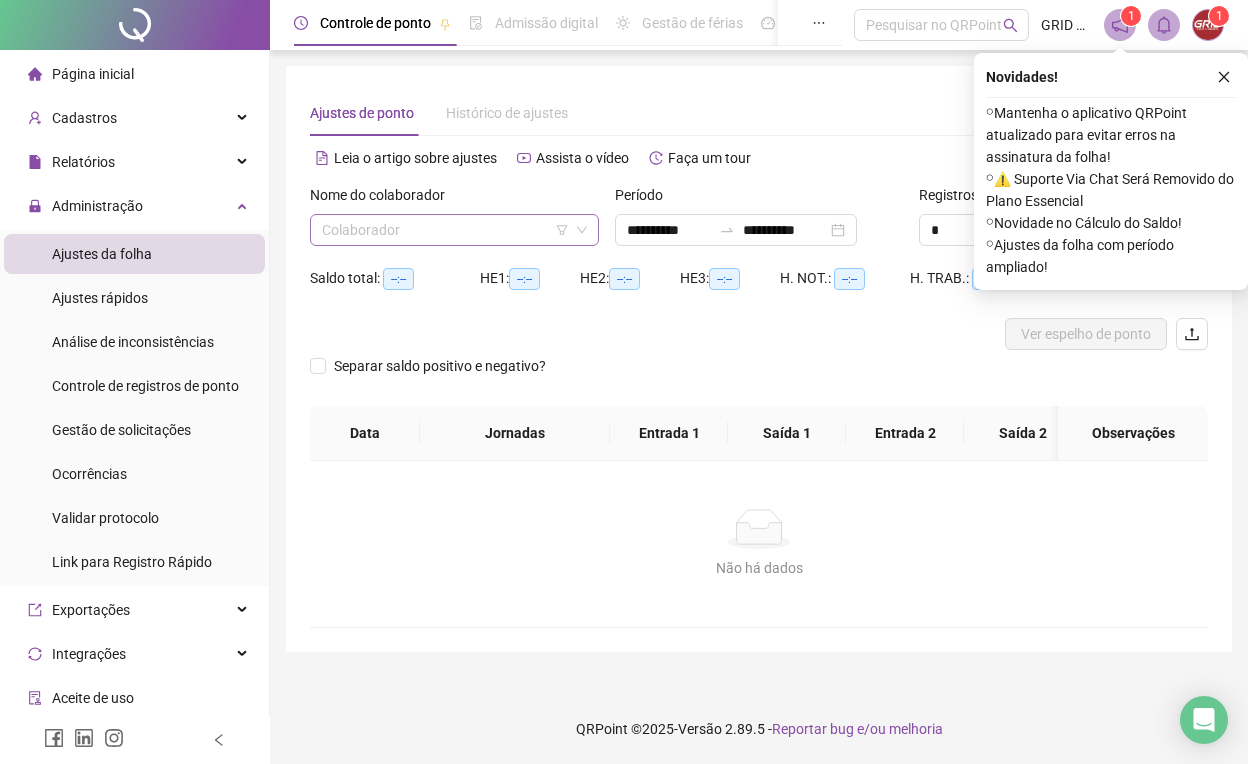 click at bounding box center (445, 230) 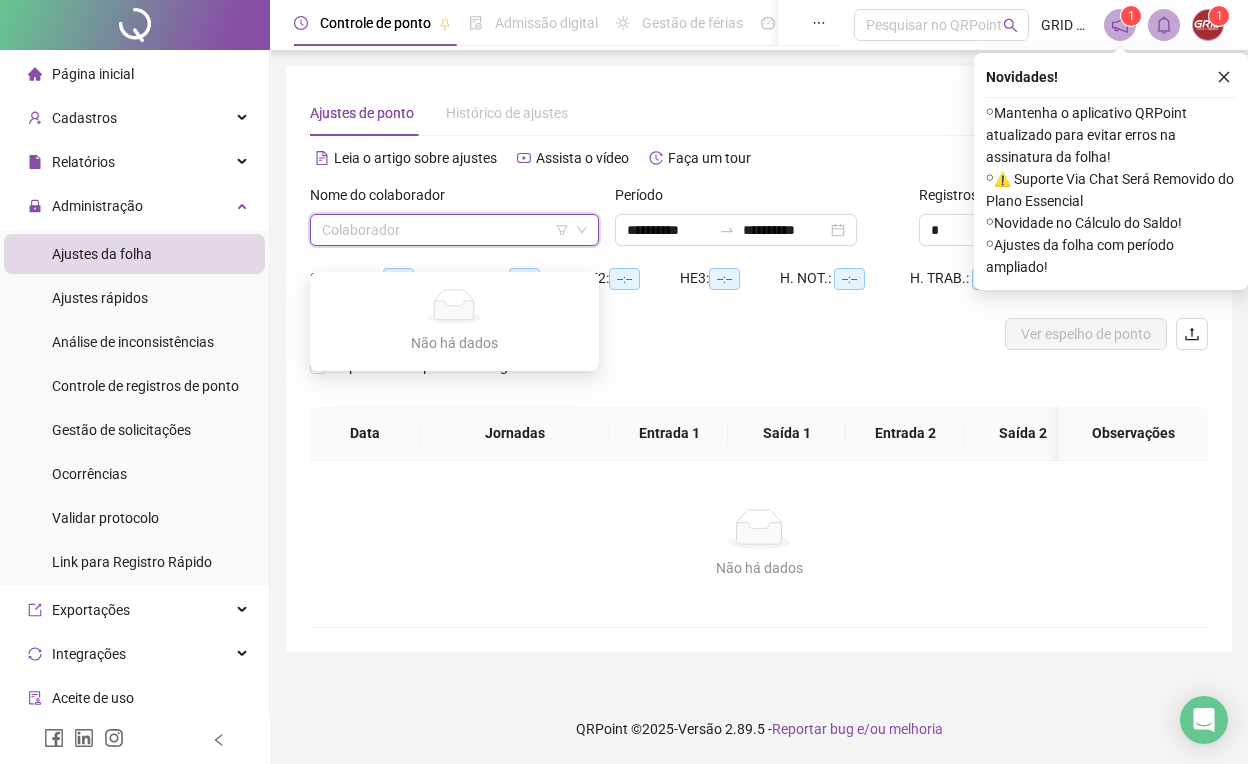 click 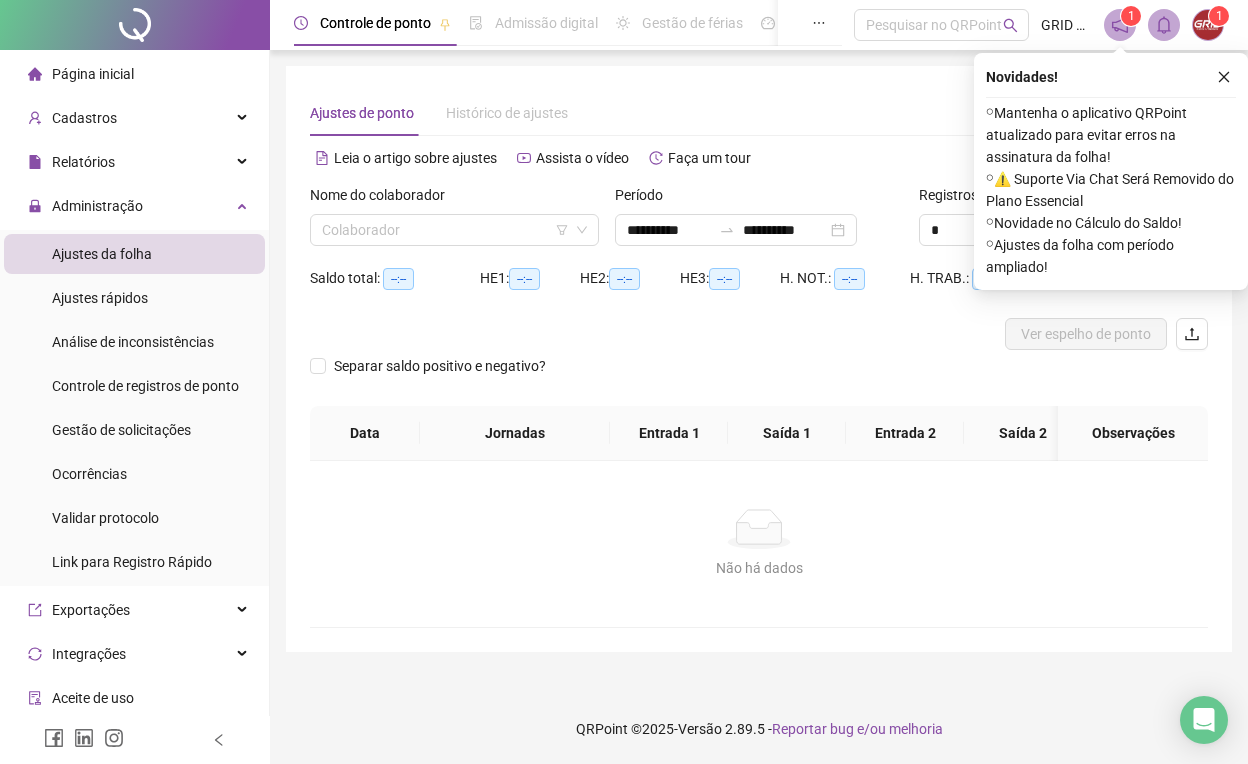 click on "Nome do colaborador" at bounding box center [454, 199] 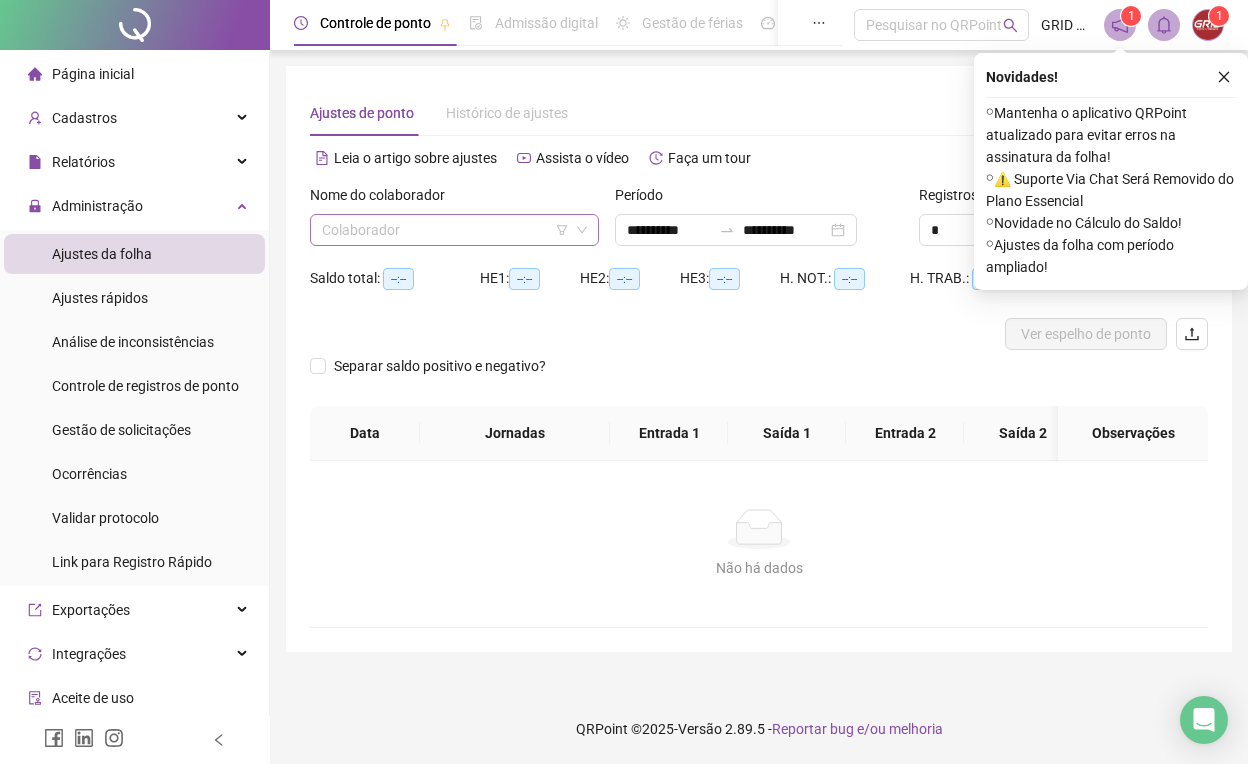 click 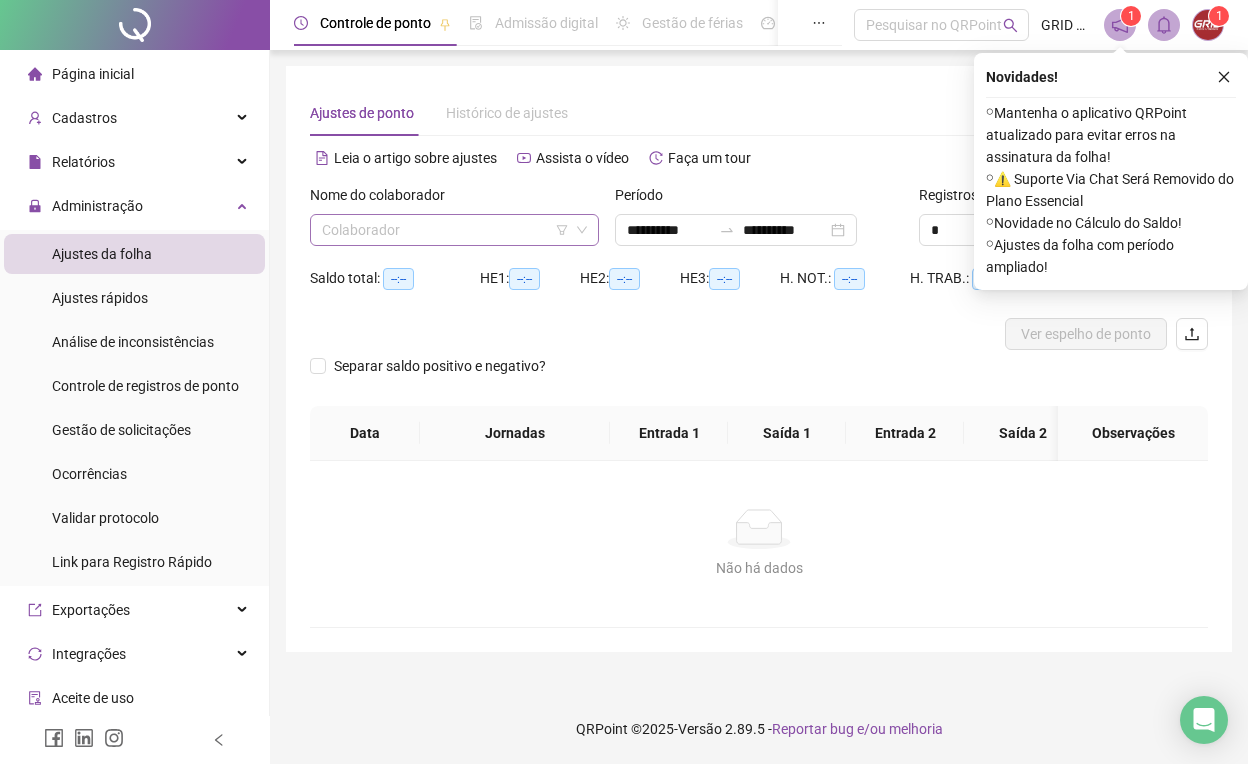 click 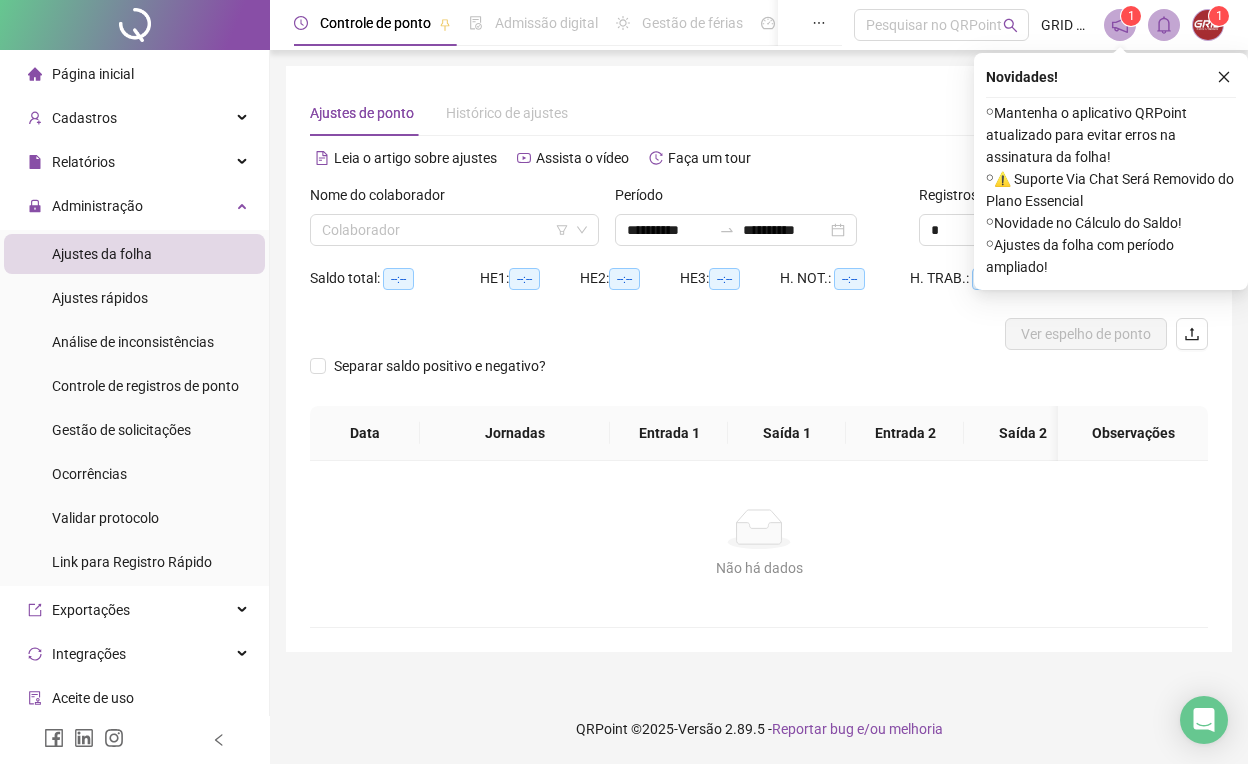 click on "Nome do colaborador Colaborador" at bounding box center (454, 223) 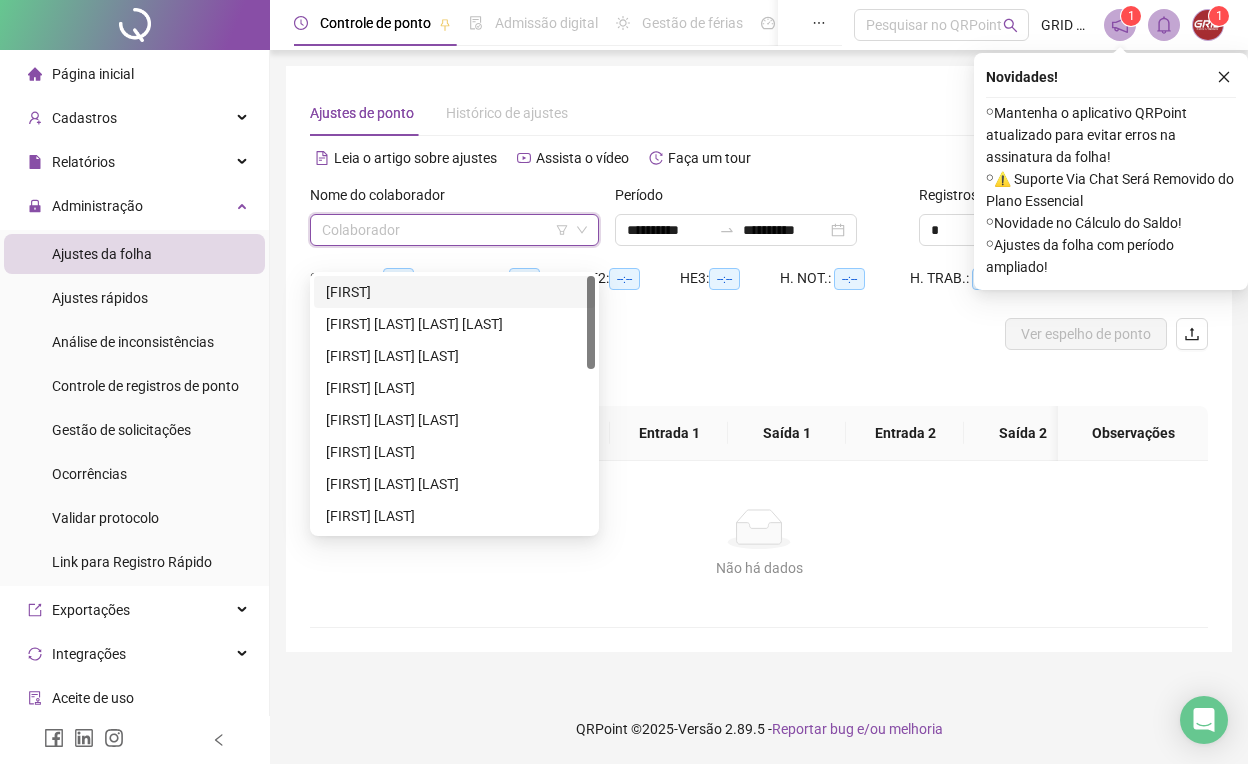 click at bounding box center [445, 230] 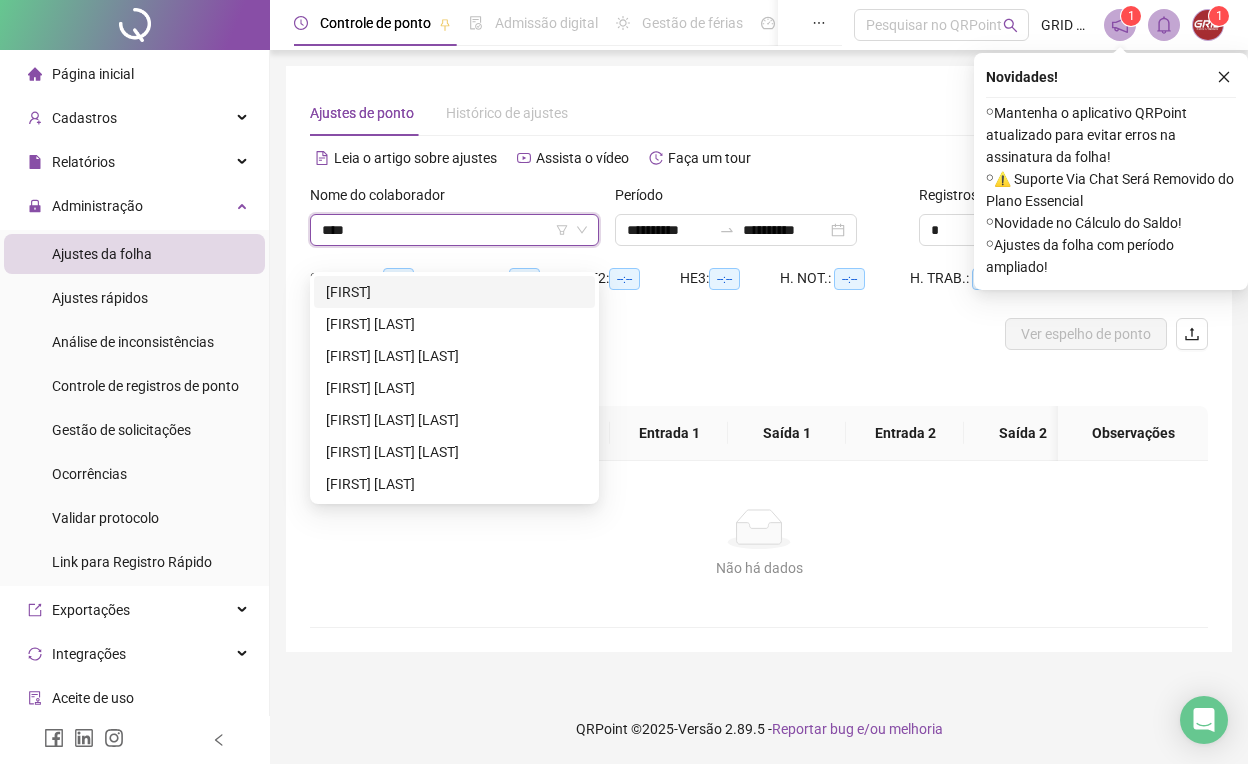 type on "*****" 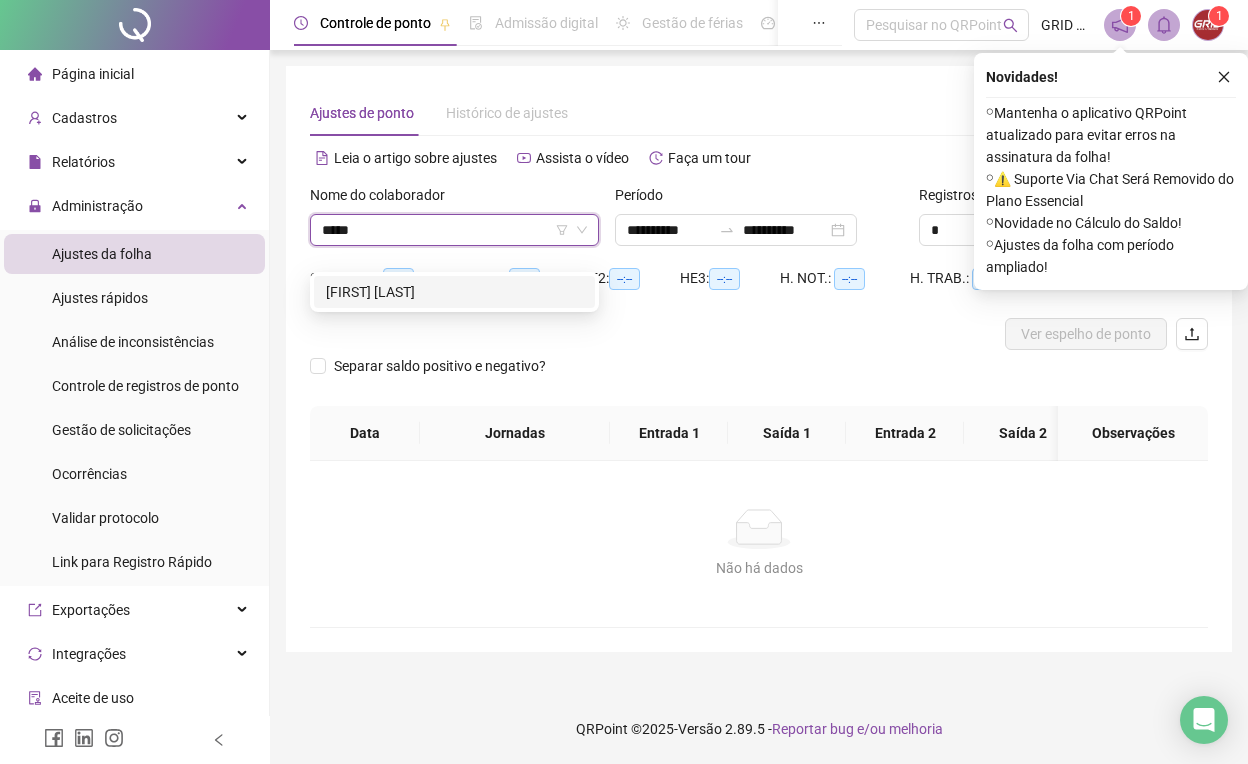 click on "[FIRST] [LAST]" at bounding box center [454, 292] 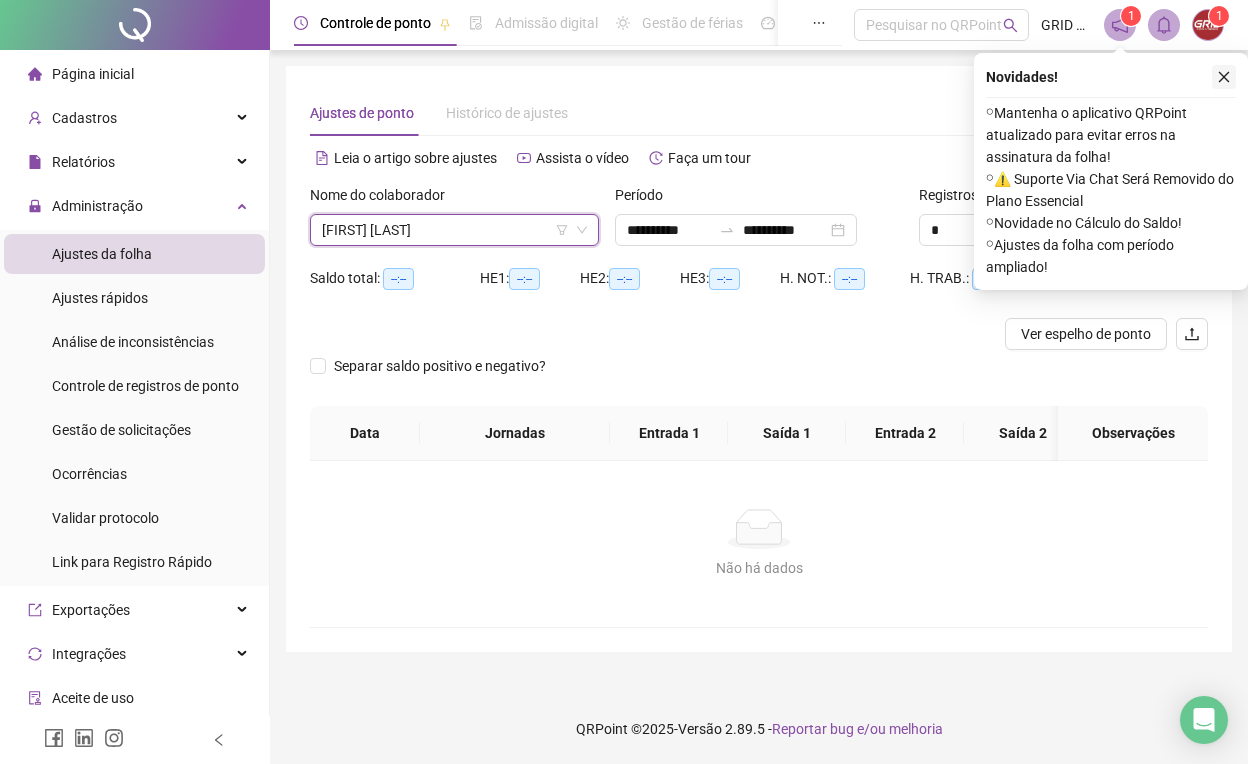click 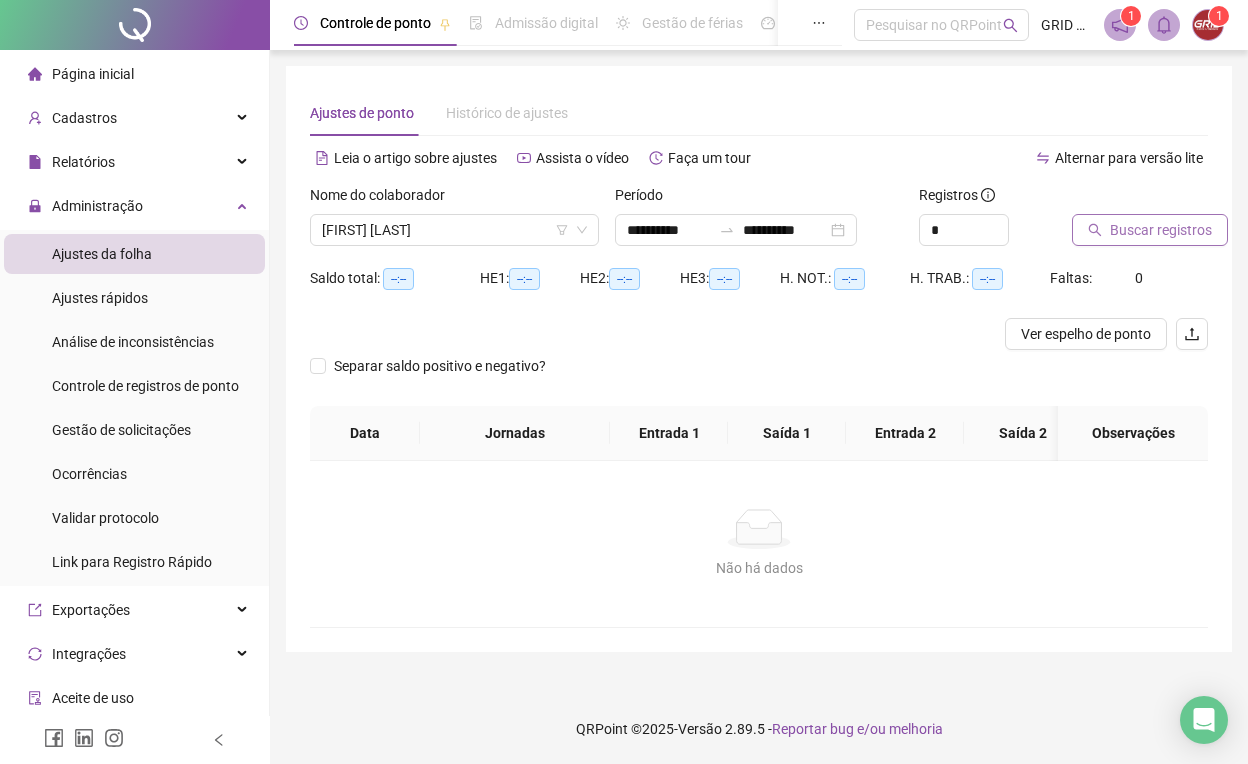 click on "Buscar registros" at bounding box center [1161, 230] 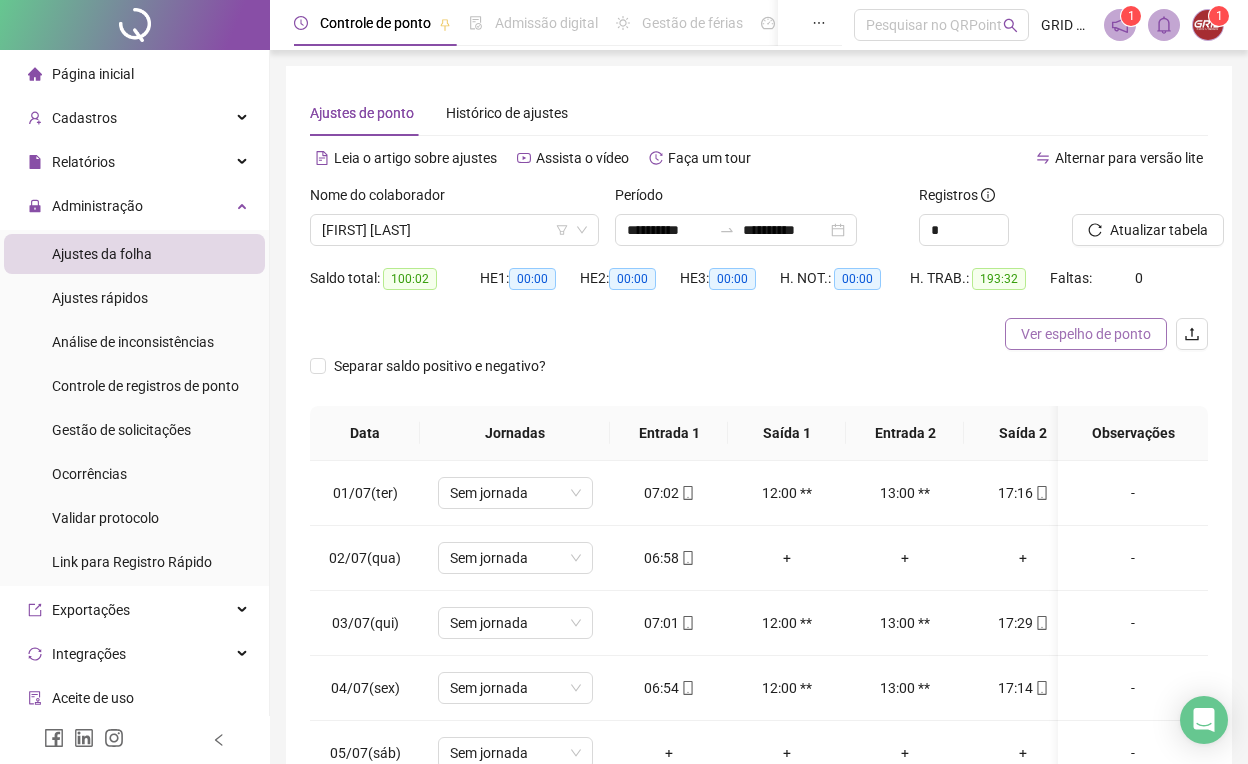 click on "Ver espelho de ponto" at bounding box center [1086, 334] 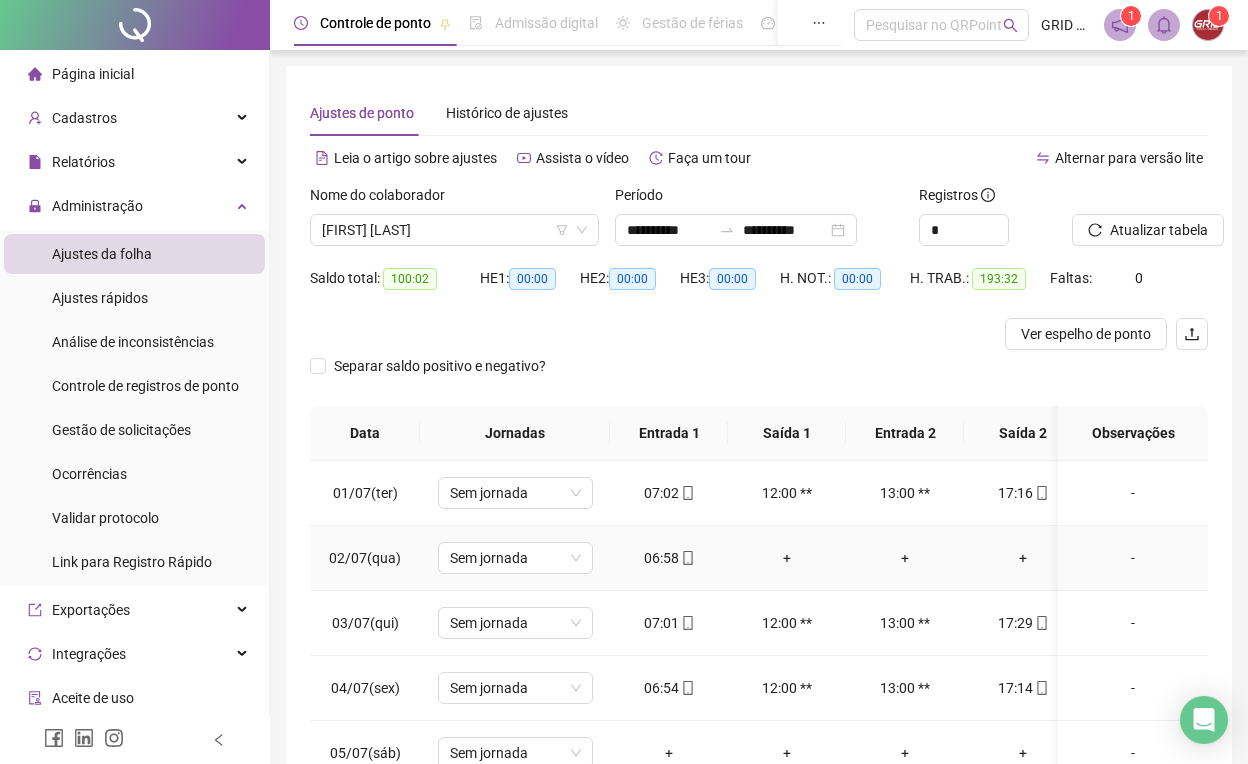 scroll, scrollTop: 0, scrollLeft: 0, axis: both 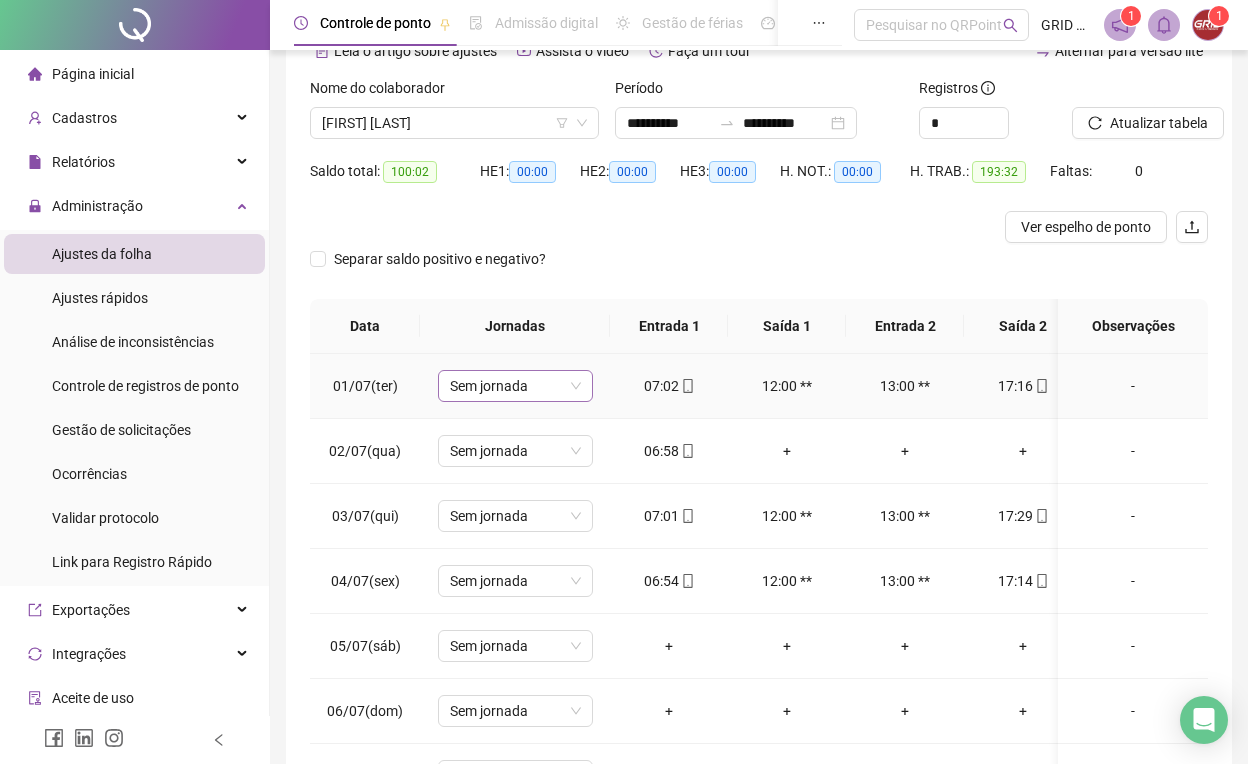 click on "Sem jornada" at bounding box center (515, 386) 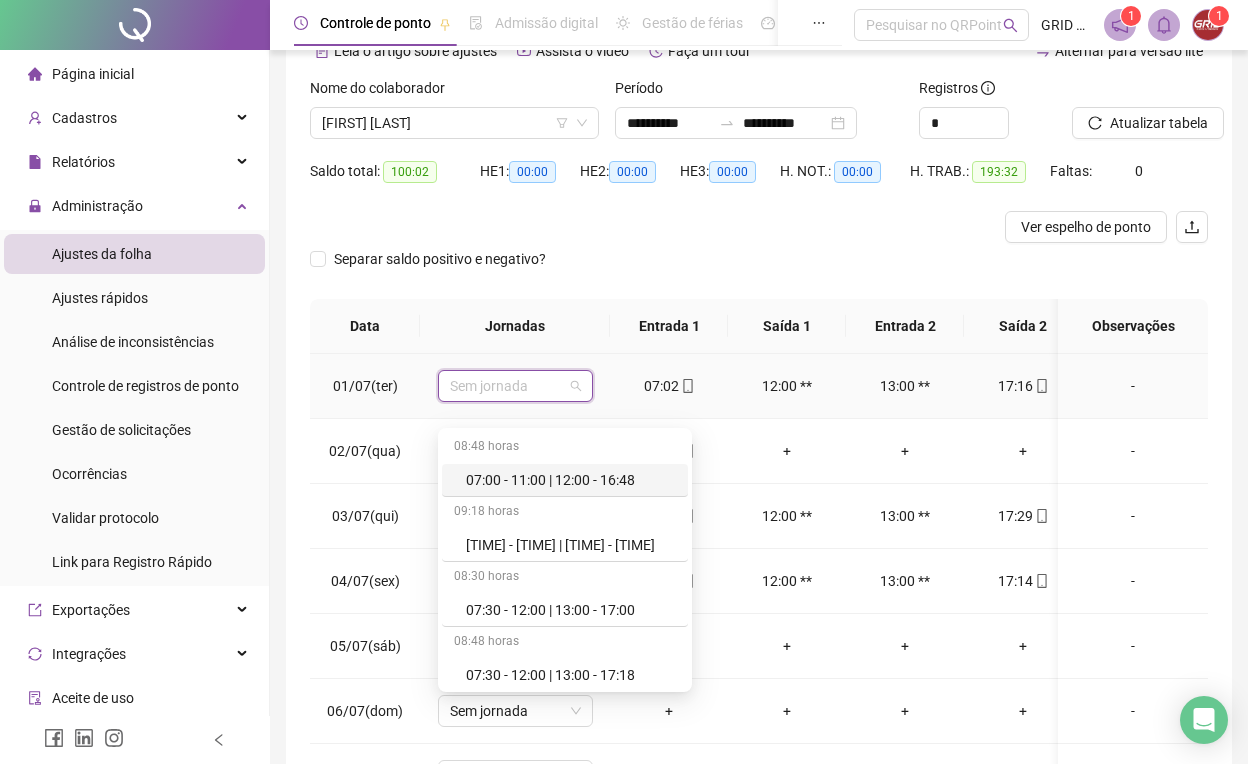 click on "Sem jornada" at bounding box center [515, 386] 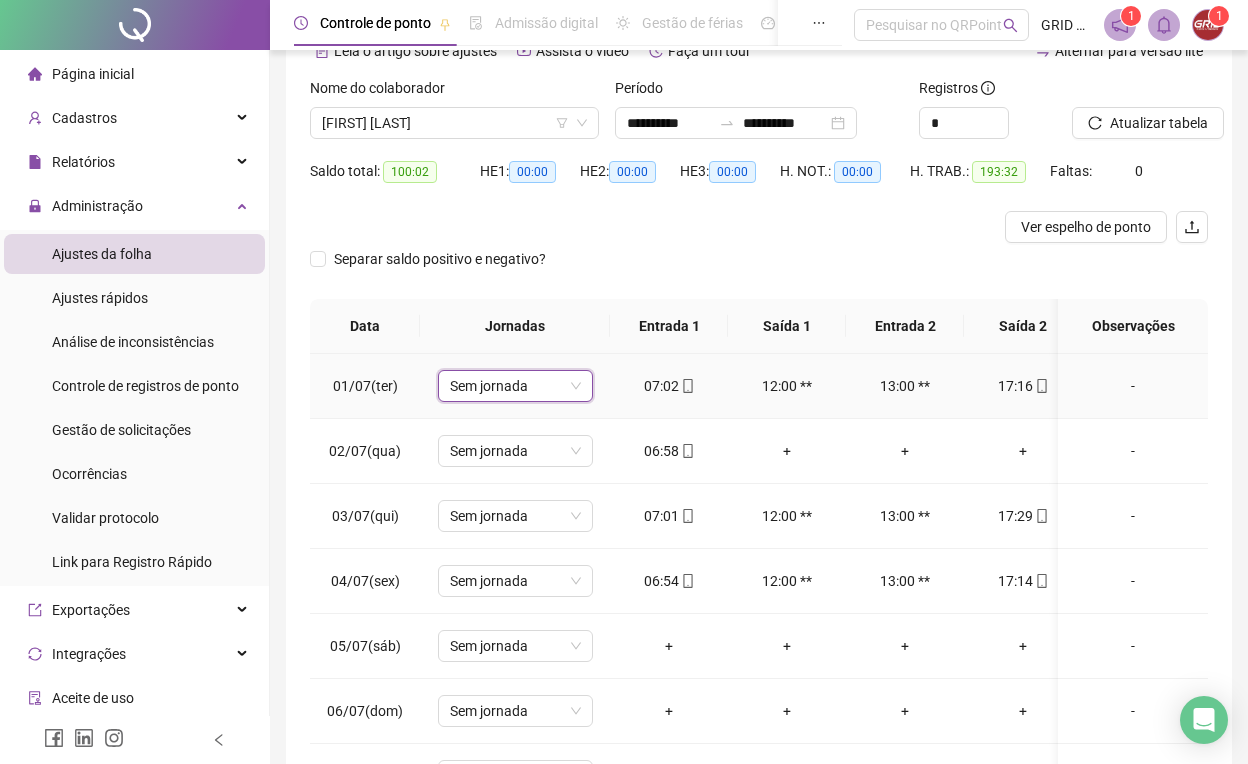 scroll, scrollTop: 0, scrollLeft: 0, axis: both 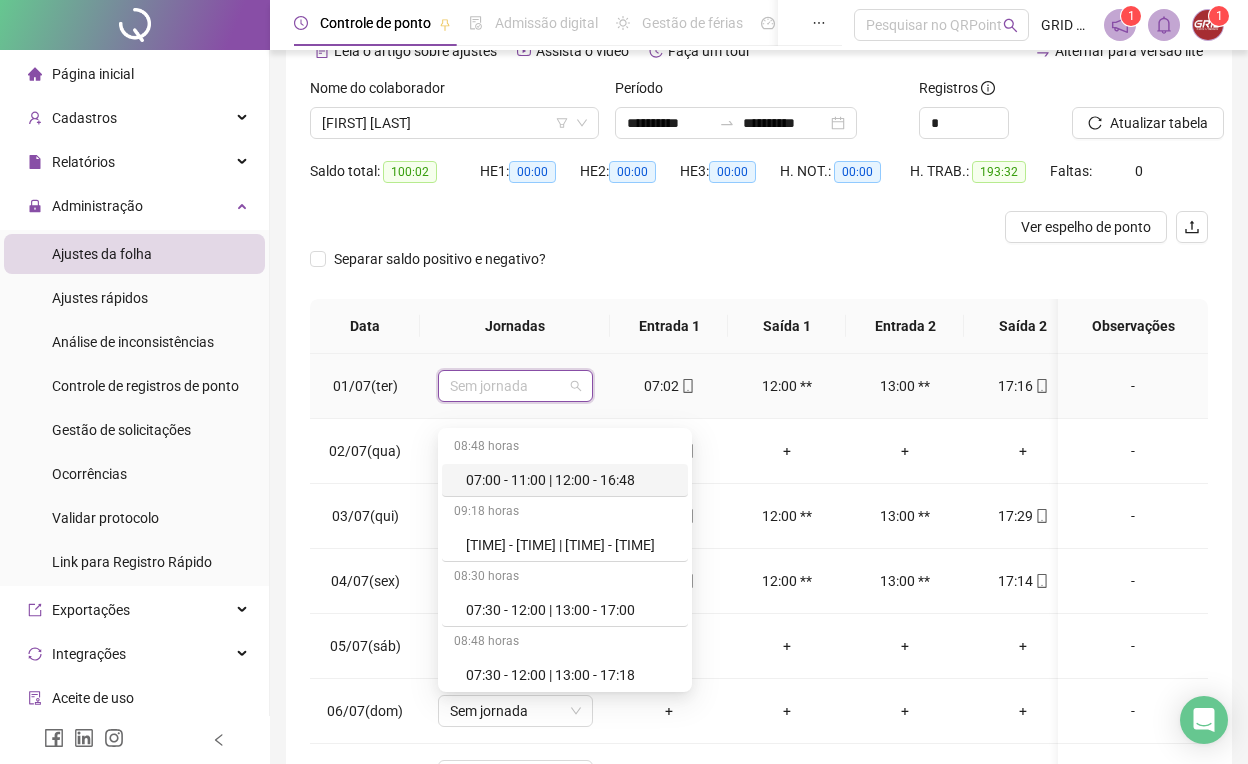 click on "07:00 - 11:00 | 12:00 - 16:48" at bounding box center [571, 480] 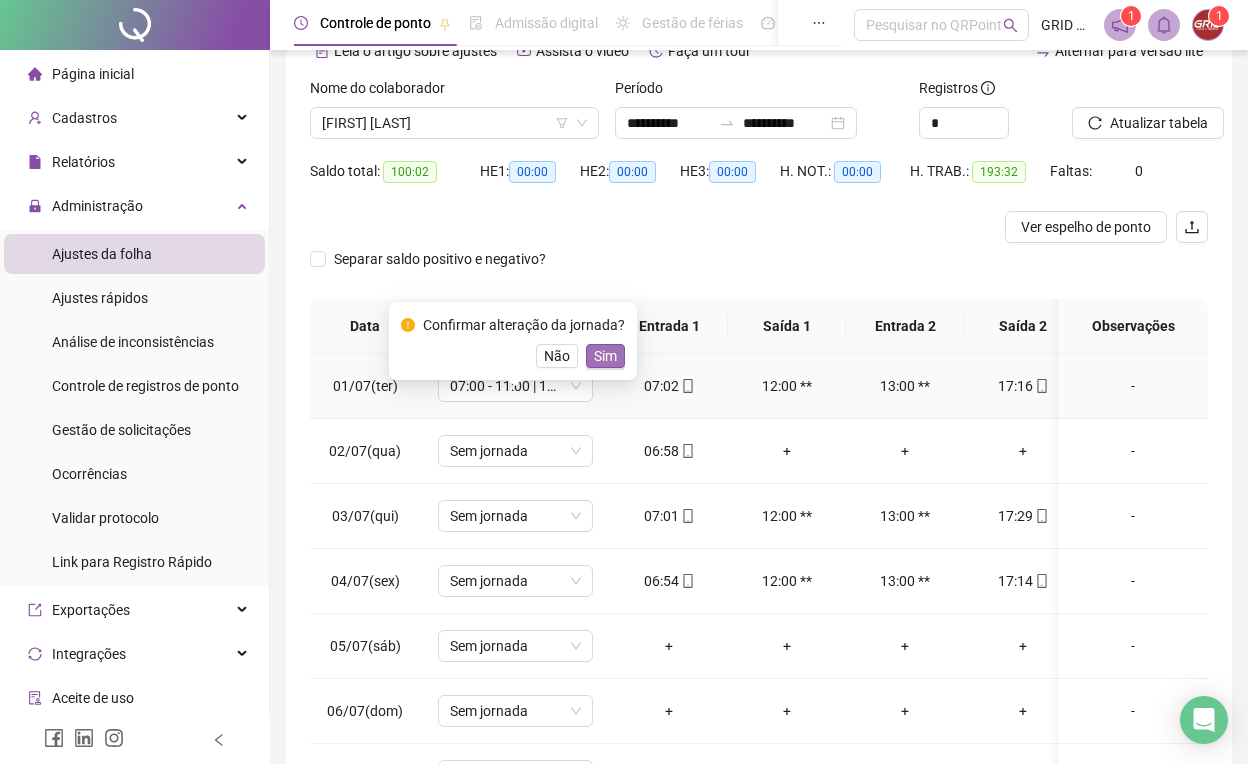 click on "Sim" at bounding box center [605, 356] 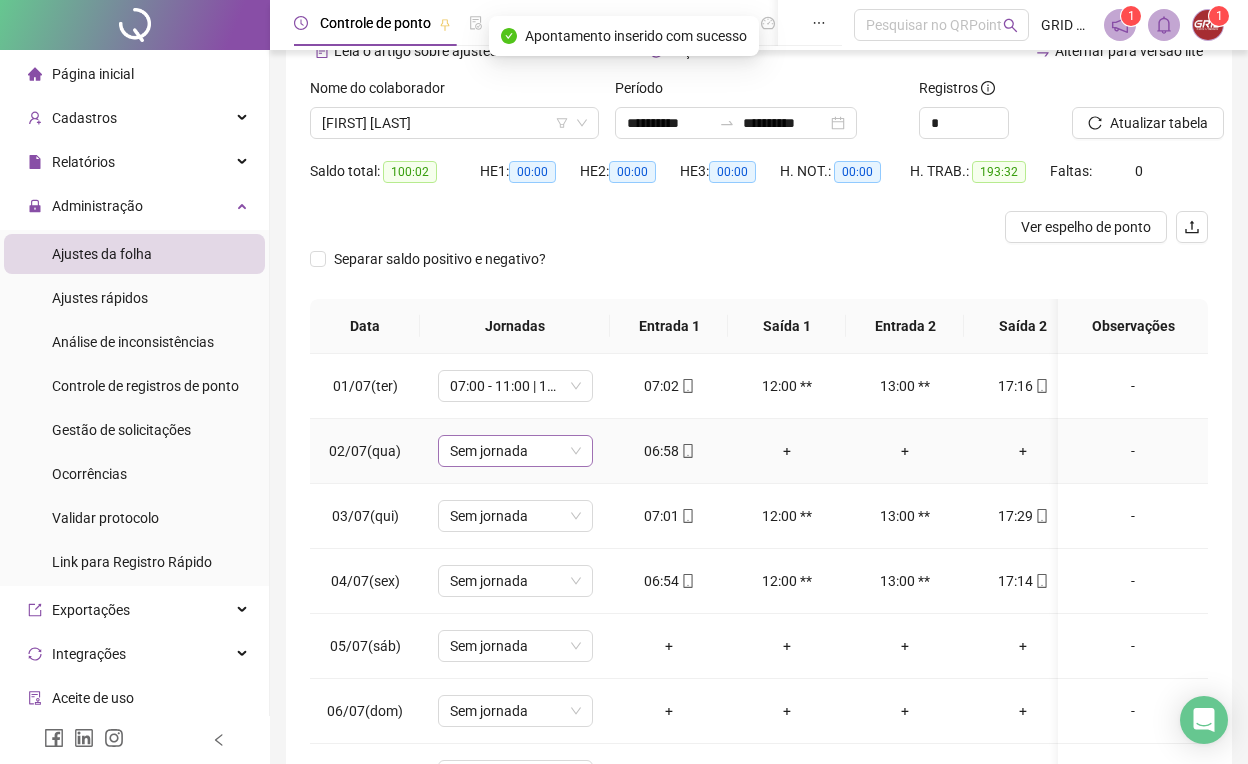 click on "Sem jornada" at bounding box center (515, 451) 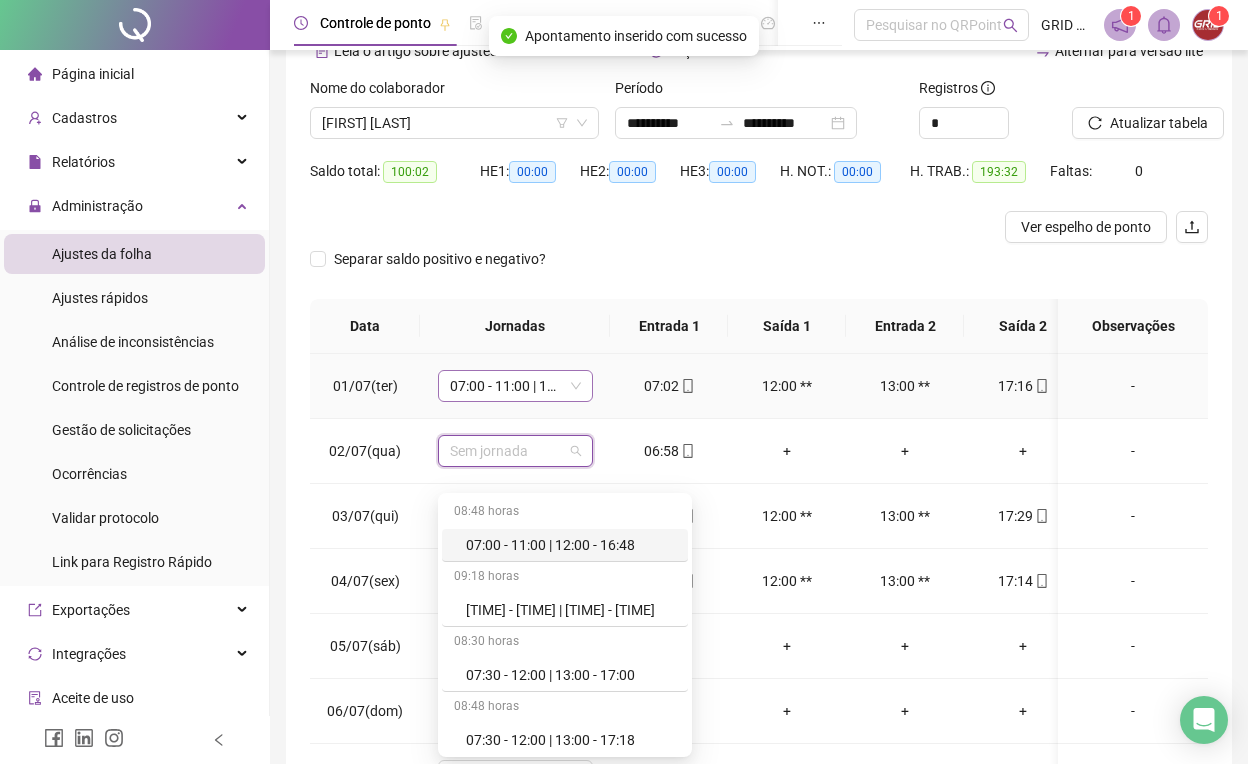 click on "07:00 - 11:00 | 12:00 - 16:48" at bounding box center [515, 386] 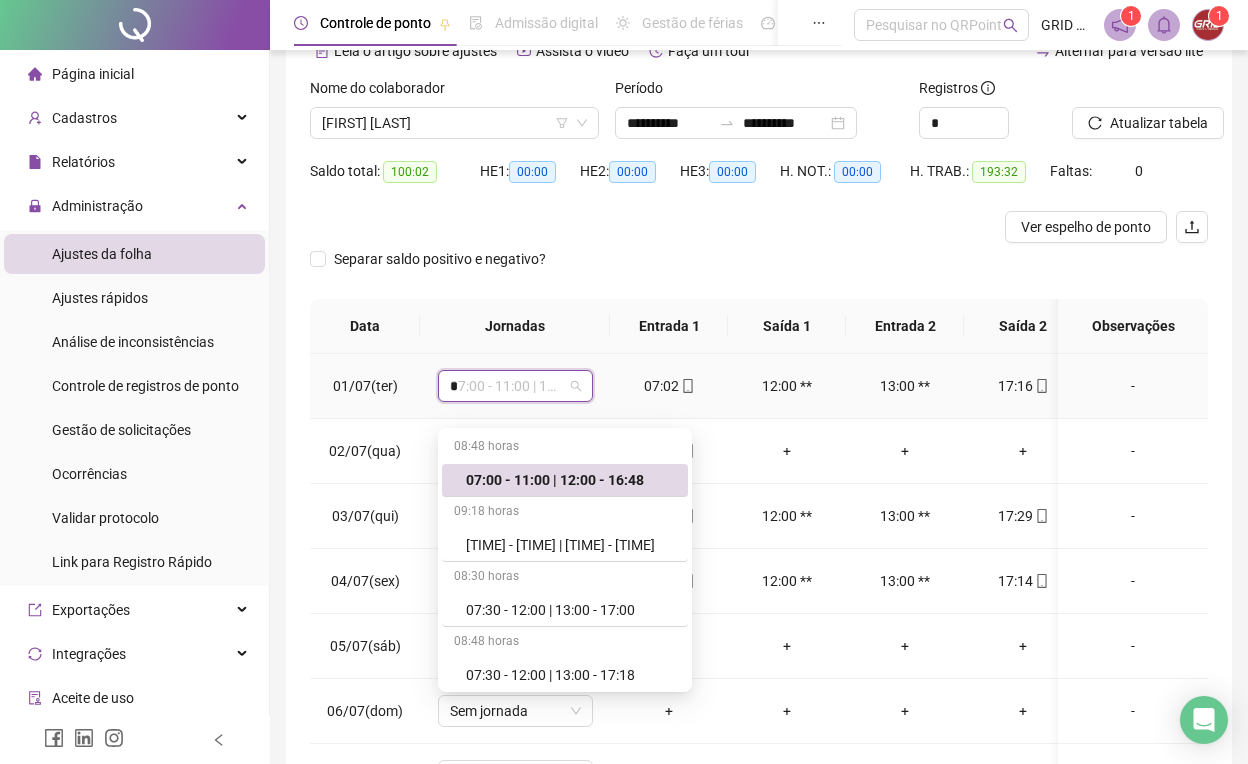 type on "**" 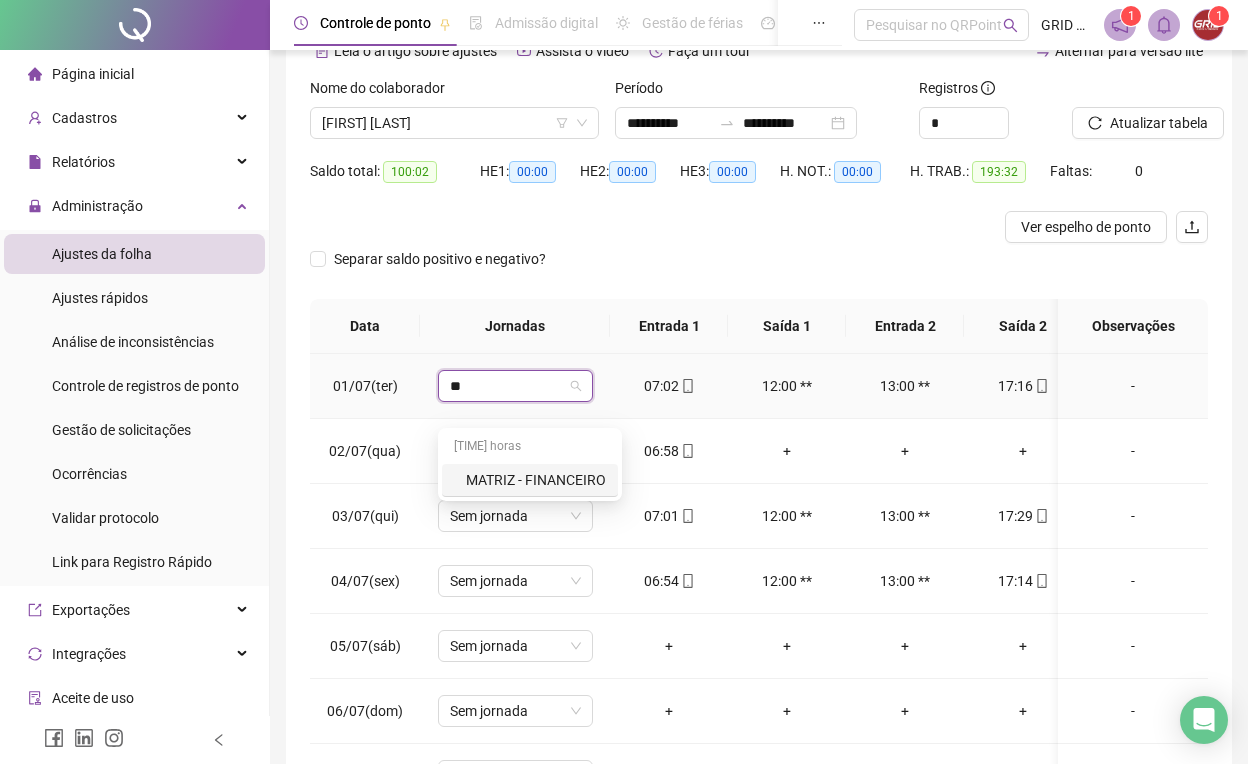 click on "MATRIZ - FINANCEIRO" at bounding box center [536, 480] 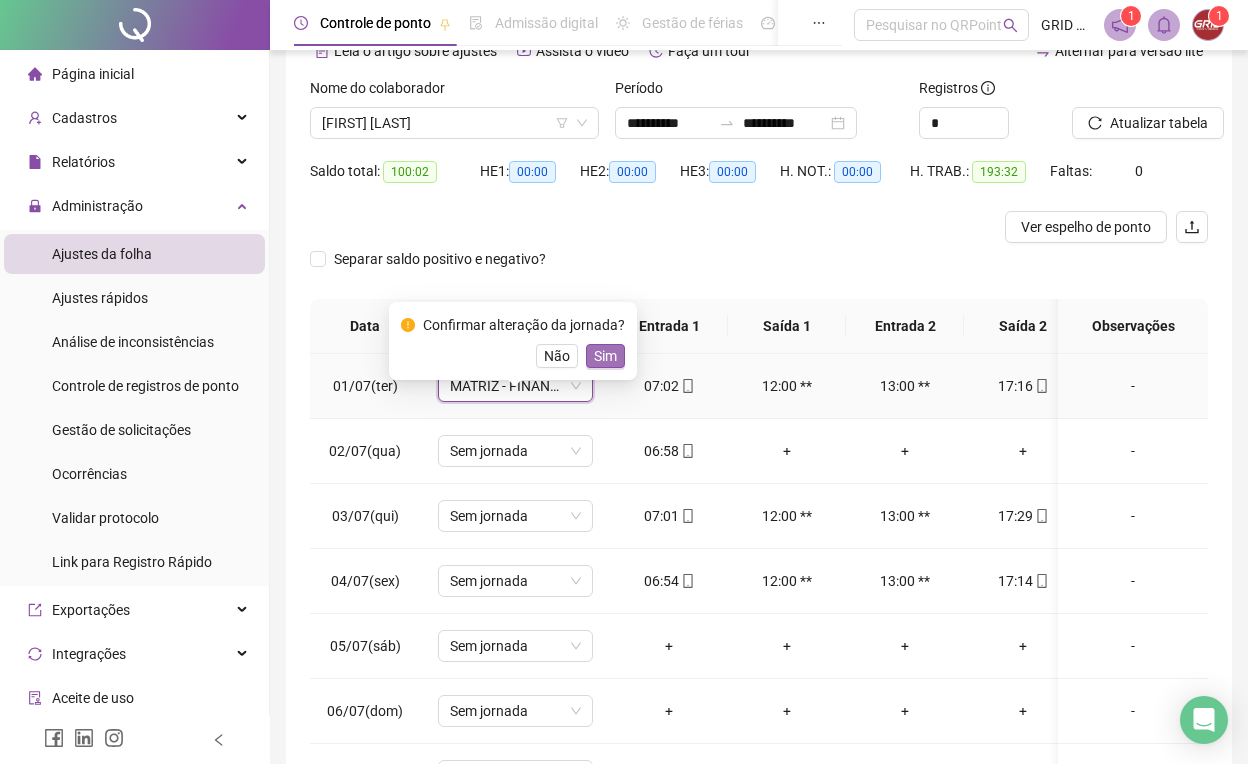 click on "Sim" at bounding box center (605, 356) 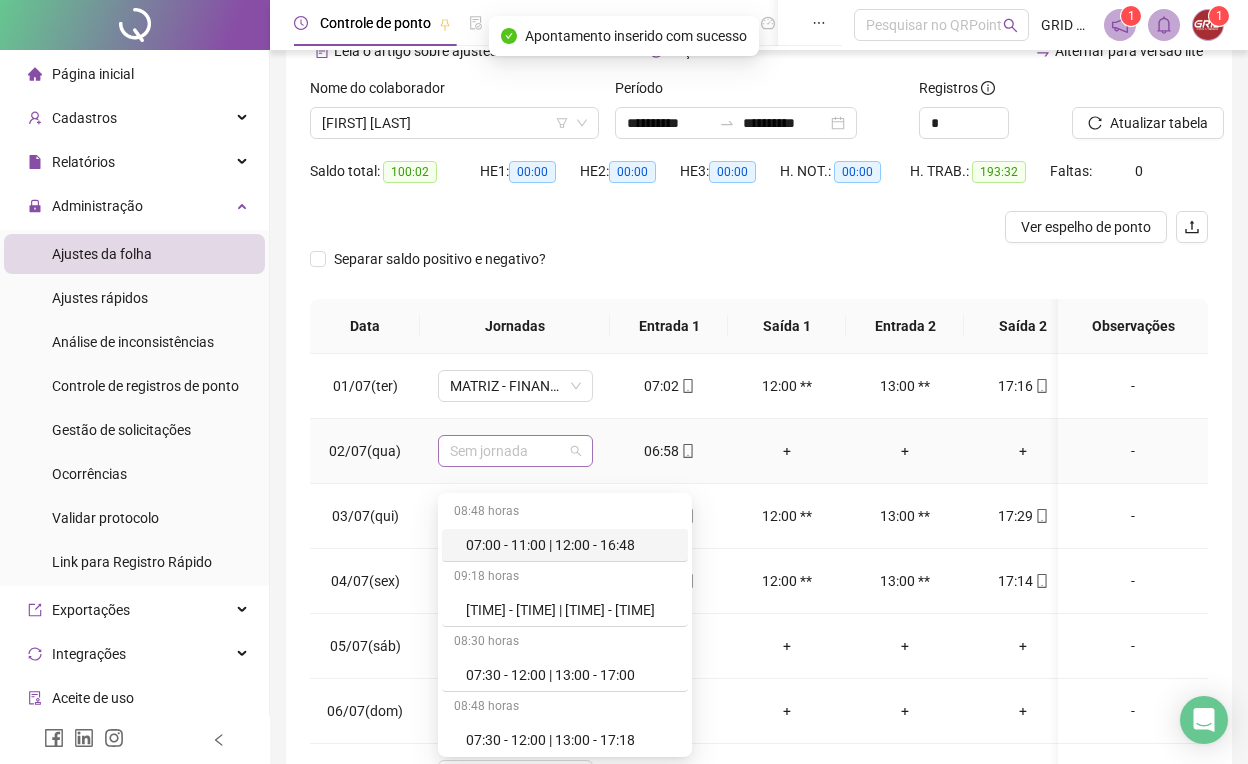 click on "Sem jornada" at bounding box center (515, 451) 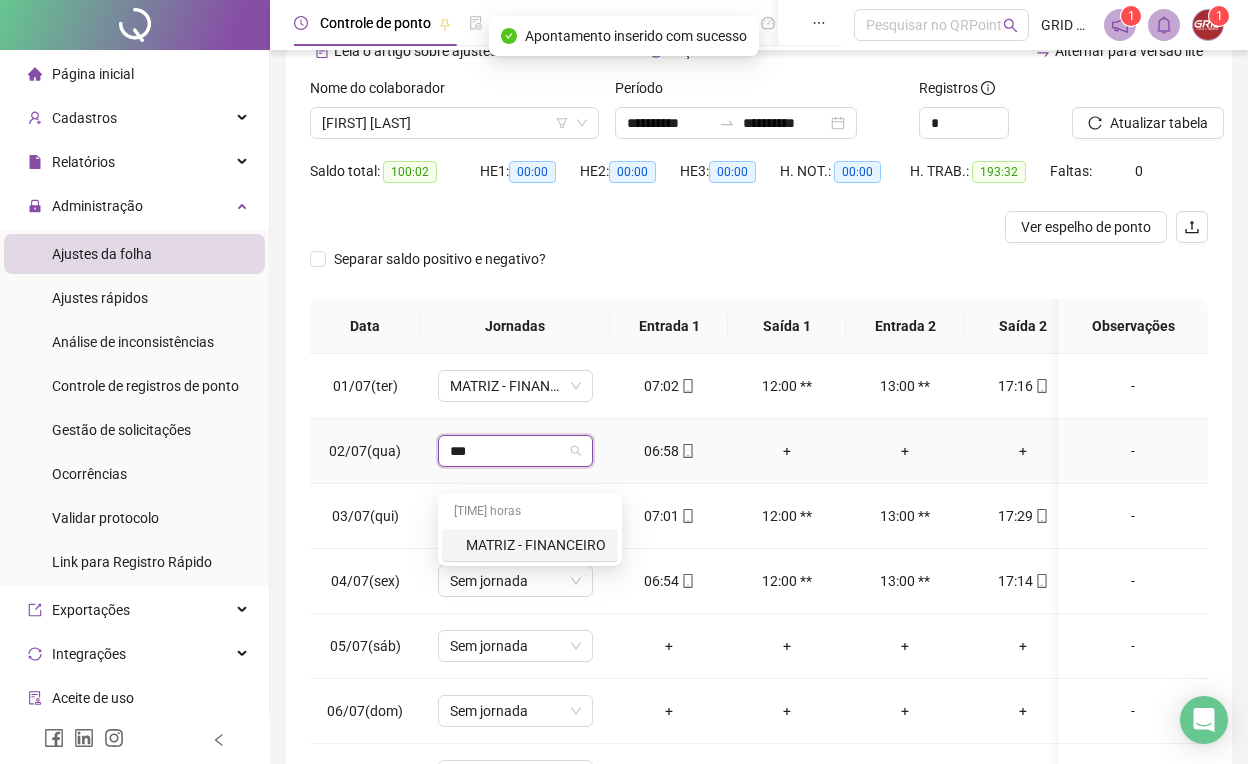 type on "****" 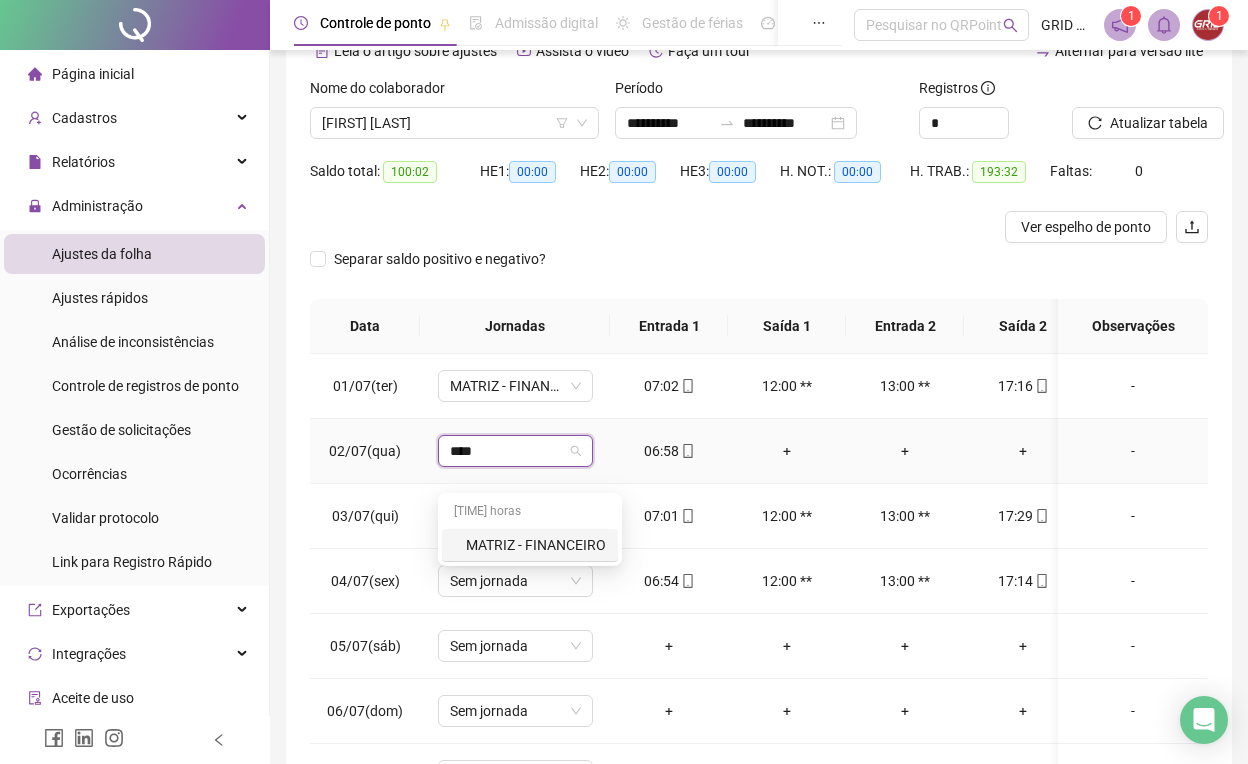 click on "MATRIZ - FINANCEIRO" at bounding box center (536, 545) 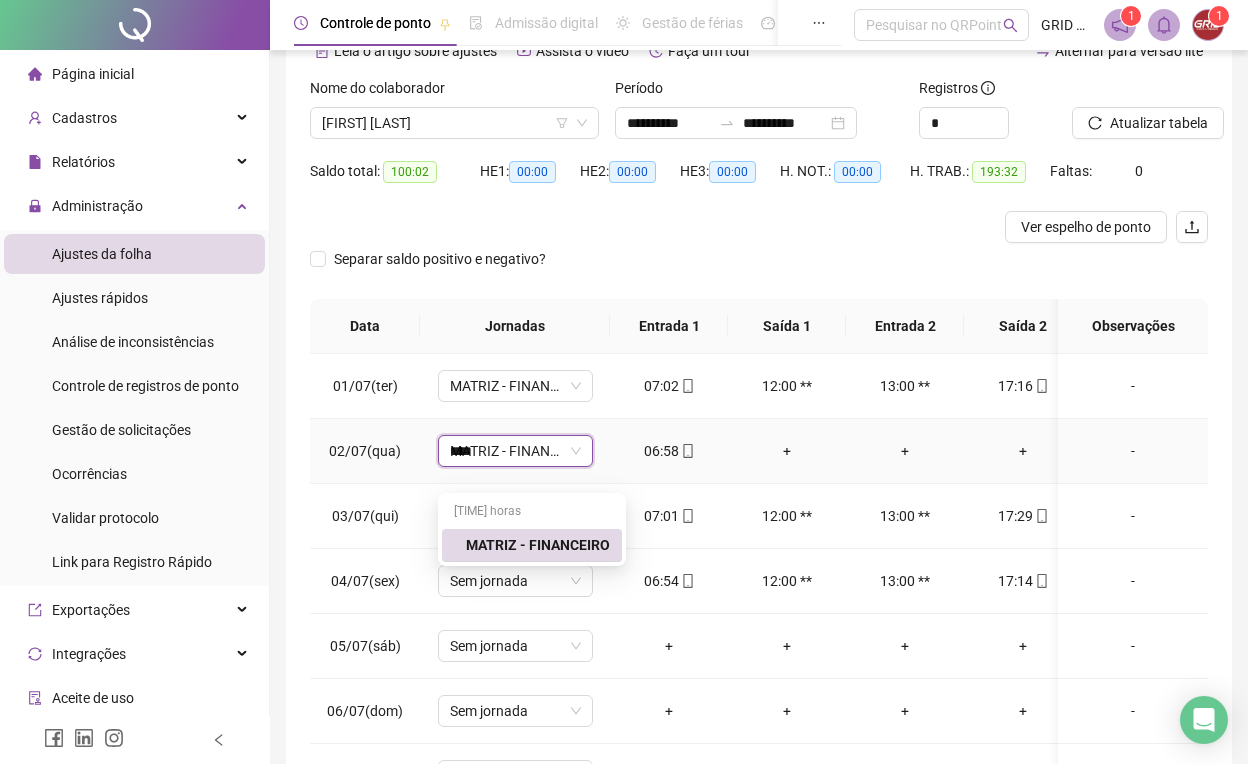 type 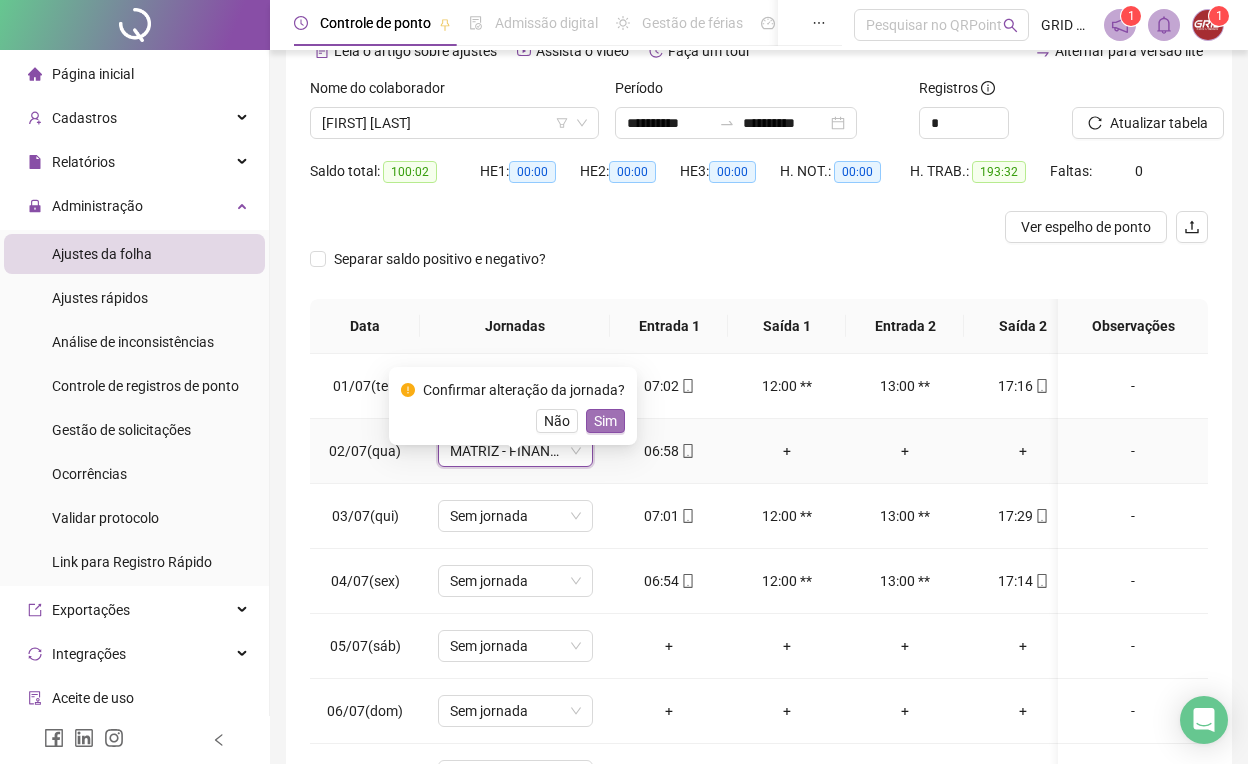 click on "Sim" at bounding box center (605, 421) 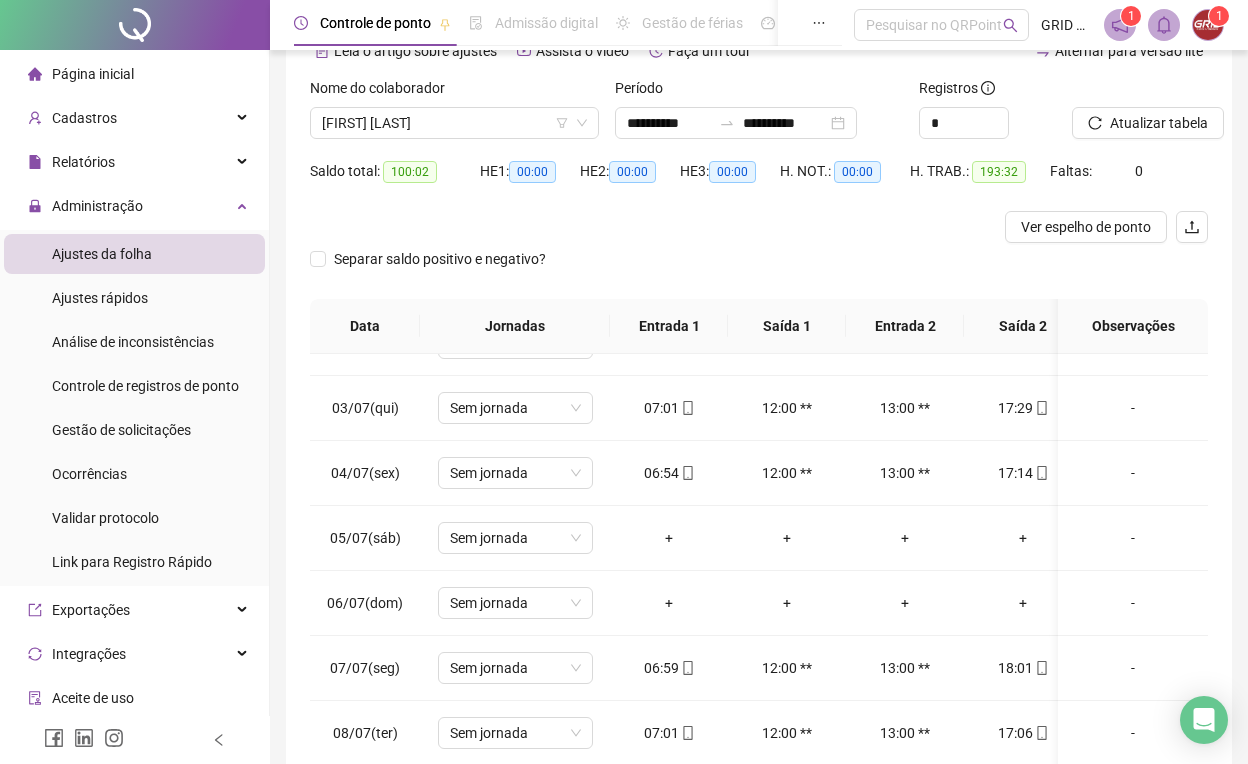 scroll, scrollTop: 109, scrollLeft: 0, axis: vertical 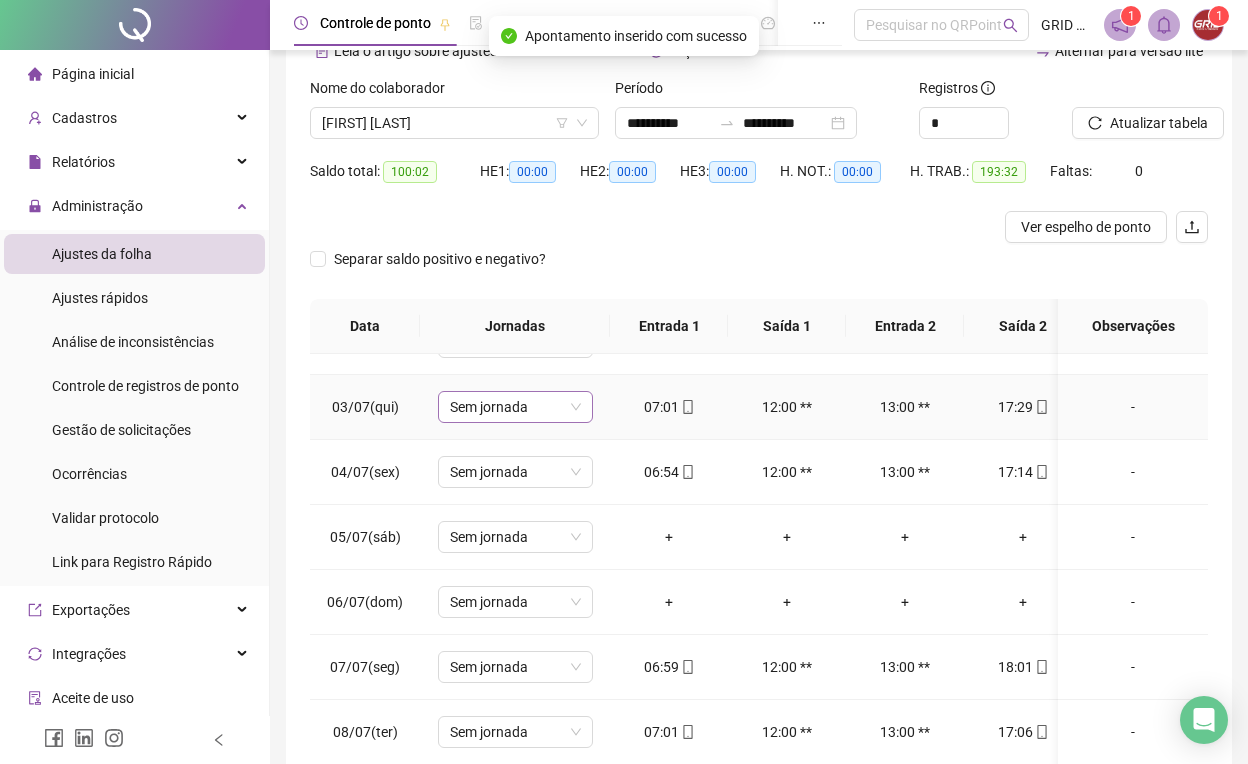 click on "Sem jornada" at bounding box center [515, 407] 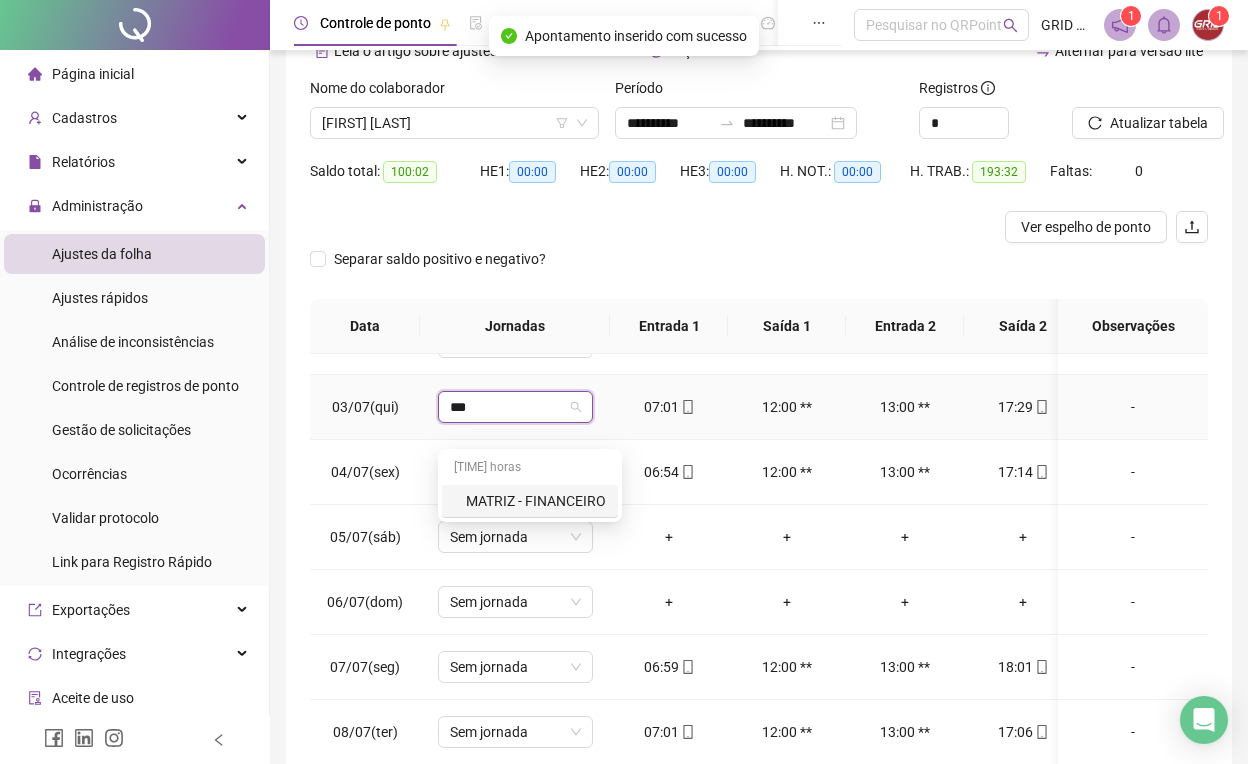 type on "****" 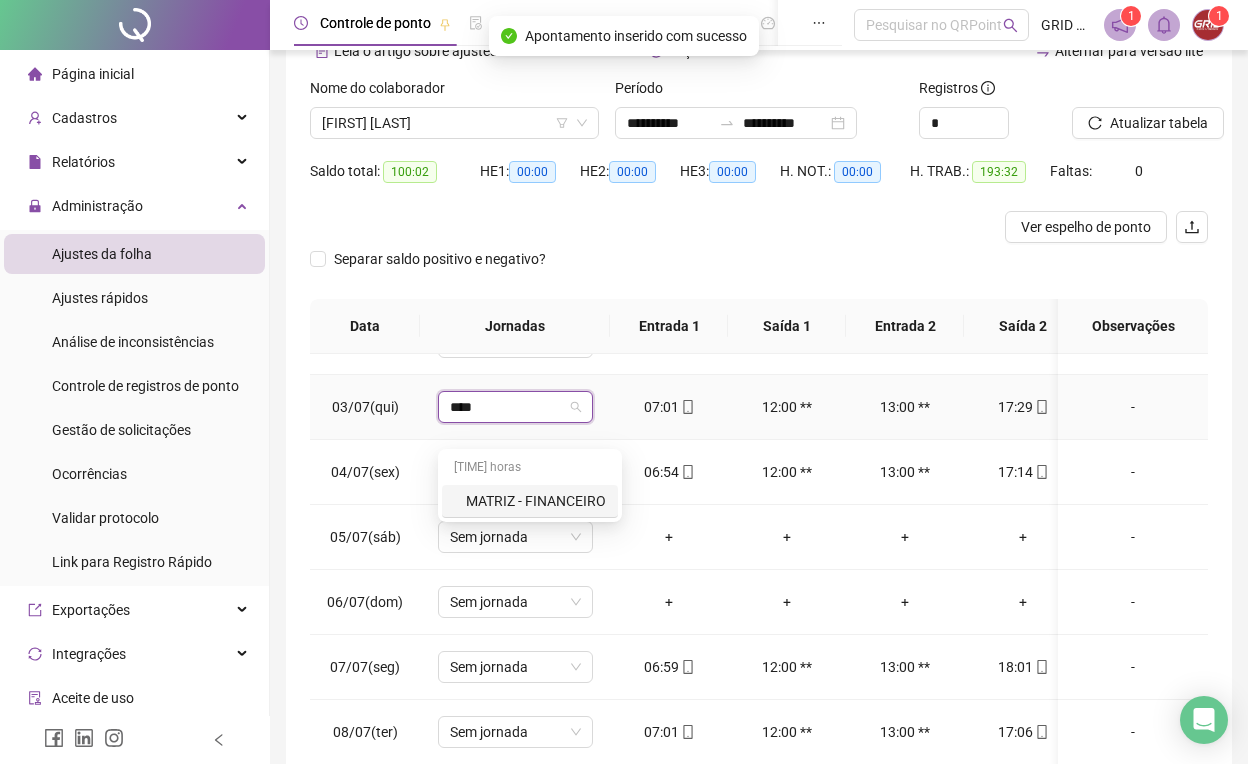 click on "MATRIZ - FINANCEIRO" at bounding box center [536, 501] 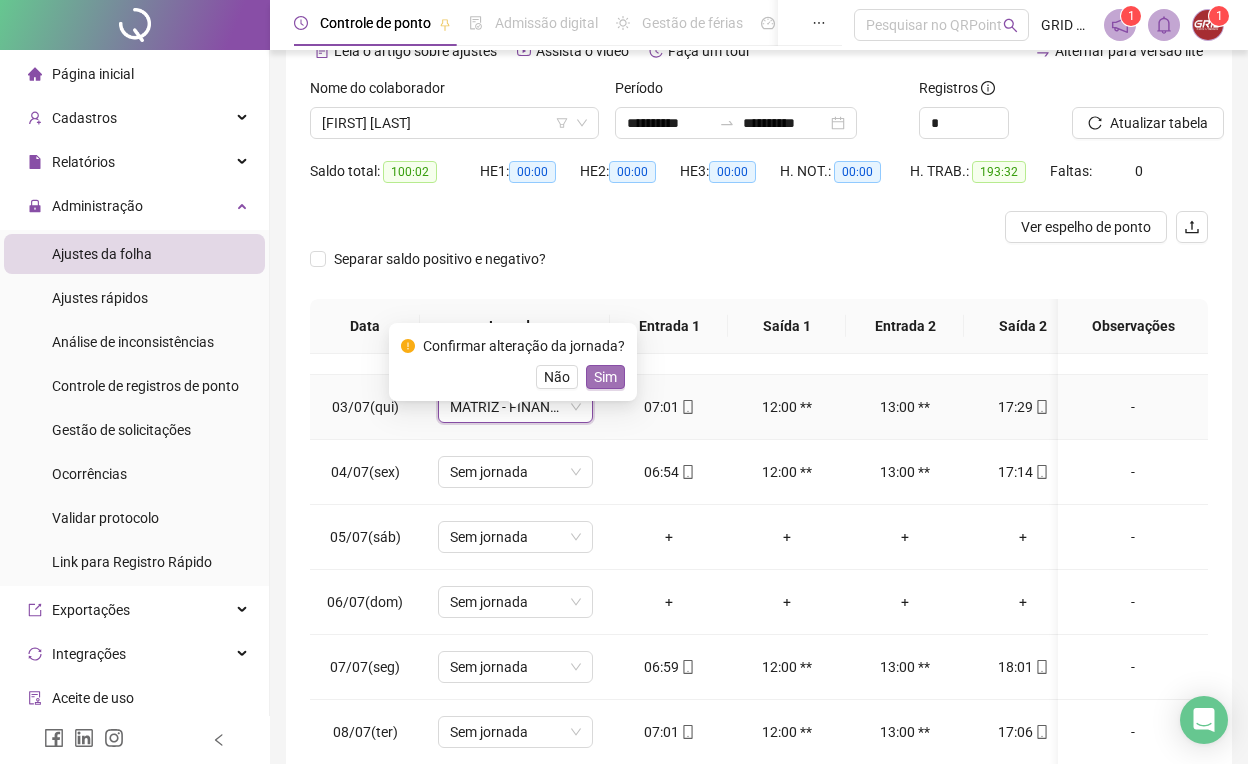 click on "Sim" at bounding box center (605, 377) 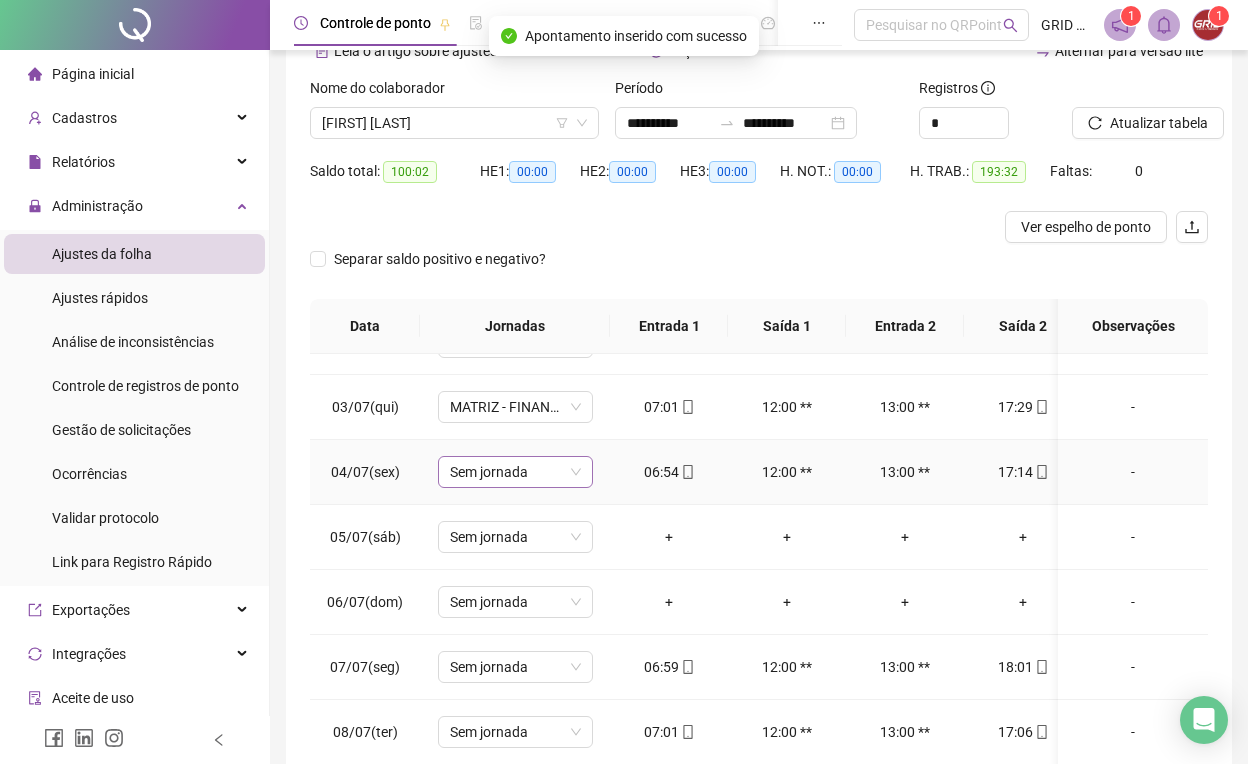 click on "Sem jornada" at bounding box center (515, 472) 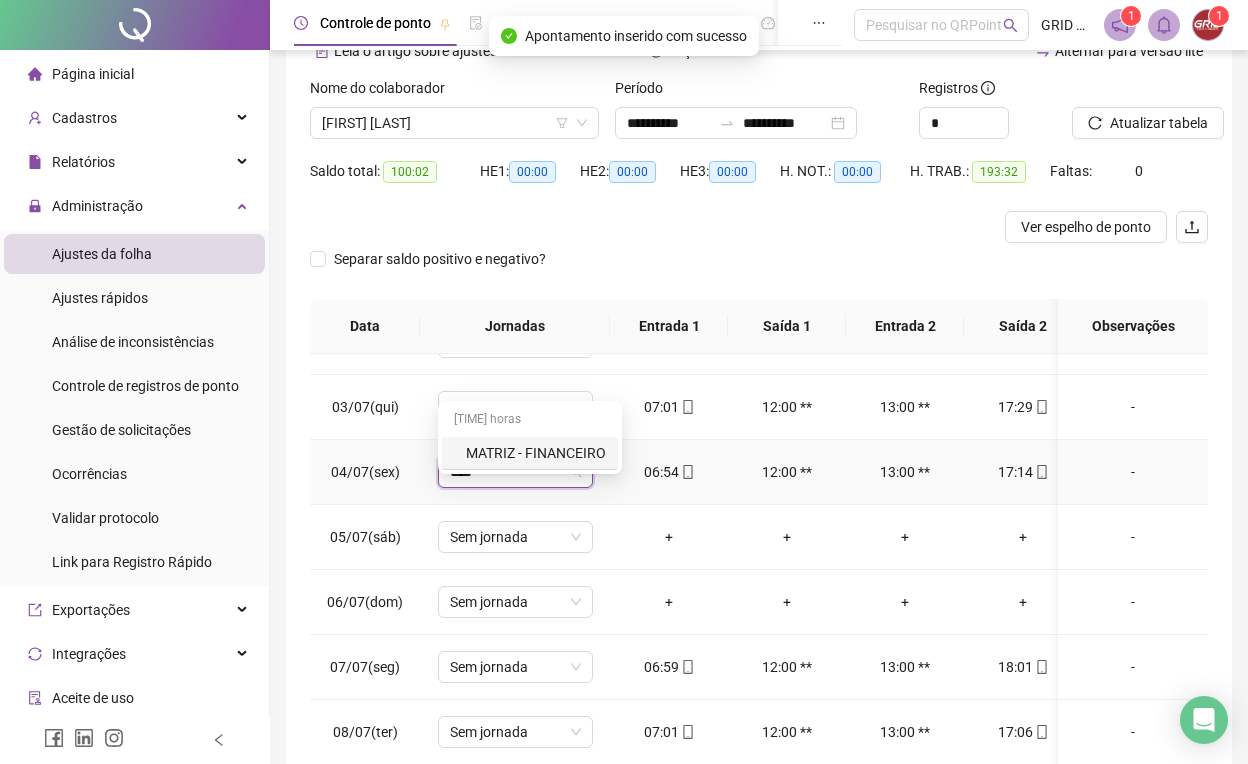 type on "*****" 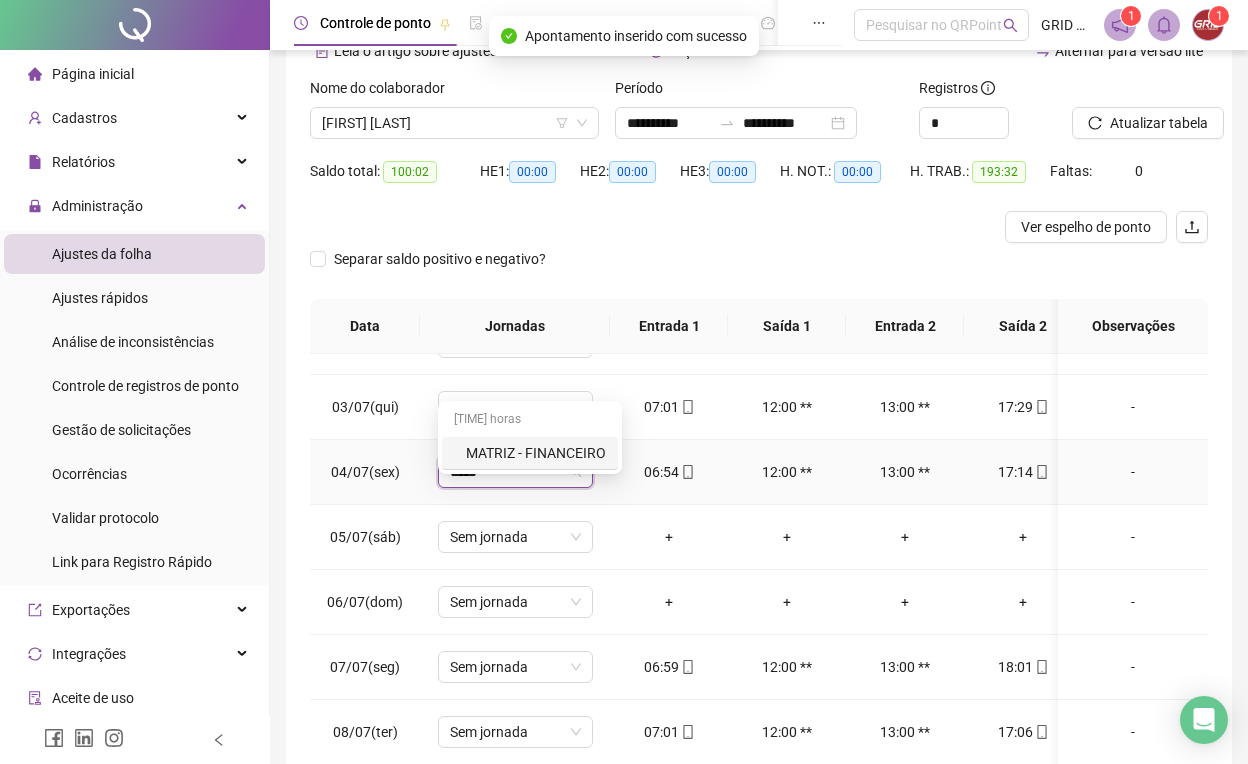 click on "MATRIZ - FINANCEIRO" at bounding box center [536, 453] 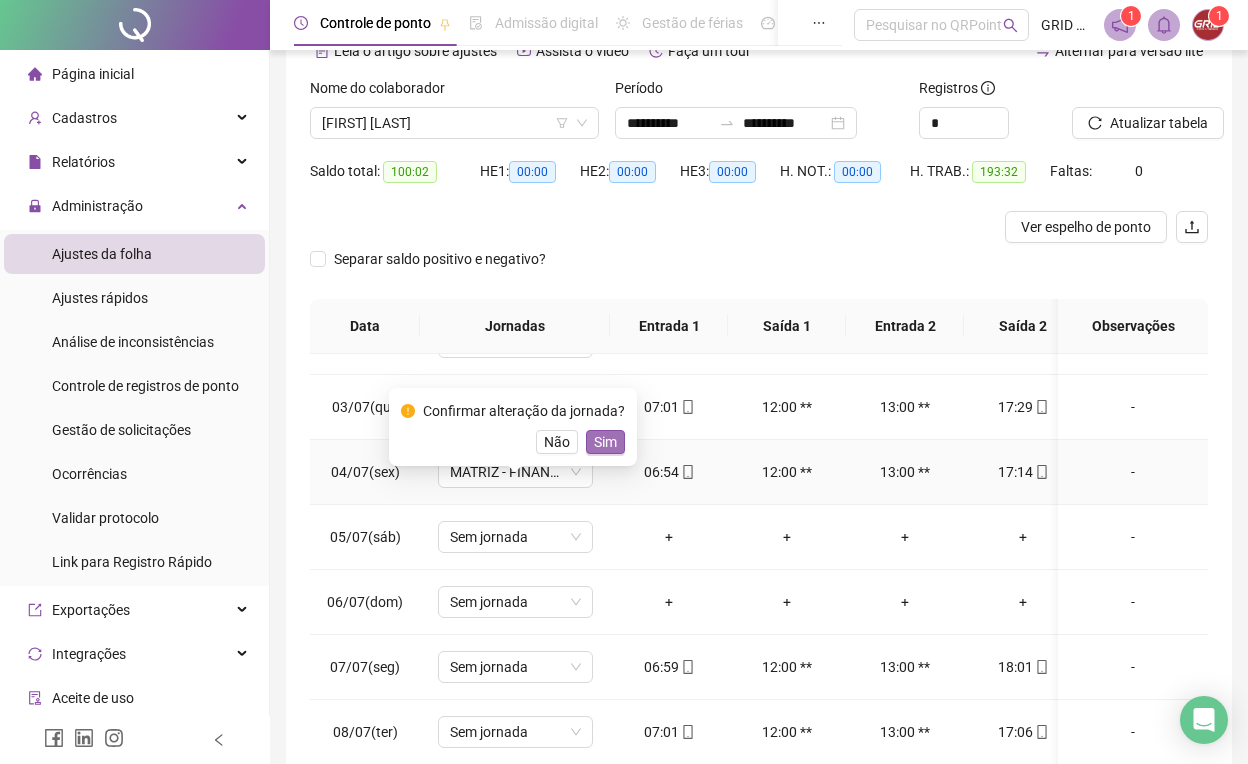 click on "Sim" at bounding box center (605, 442) 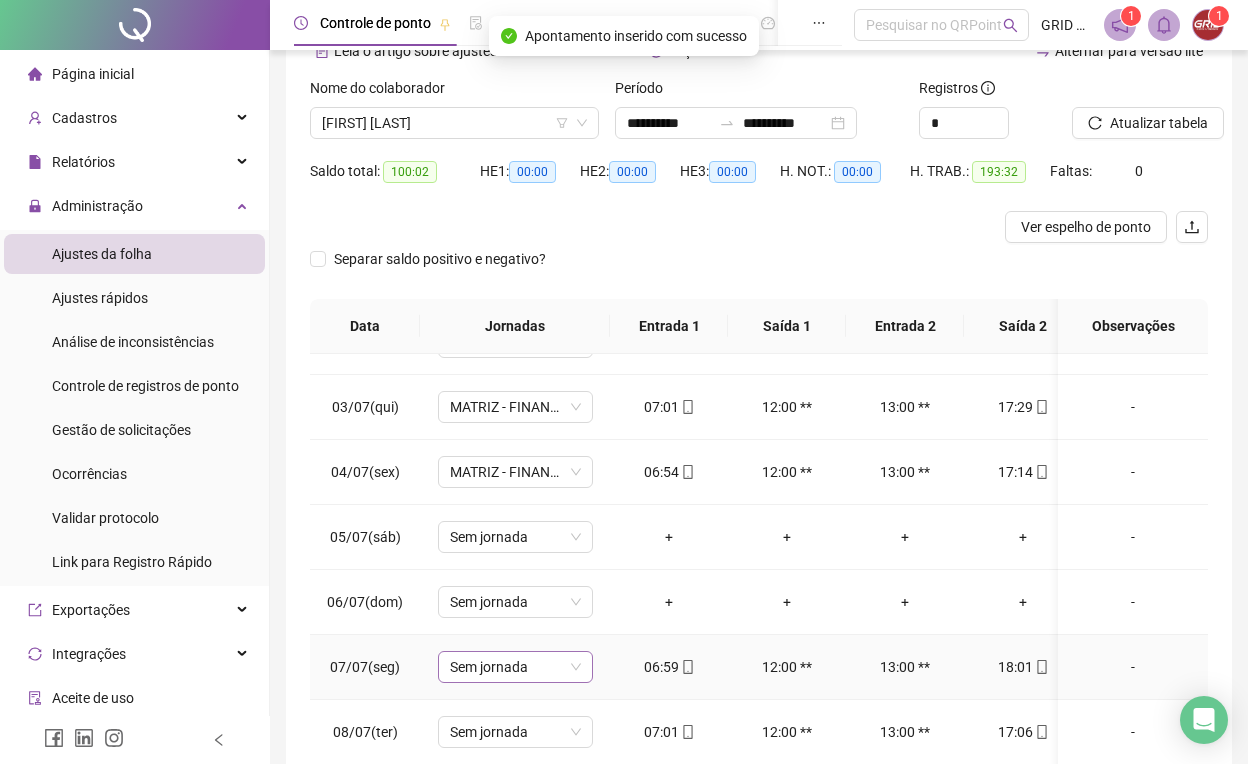 click on "Sem jornada" at bounding box center (515, 667) 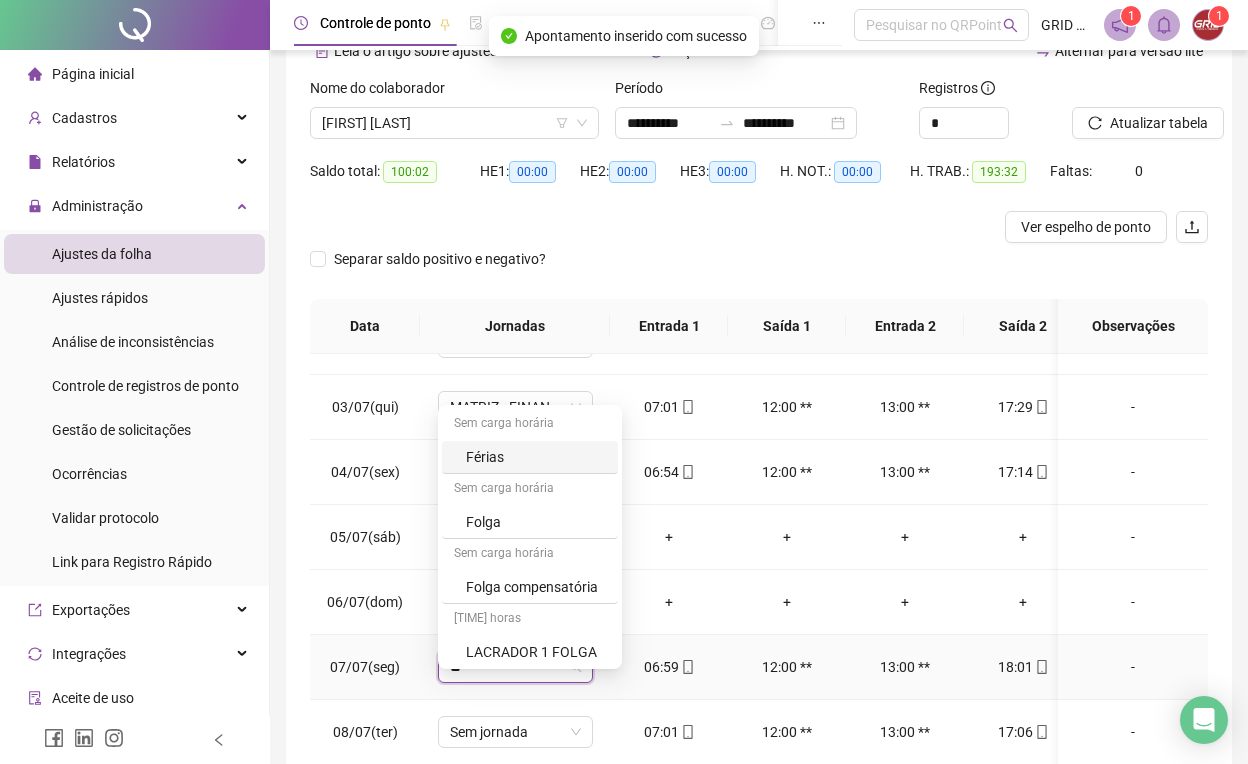 type on "***" 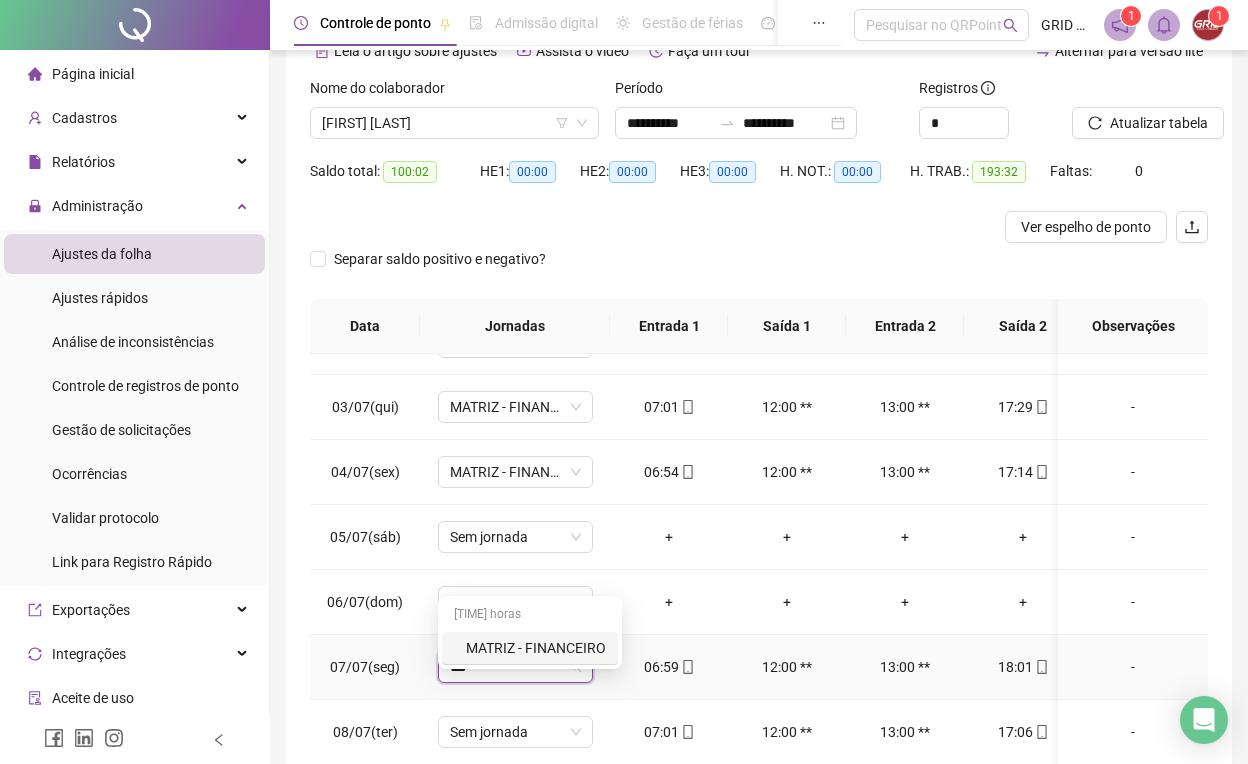 click on "MATRIZ - FINANCEIRO" at bounding box center [536, 648] 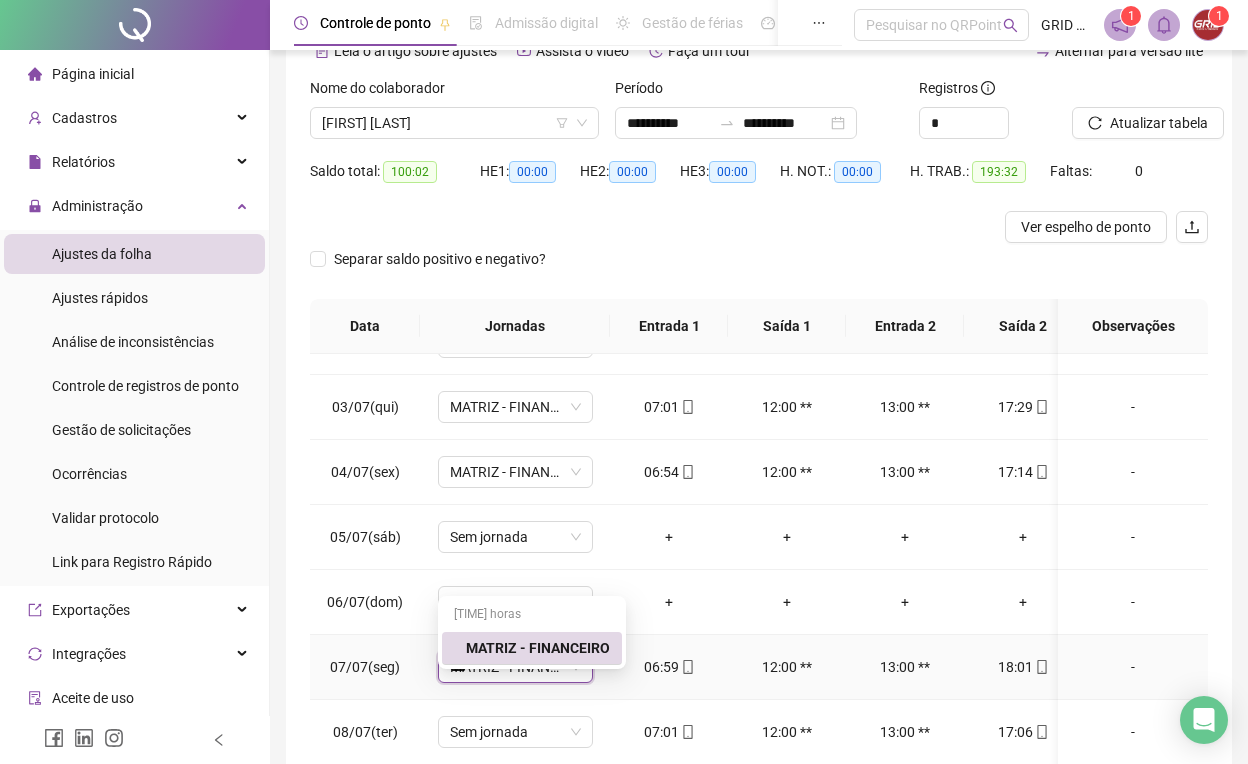 type 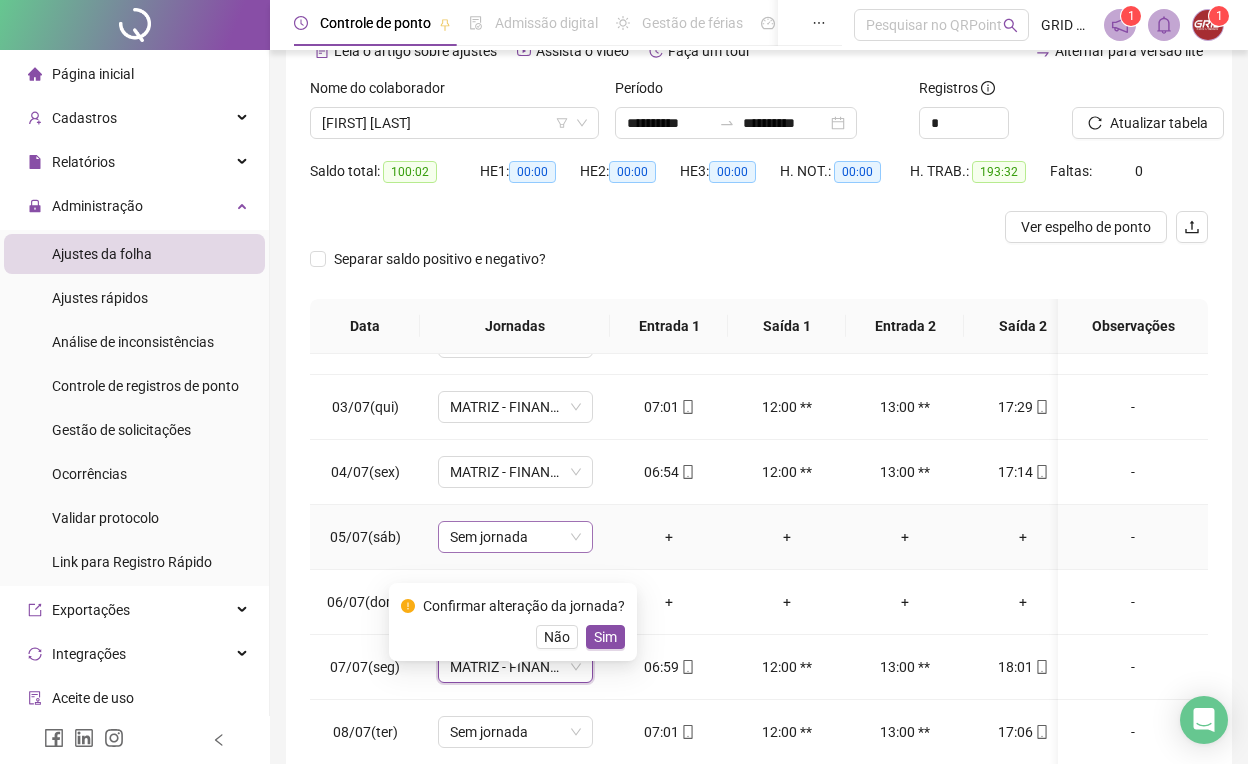 click on "Sem jornada" at bounding box center [515, 537] 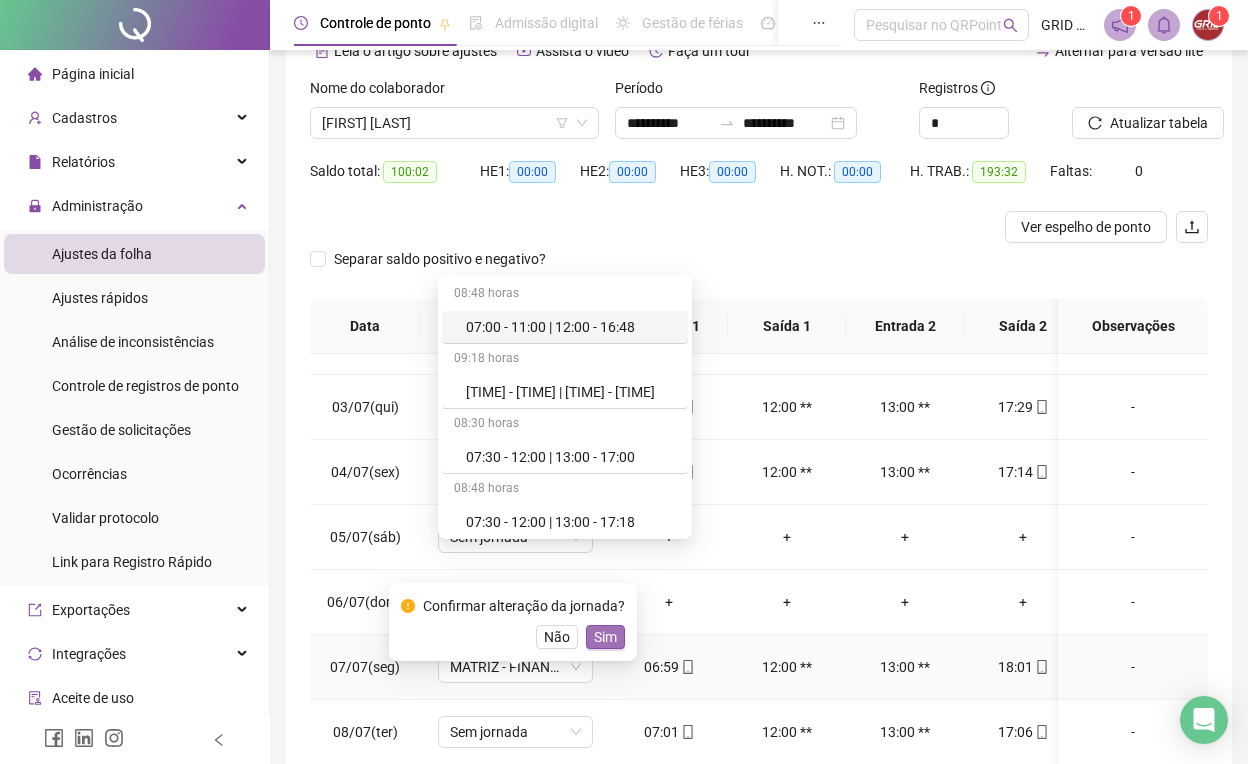 click on "Sim" at bounding box center [605, 637] 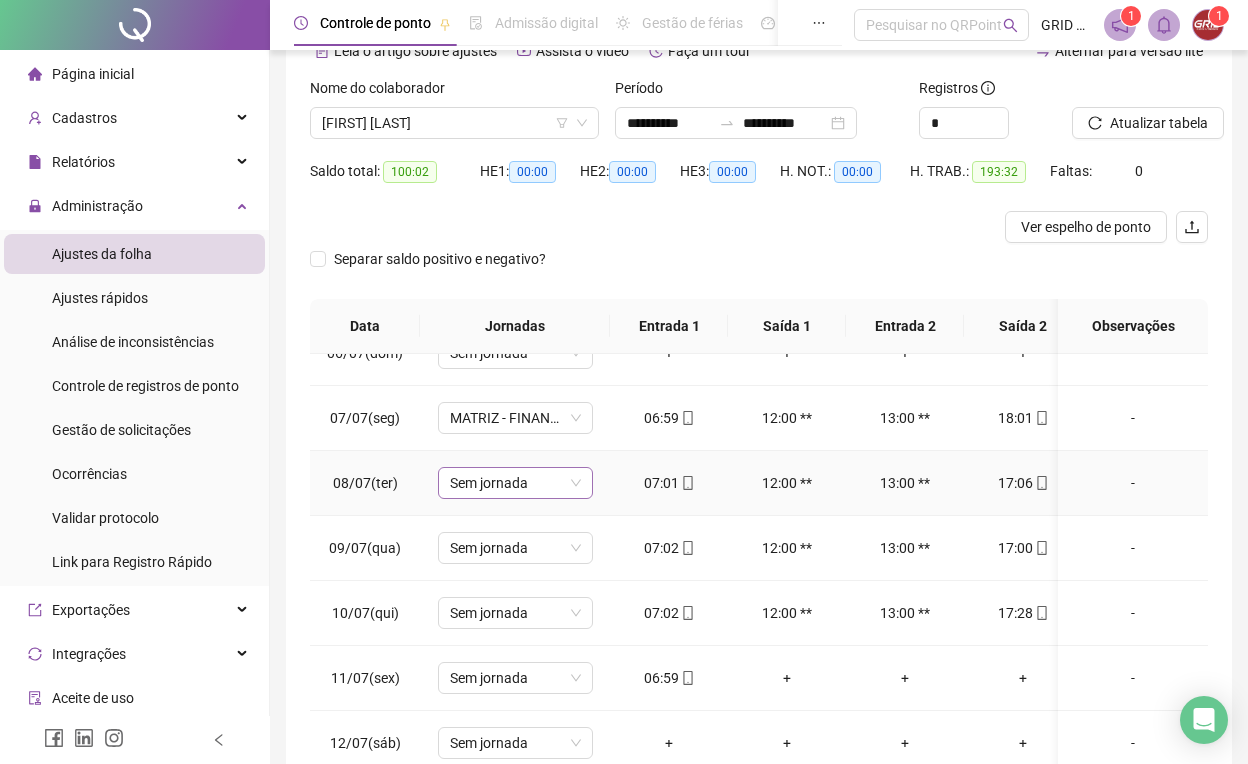 scroll, scrollTop: 358, scrollLeft: 0, axis: vertical 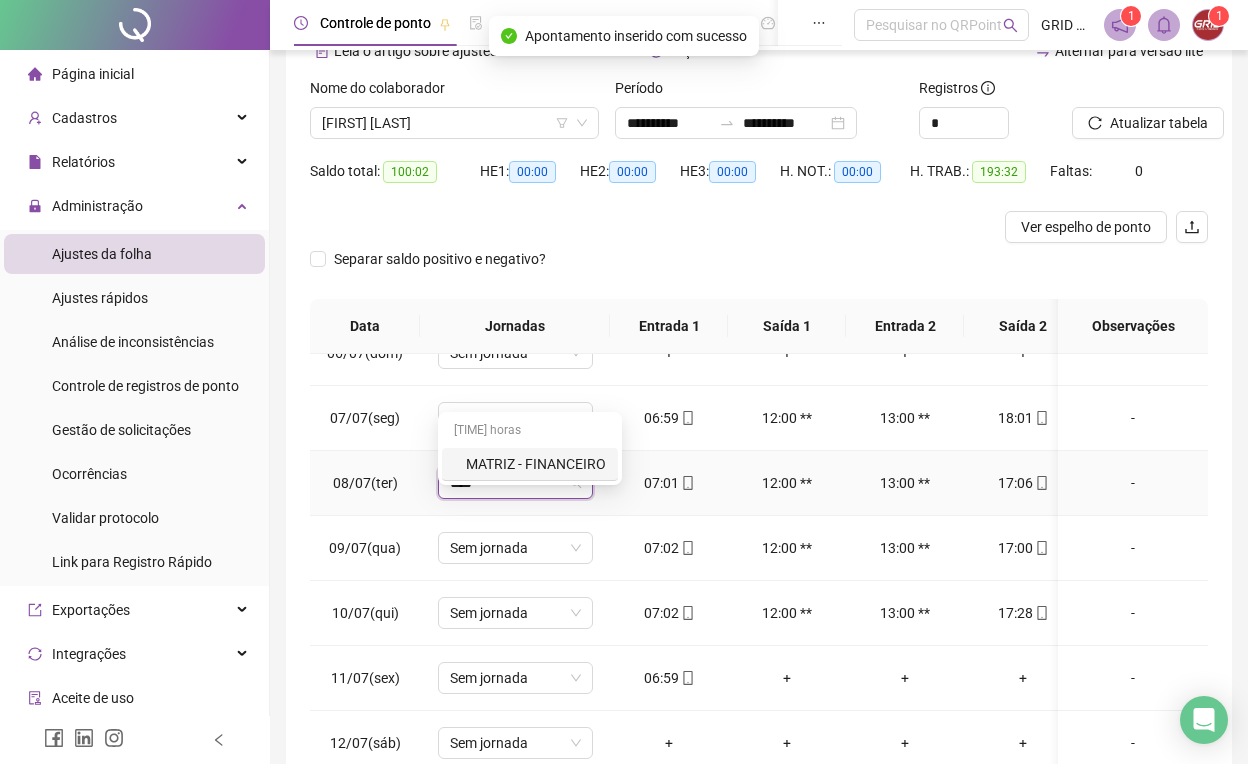 type on "*****" 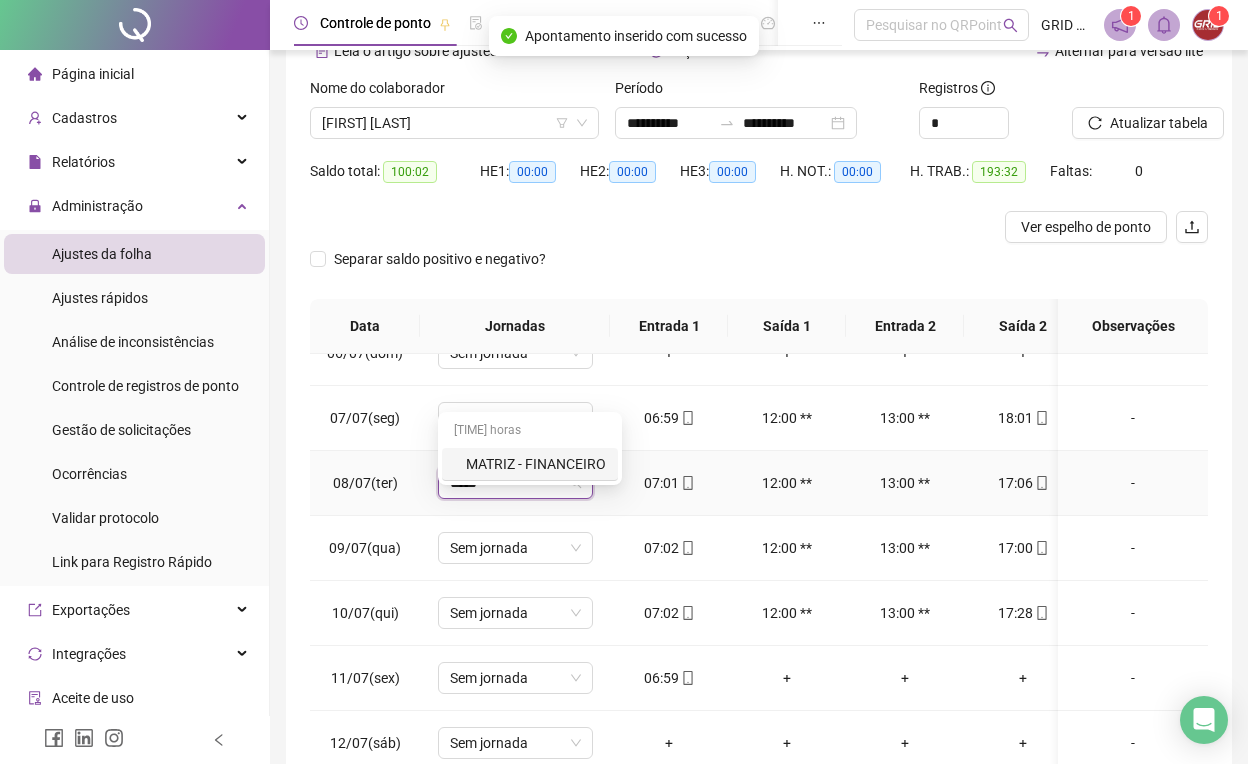 click on "MATRIZ - FINANCEIRO" at bounding box center (530, 464) 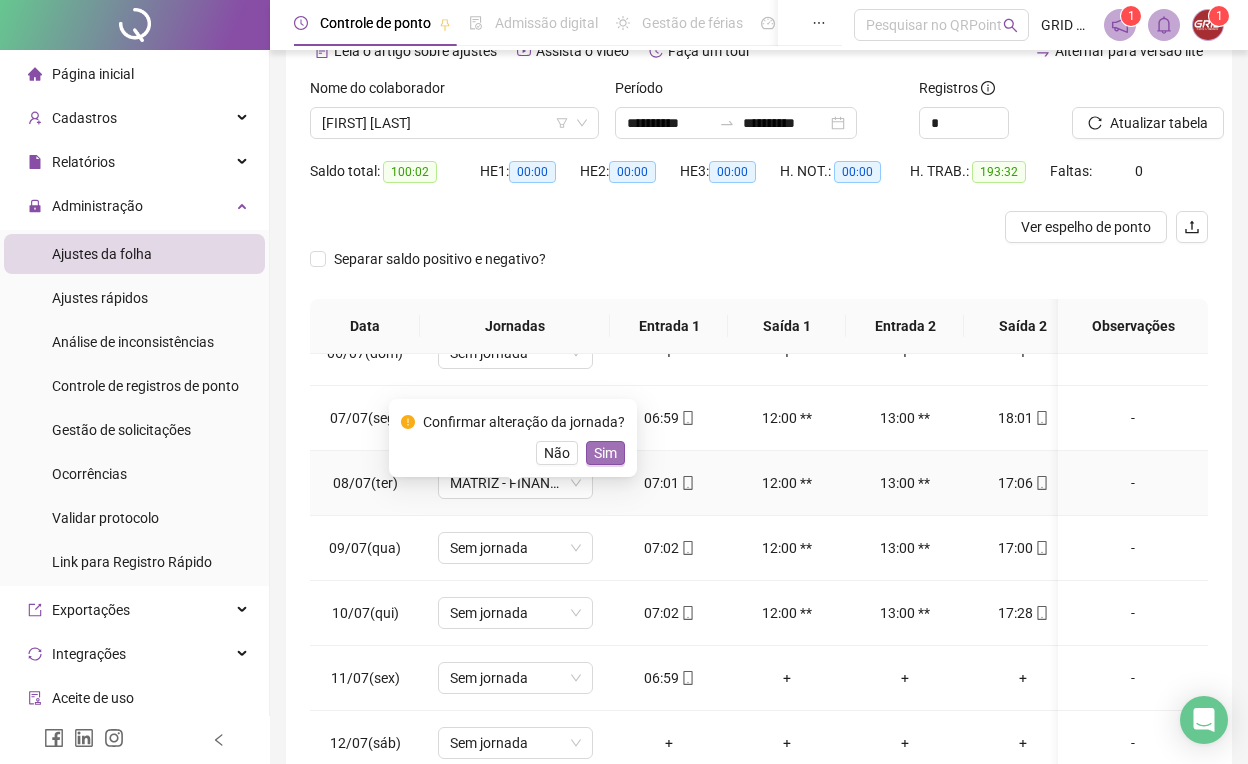 click on "Sim" at bounding box center (605, 453) 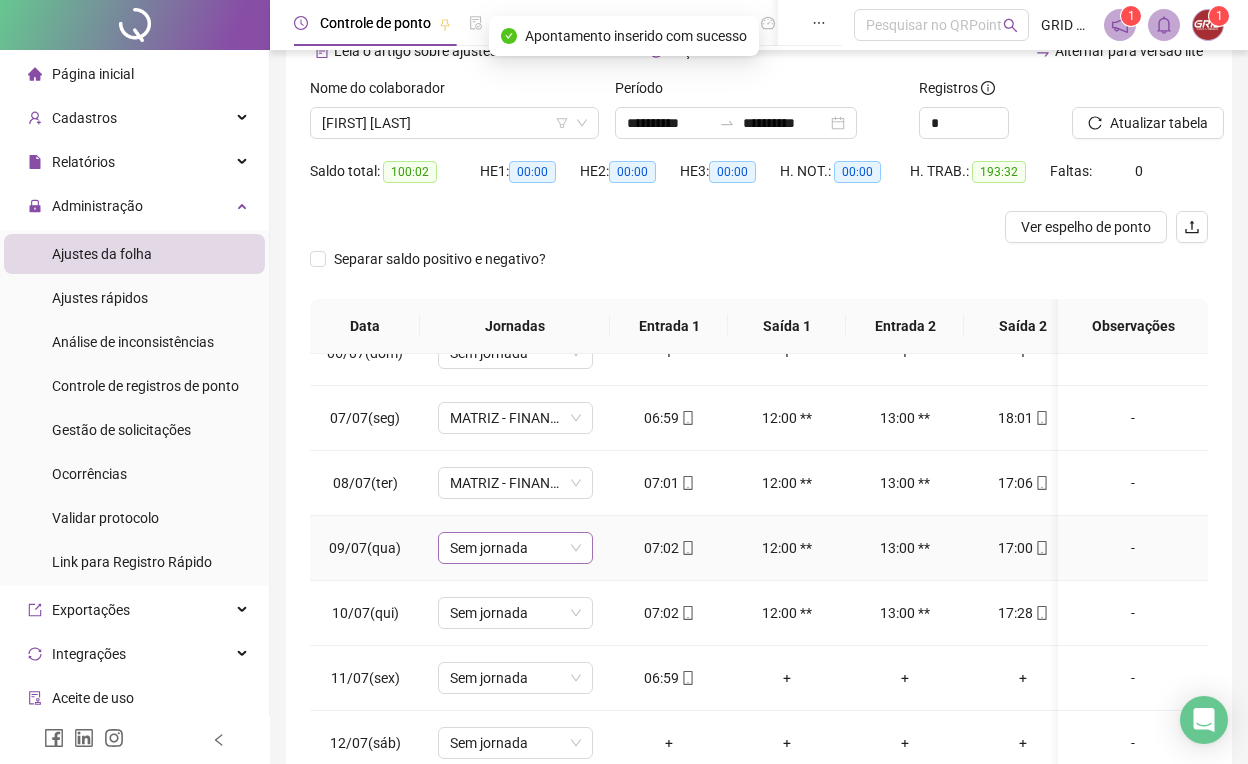 click on "Sem jornada" at bounding box center [515, 548] 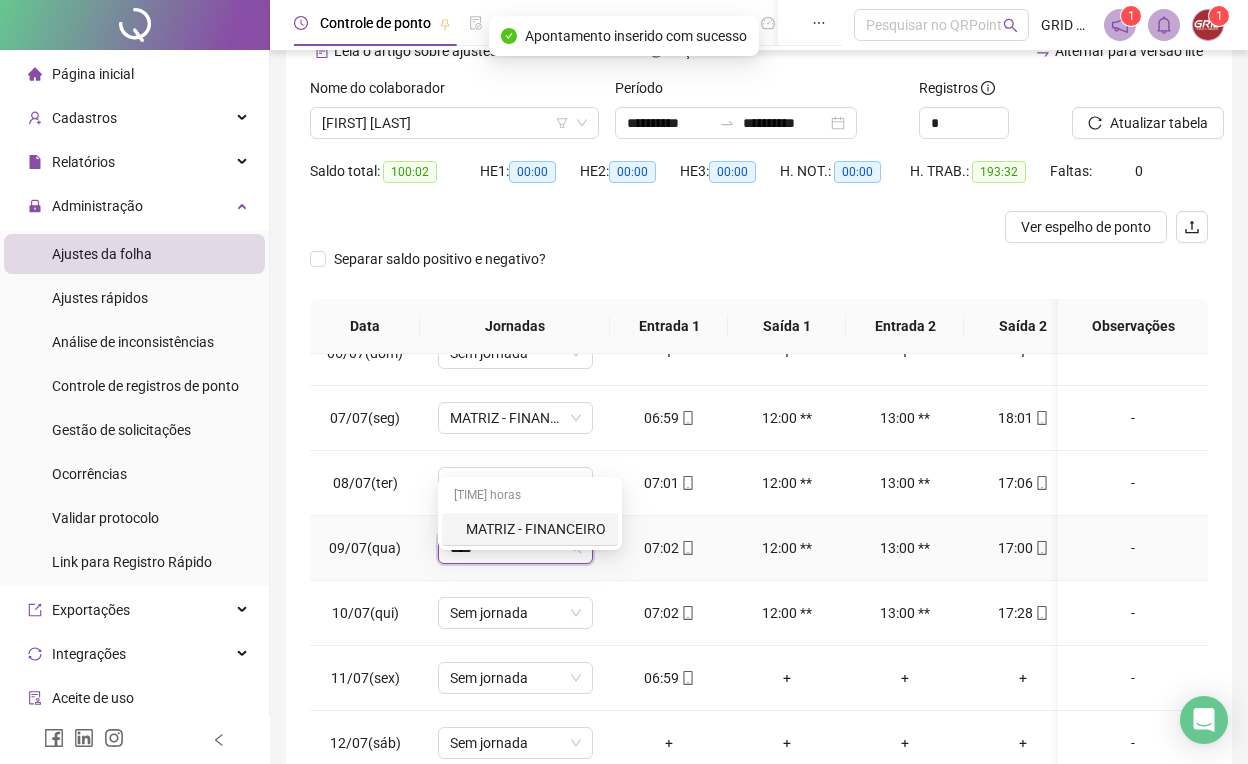 type on "*****" 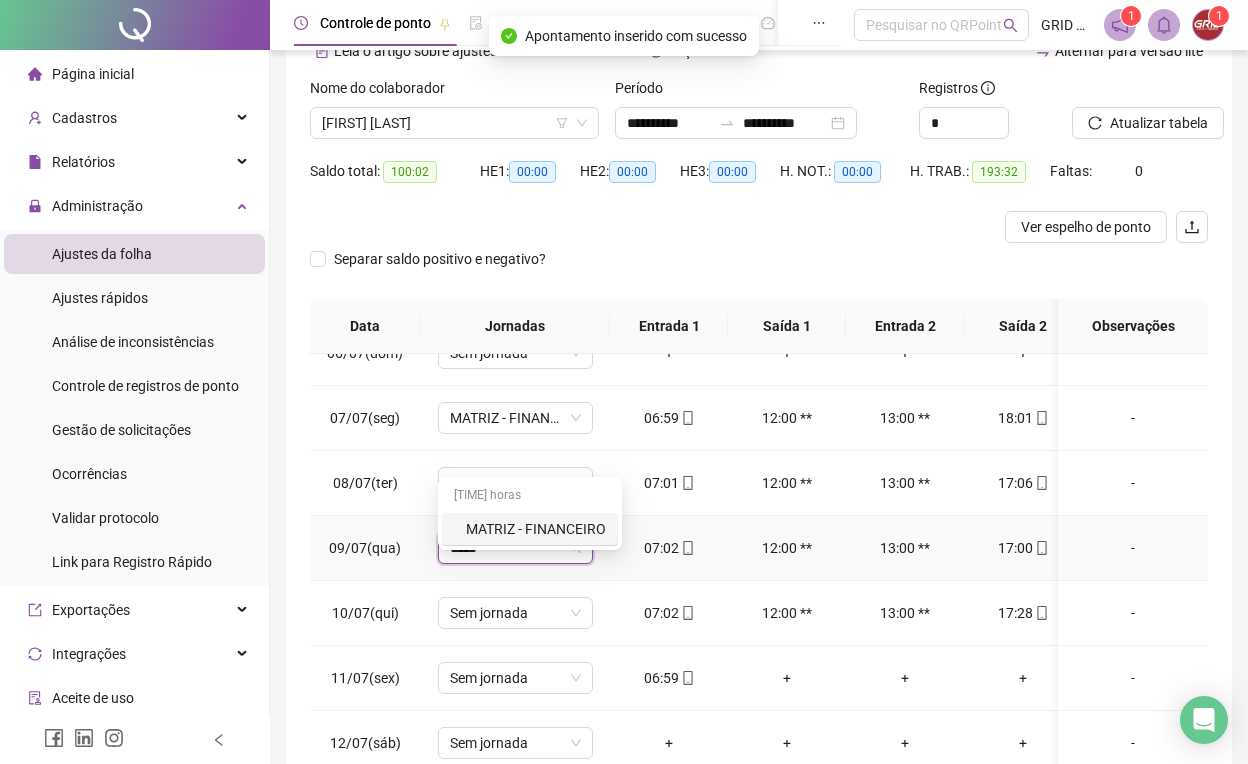 click on "MATRIZ - FINANCEIRO" at bounding box center (536, 529) 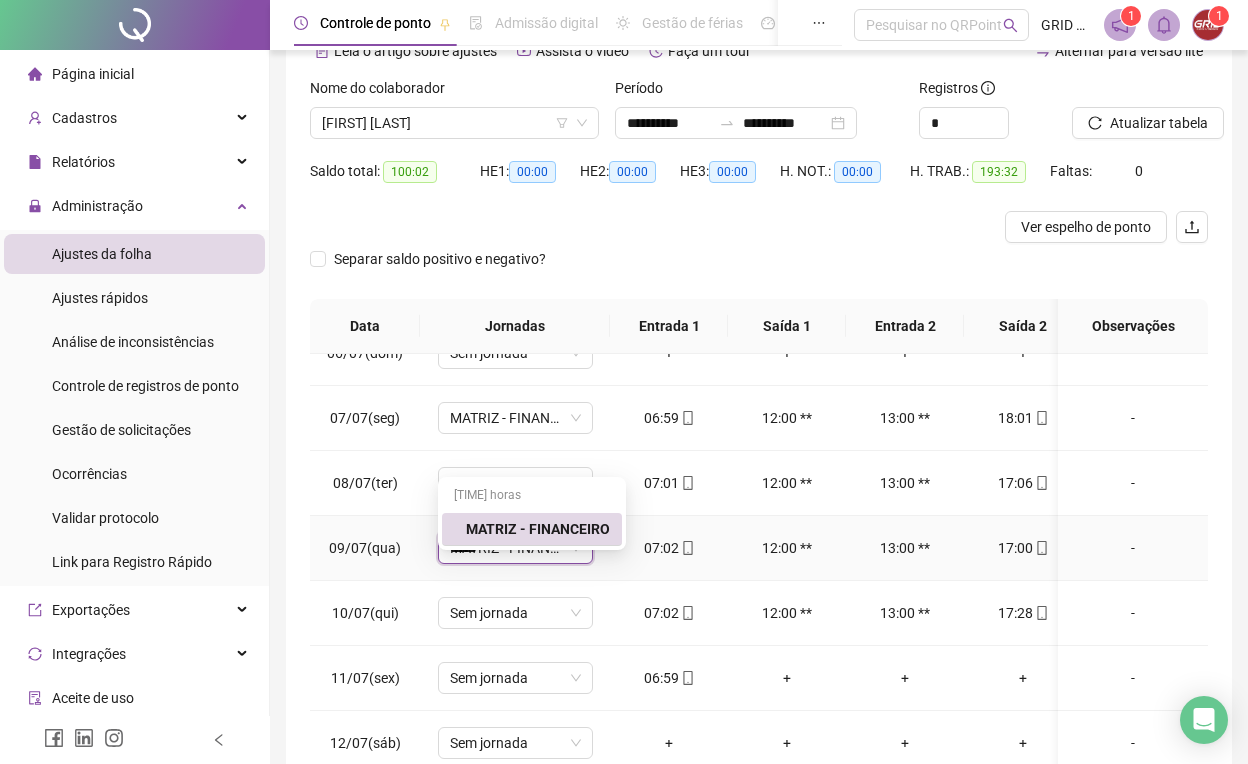 type 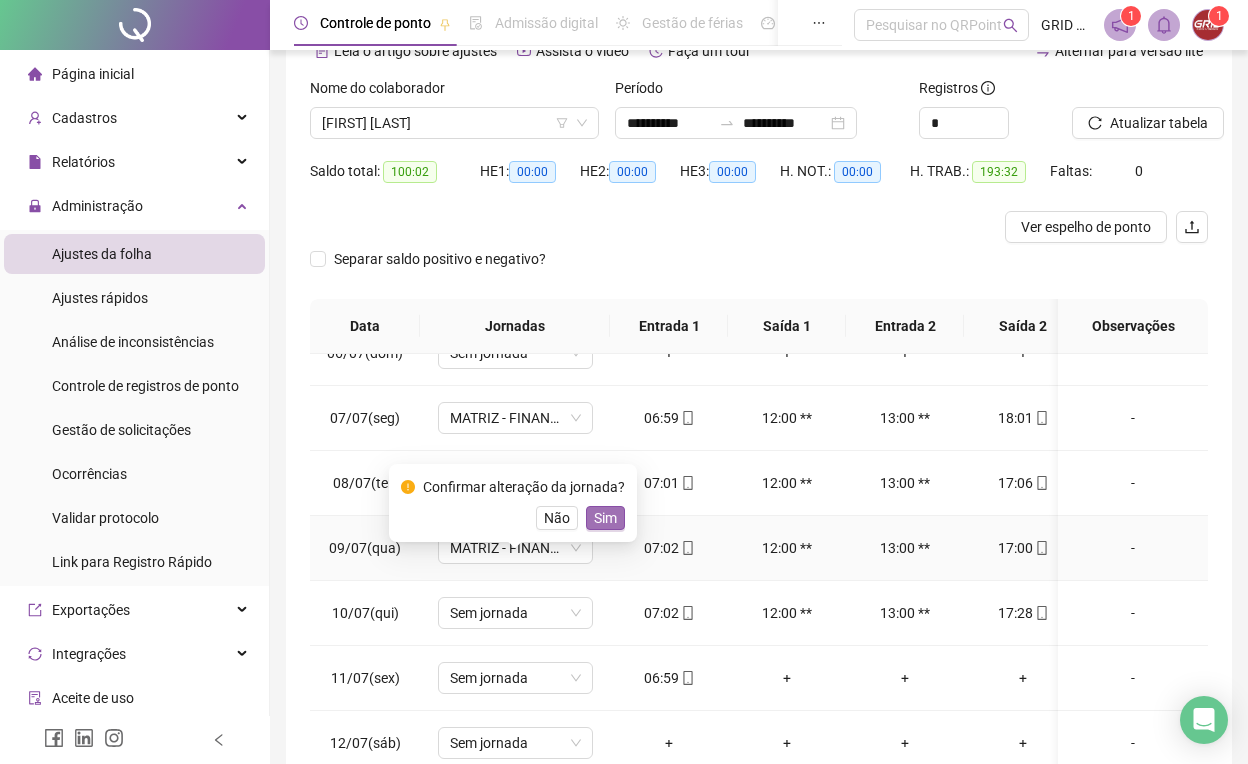 click on "Sim" at bounding box center [605, 518] 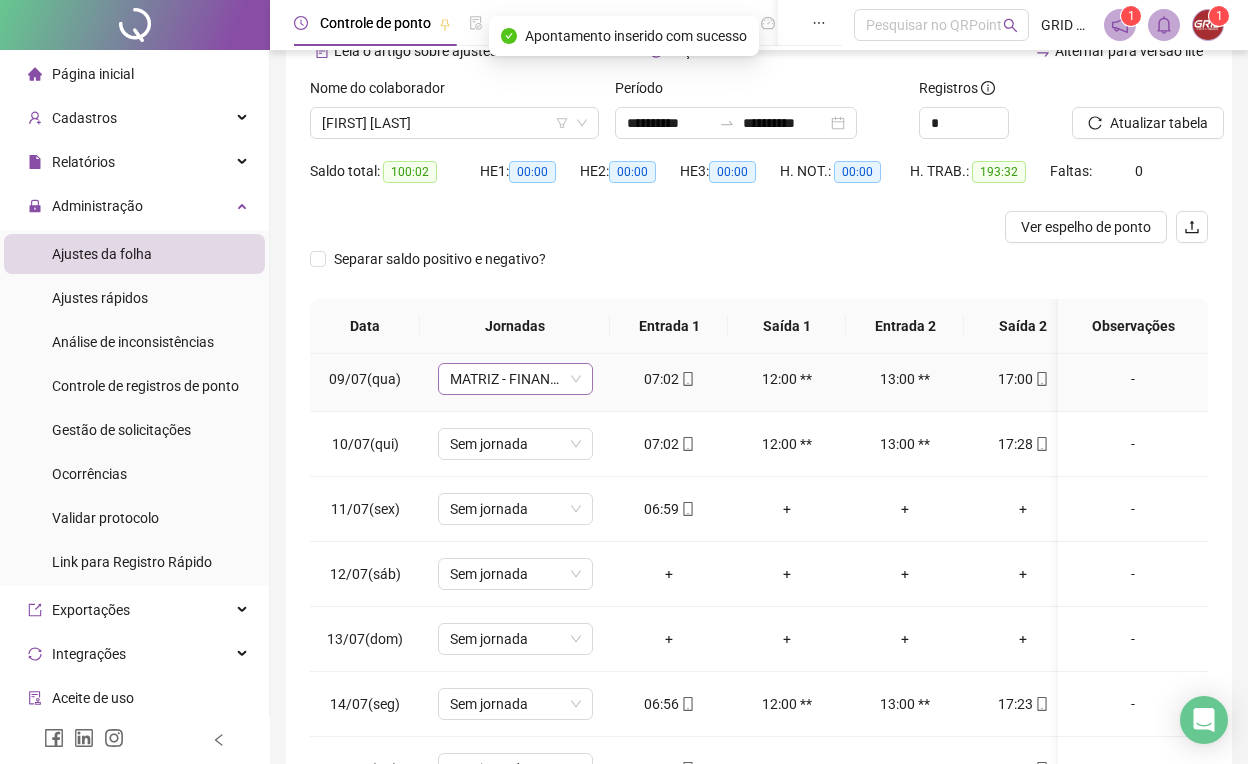 scroll, scrollTop: 535, scrollLeft: 0, axis: vertical 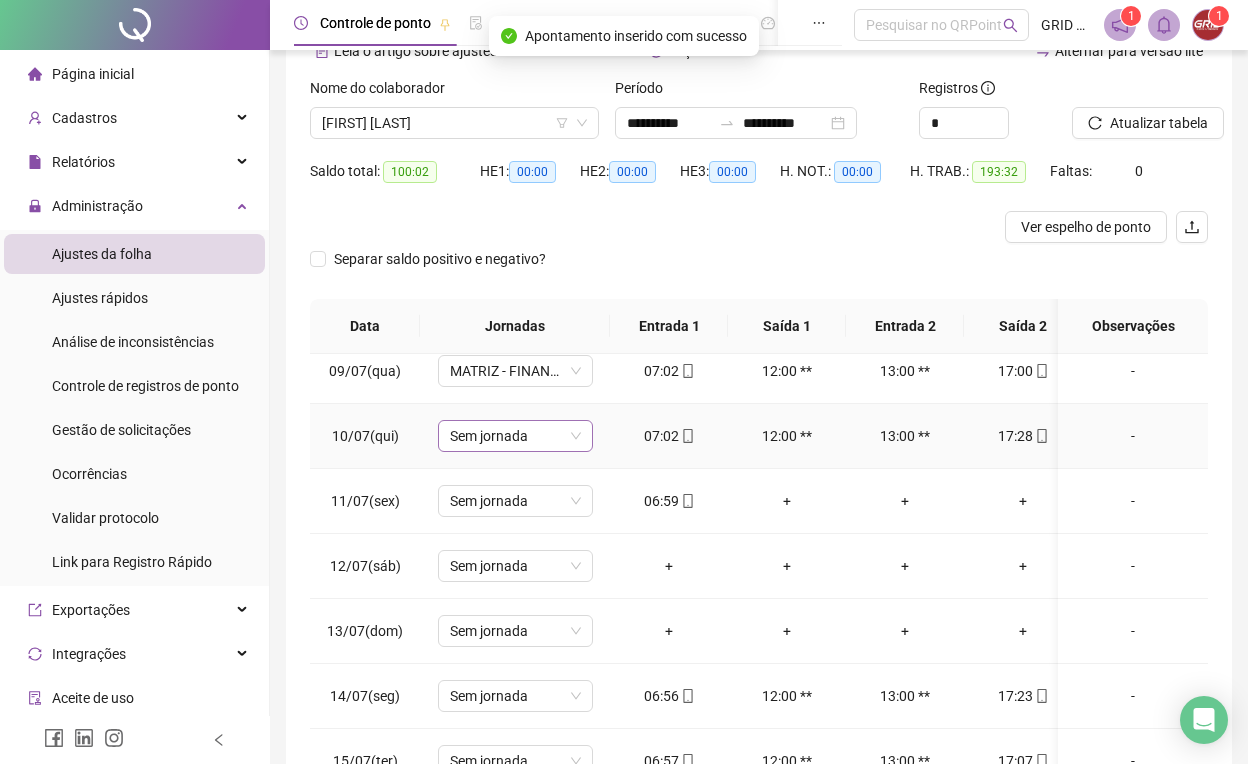 click on "Sem jornada" at bounding box center [515, 436] 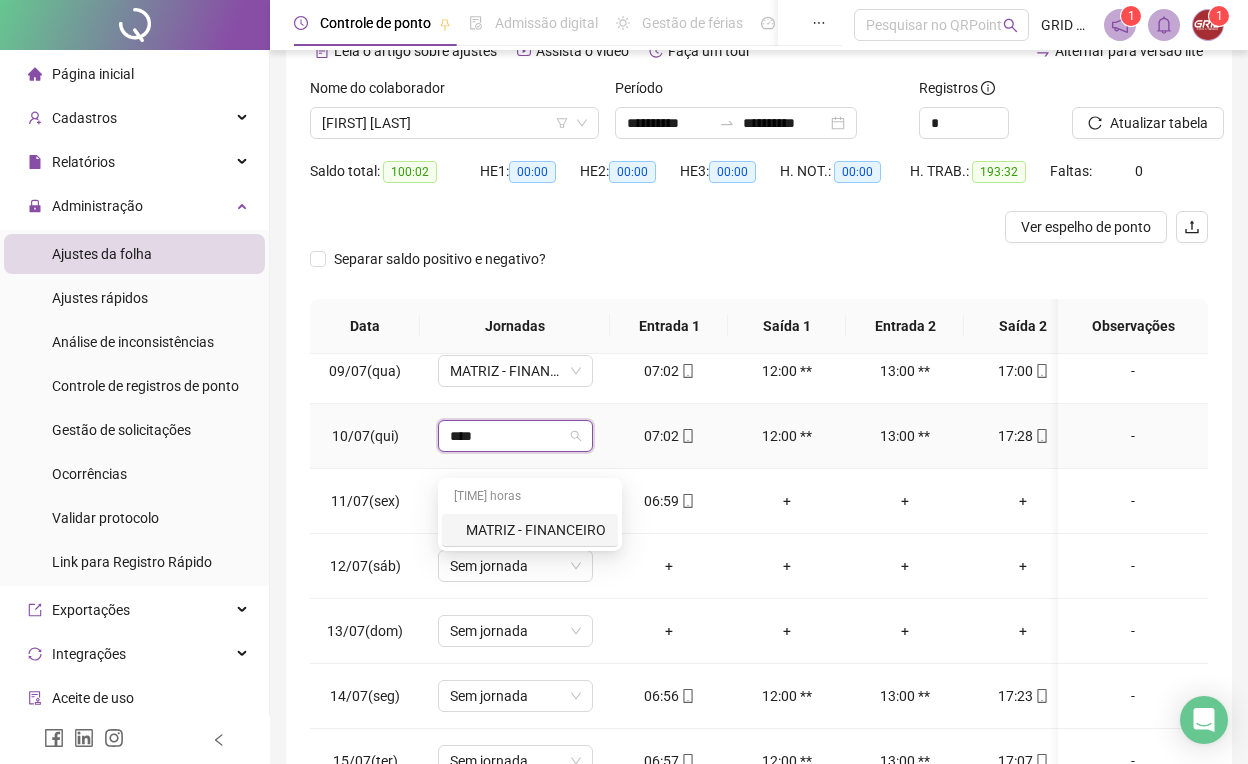 type on "*****" 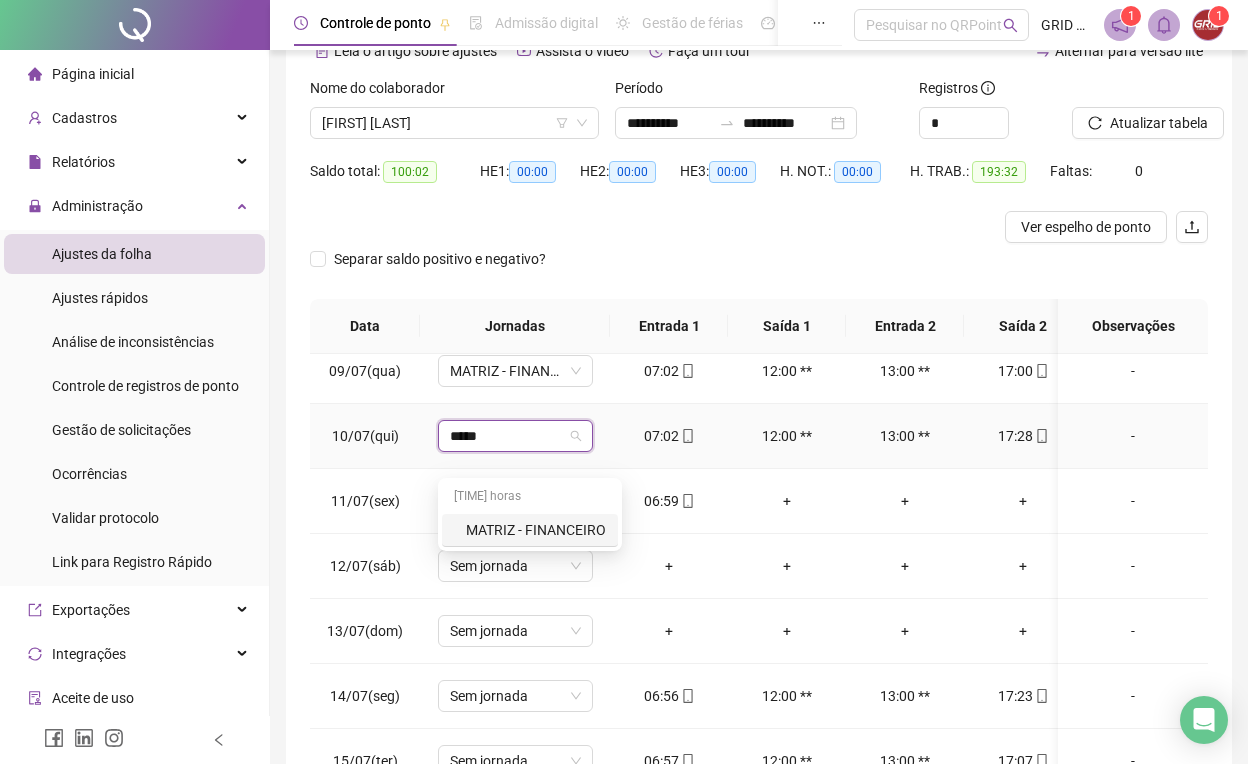 click on "MATRIZ - FINANCEIRO" at bounding box center (536, 530) 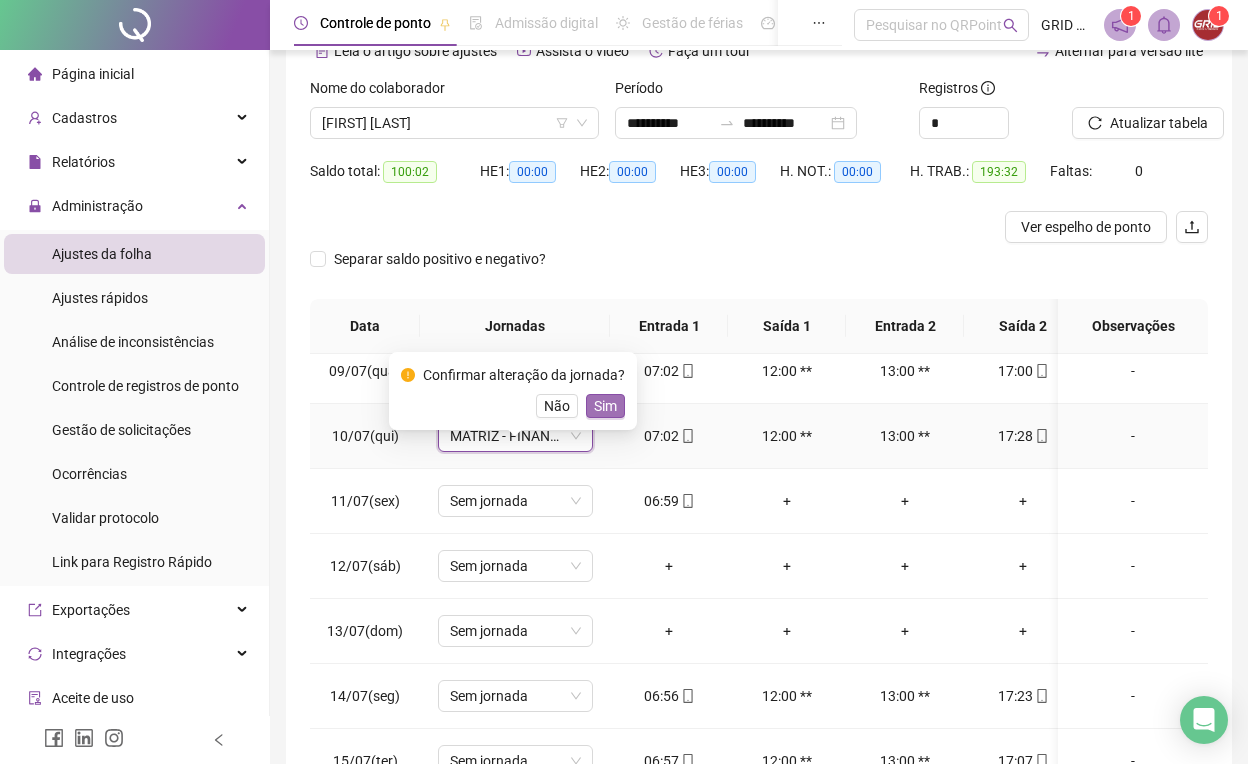 click on "Sim" at bounding box center [605, 406] 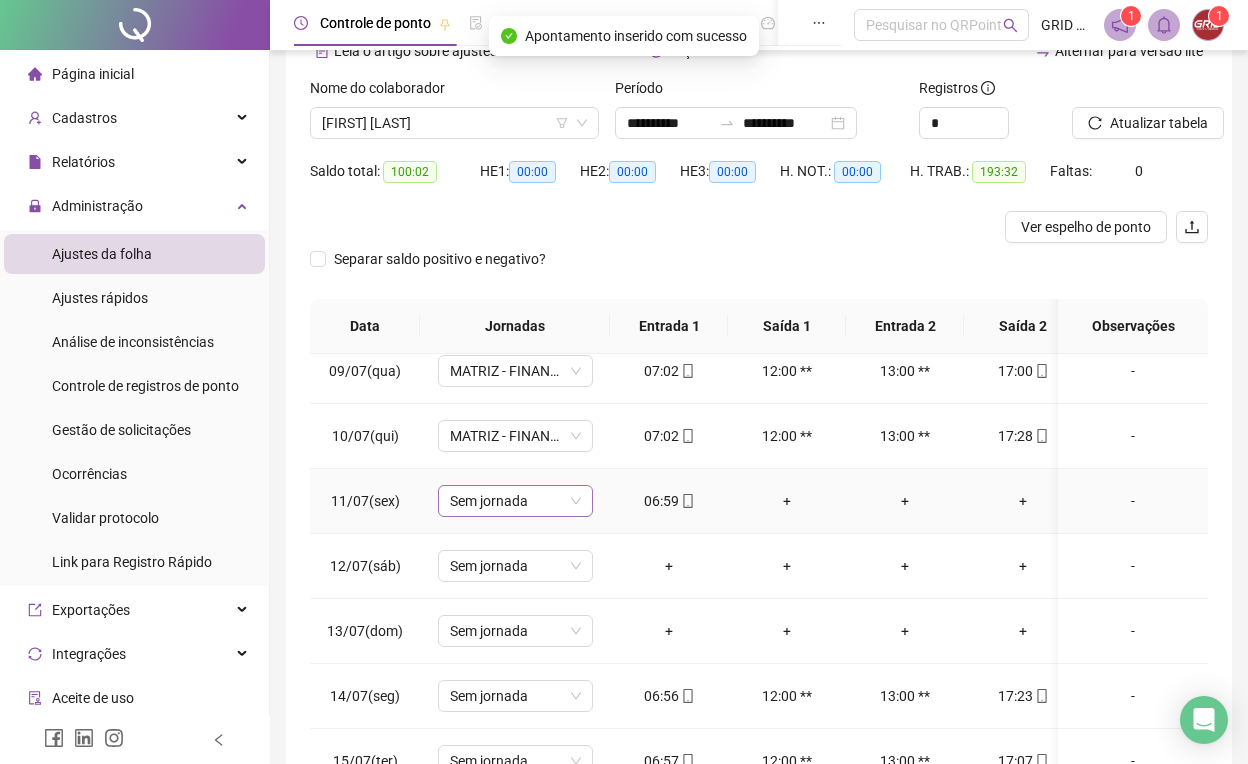 click on "Sem jornada" at bounding box center [515, 501] 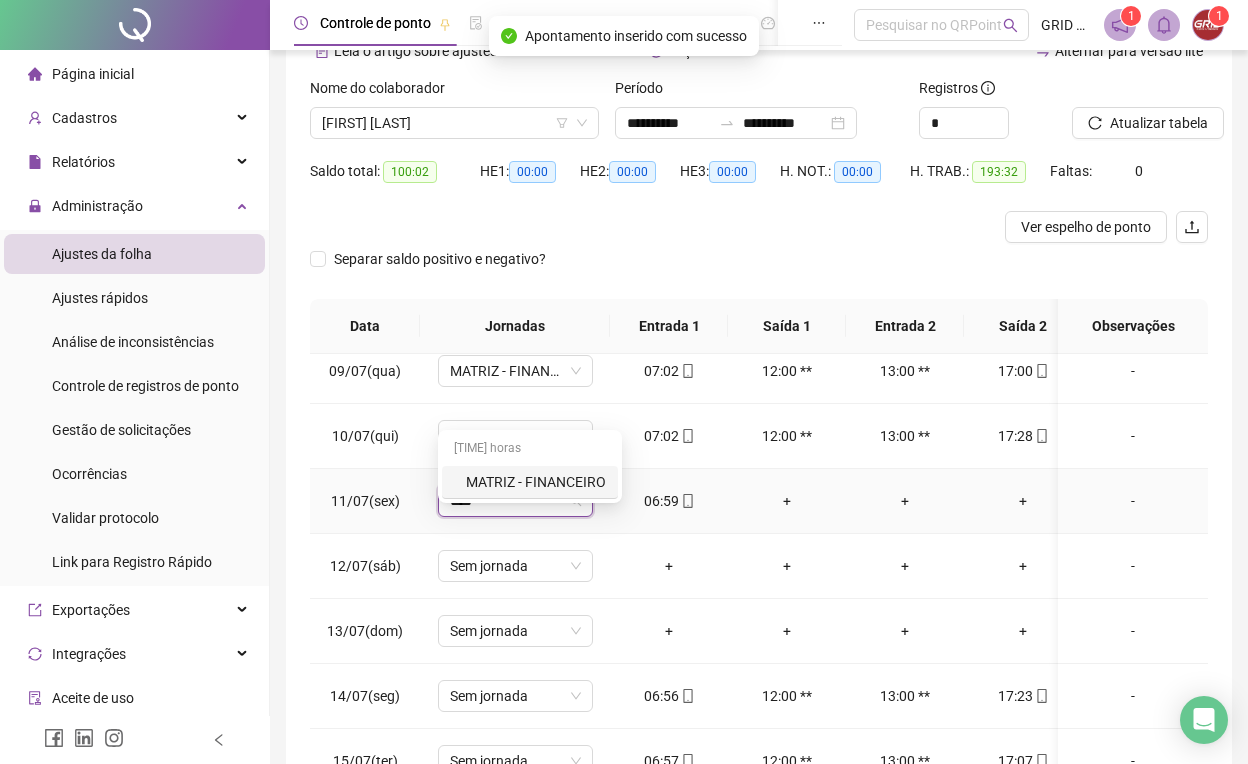 type on "*****" 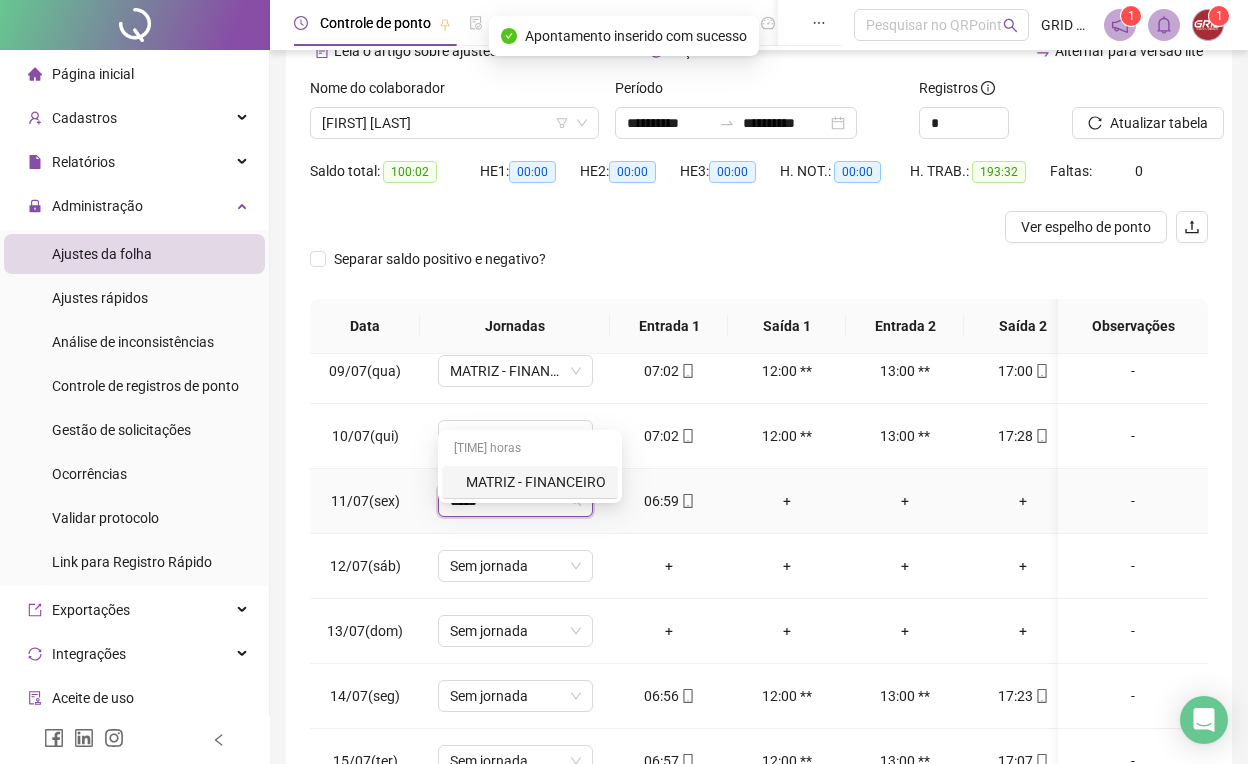 click on "MATRIZ - FINANCEIRO" at bounding box center (536, 482) 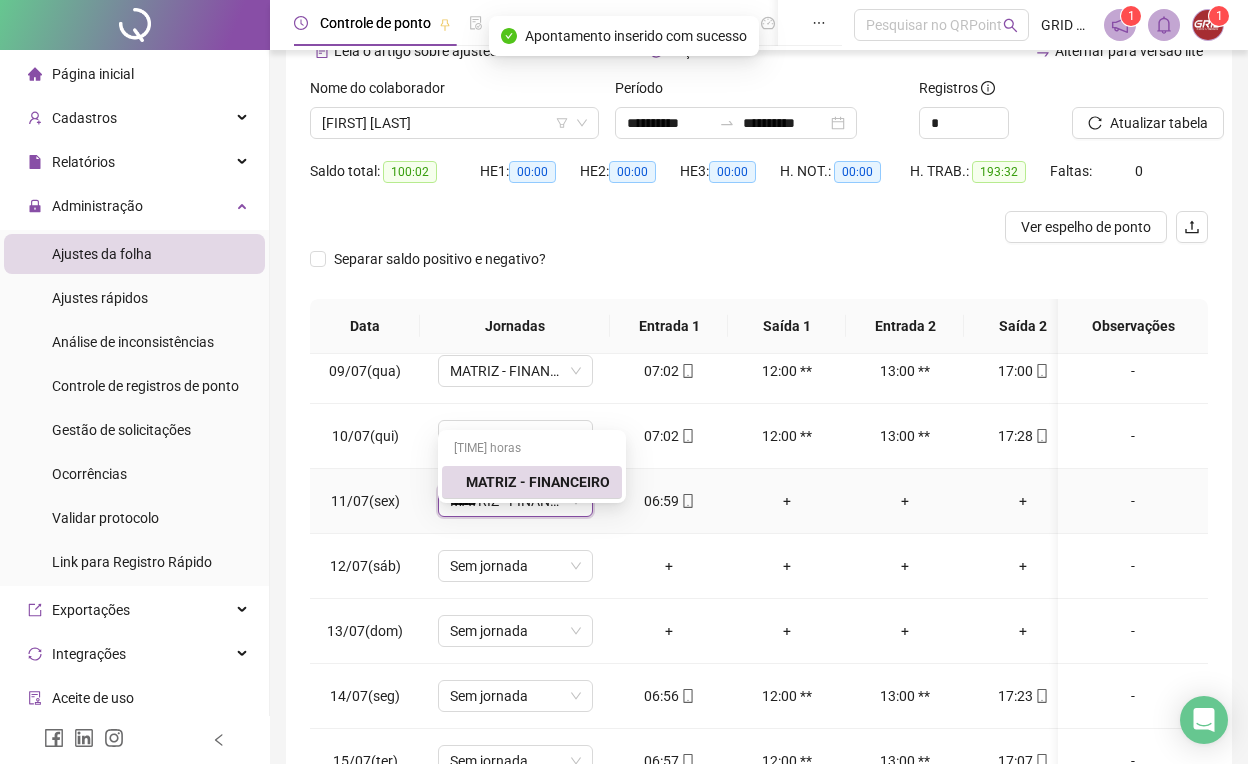 type 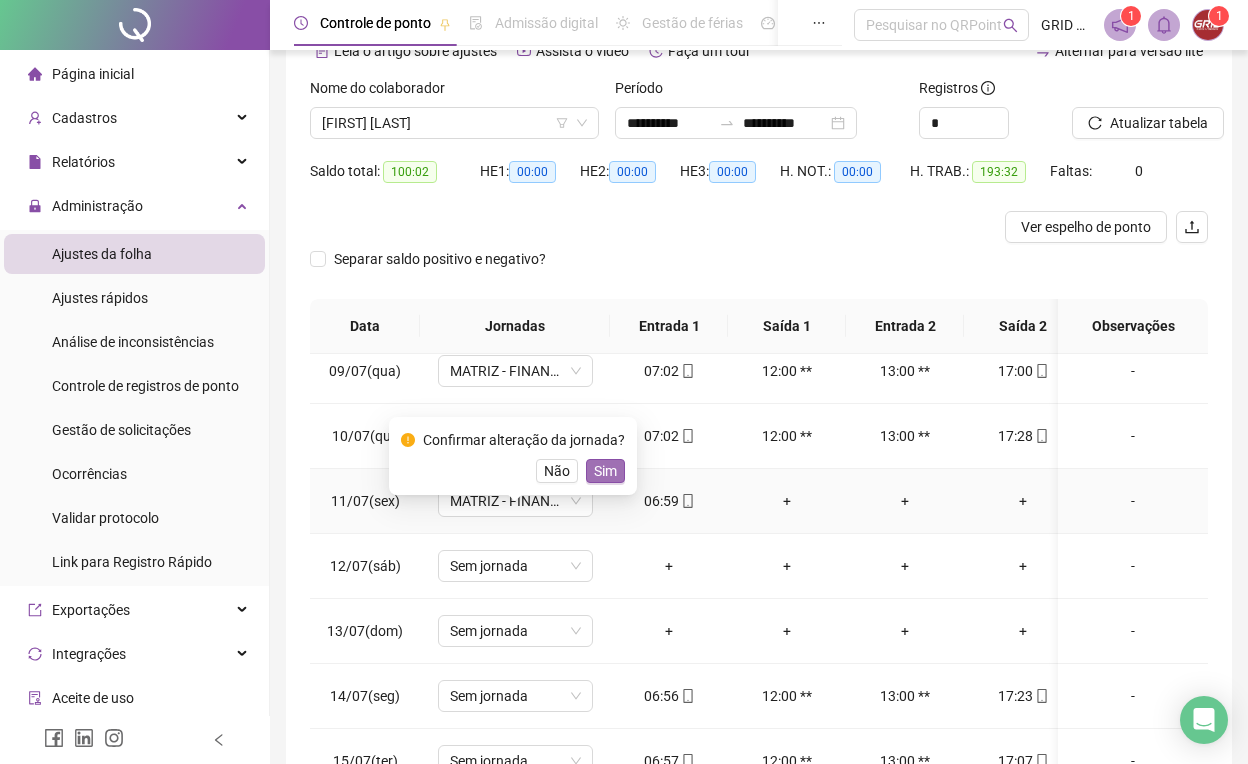 click on "Sim" at bounding box center (605, 471) 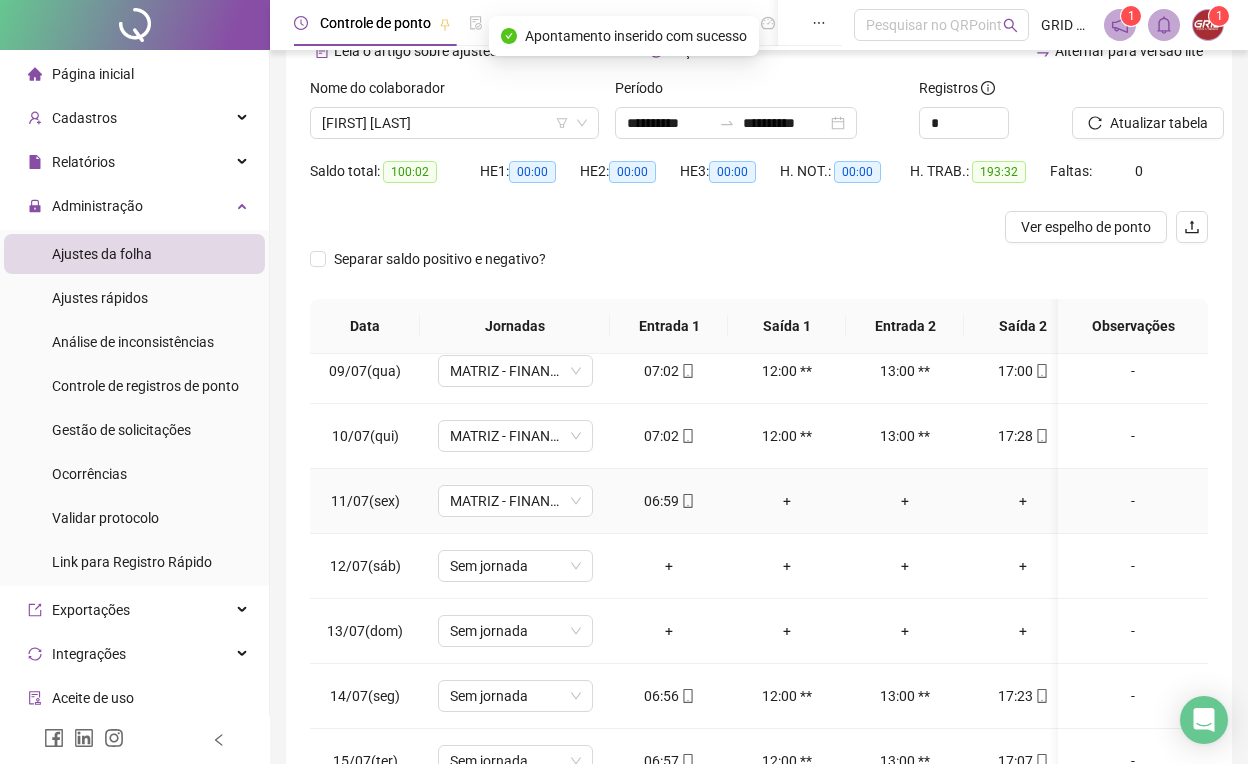 click on "+" at bounding box center (787, 501) 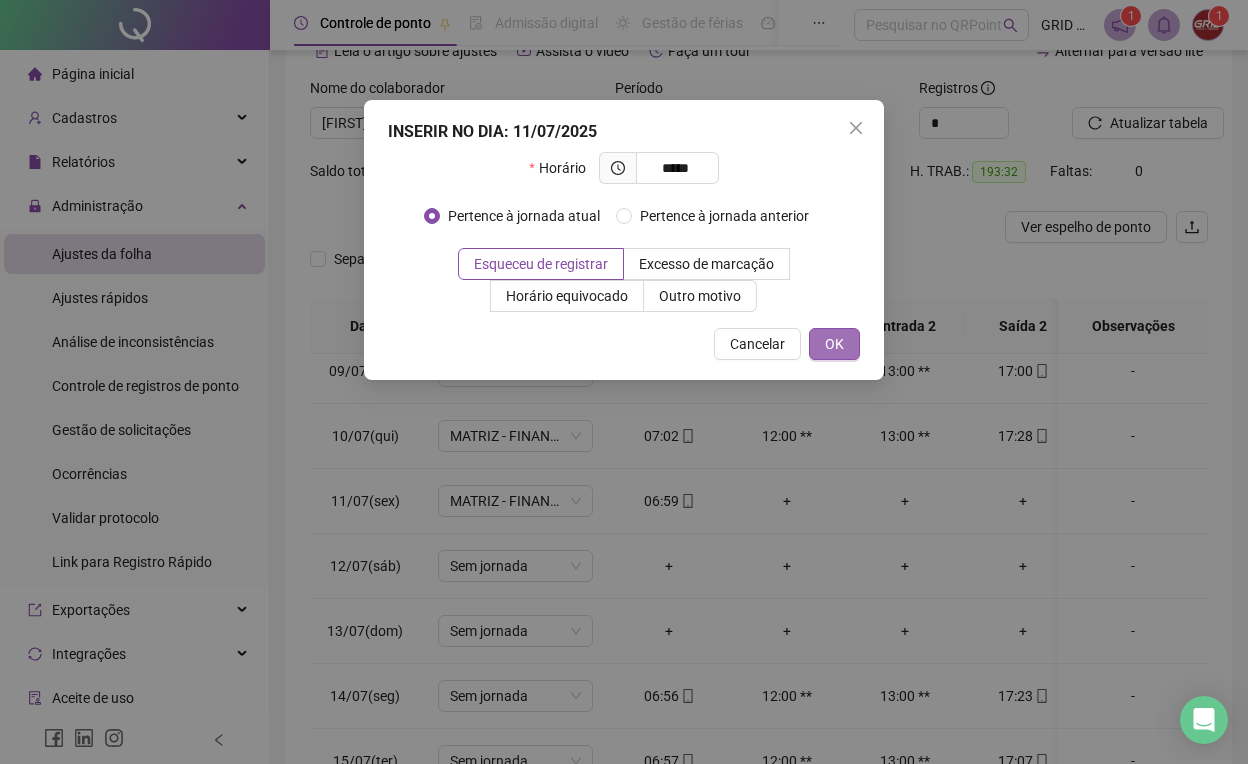 type on "*****" 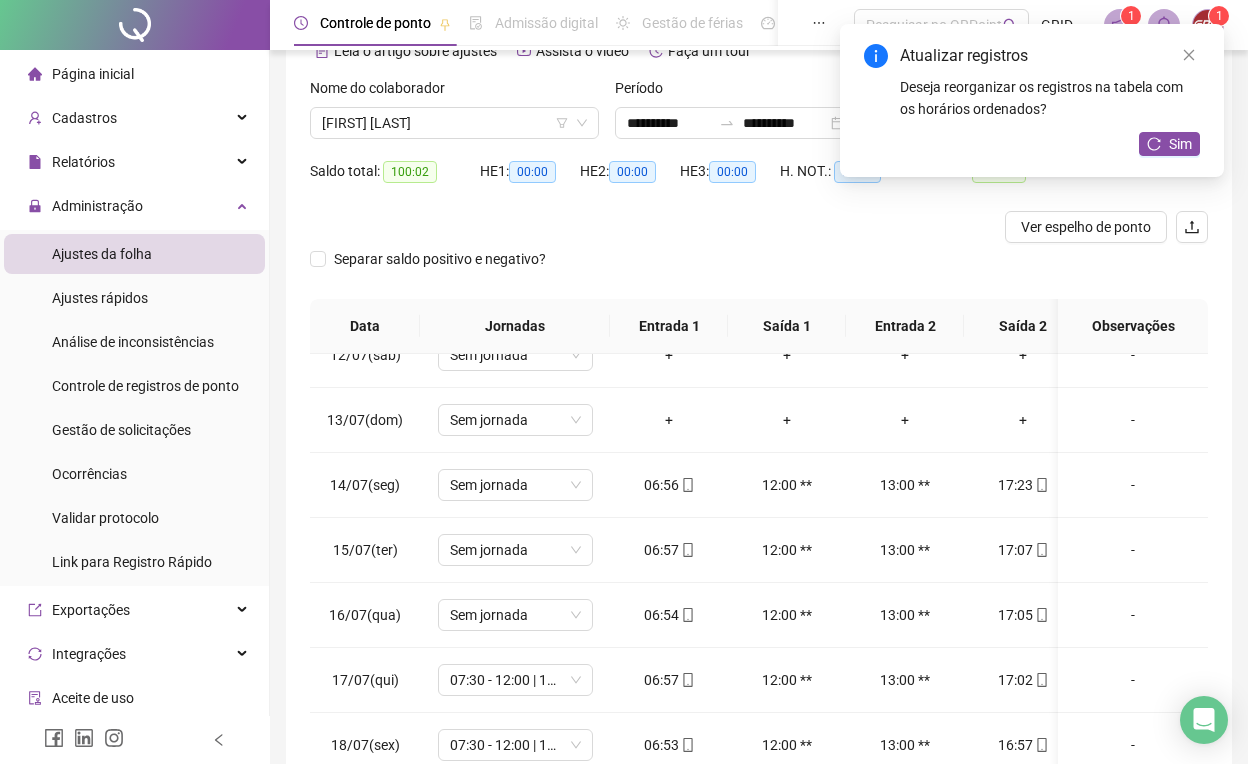 scroll, scrollTop: 747, scrollLeft: 0, axis: vertical 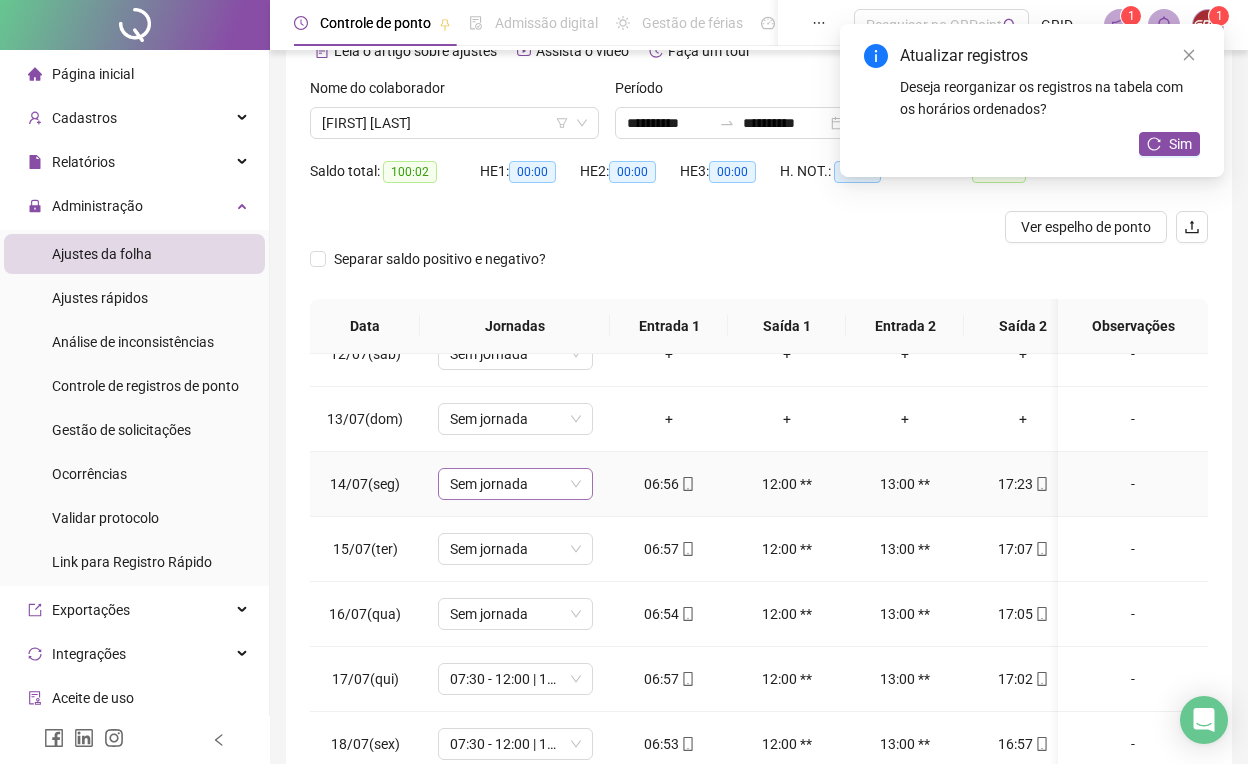 click on "Sem jornada" at bounding box center [515, 484] 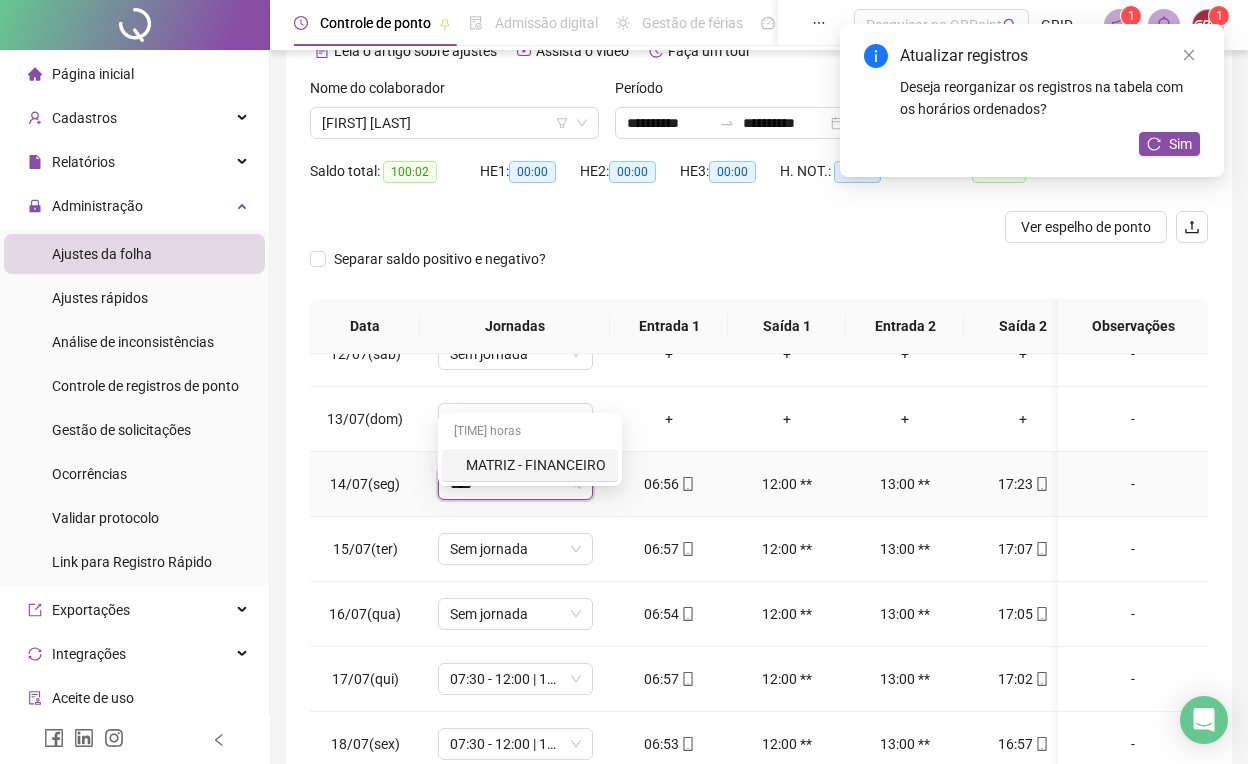 type on "*****" 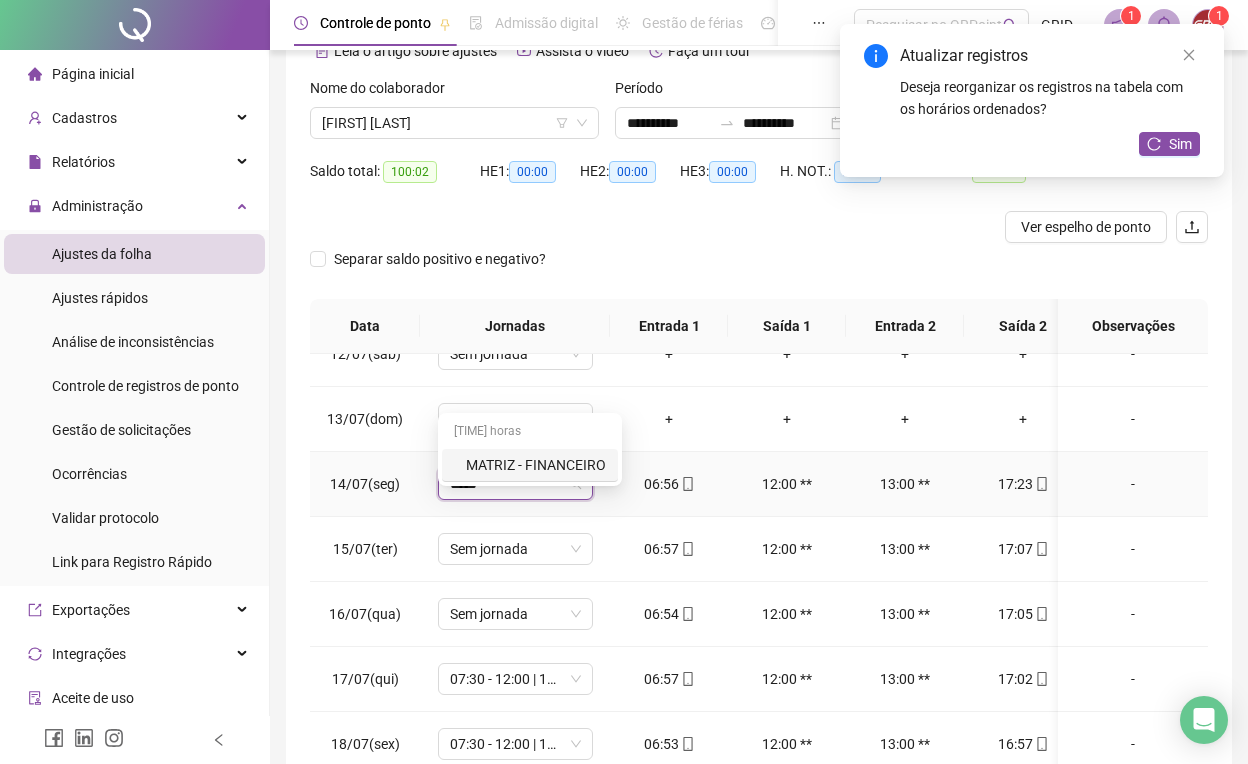 click on "MATRIZ - FINANCEIRO" at bounding box center (536, 465) 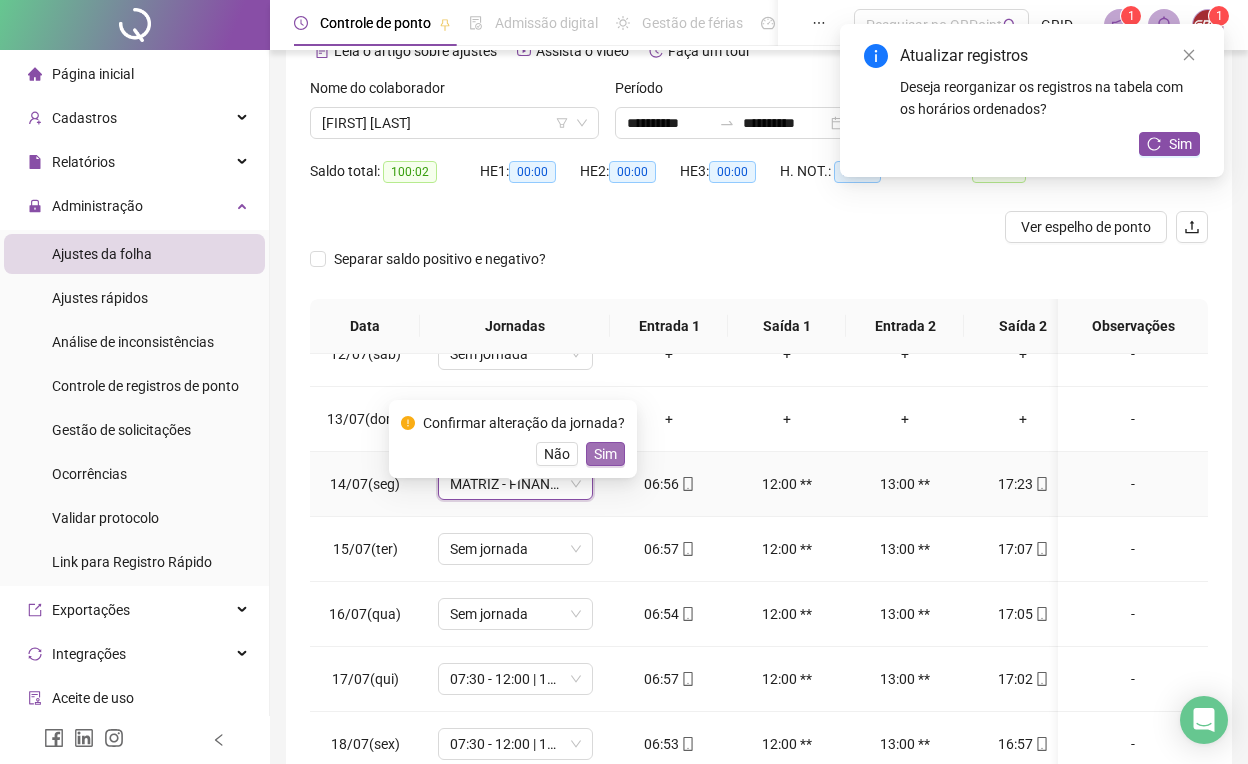 click on "Sim" at bounding box center (605, 454) 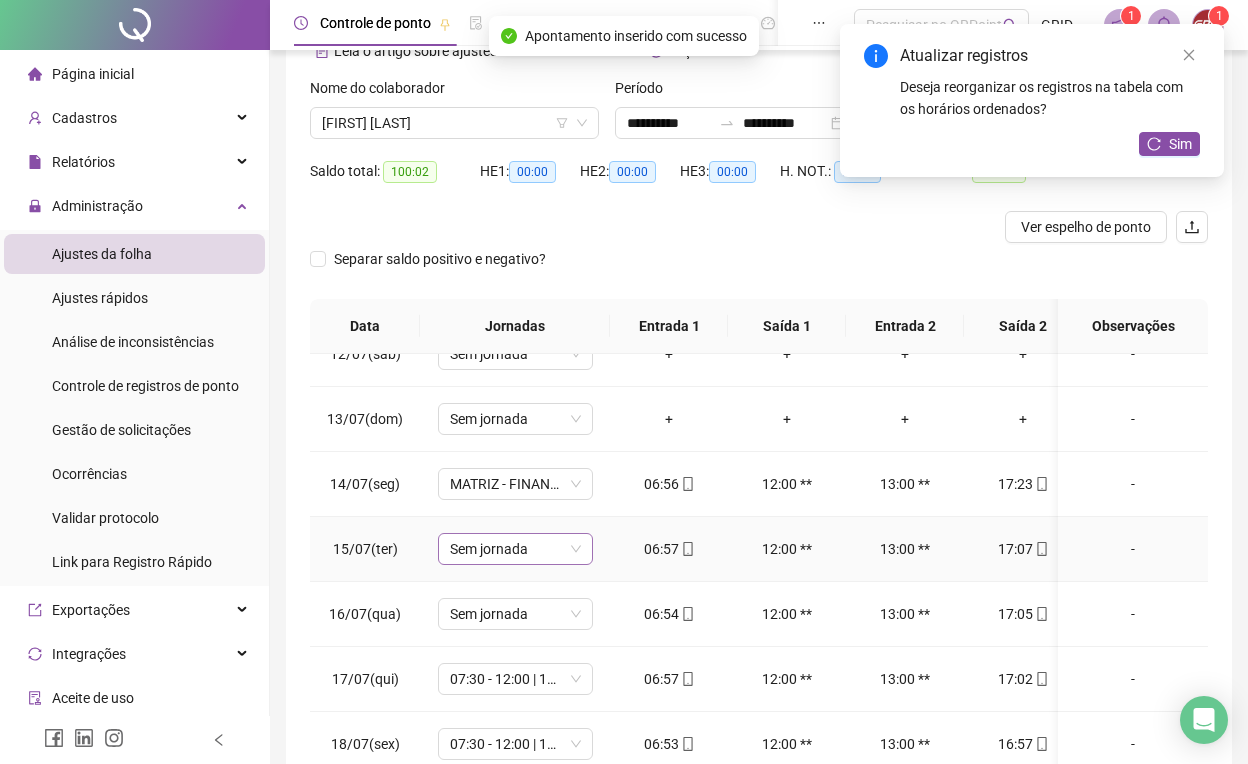 click on "Sem jornada" at bounding box center [515, 549] 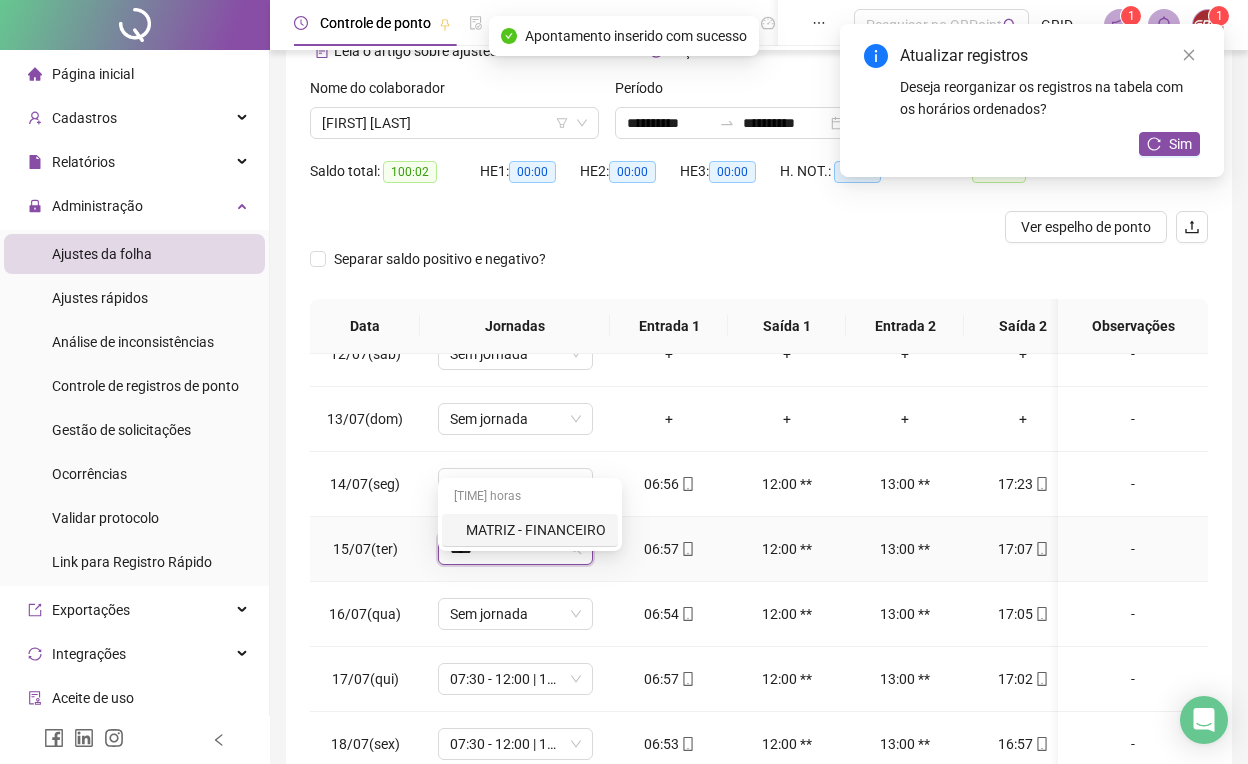 type on "*****" 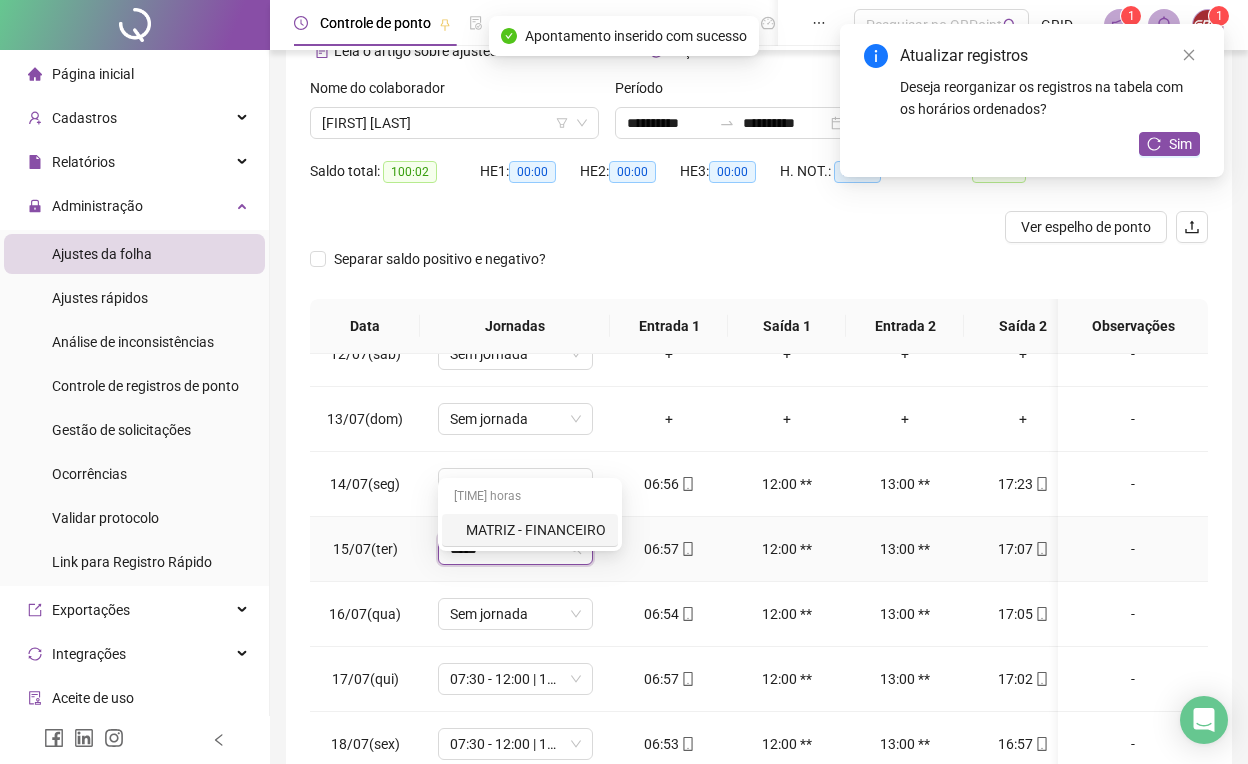 click on "MATRIZ - FINANCEIRO" at bounding box center [536, 530] 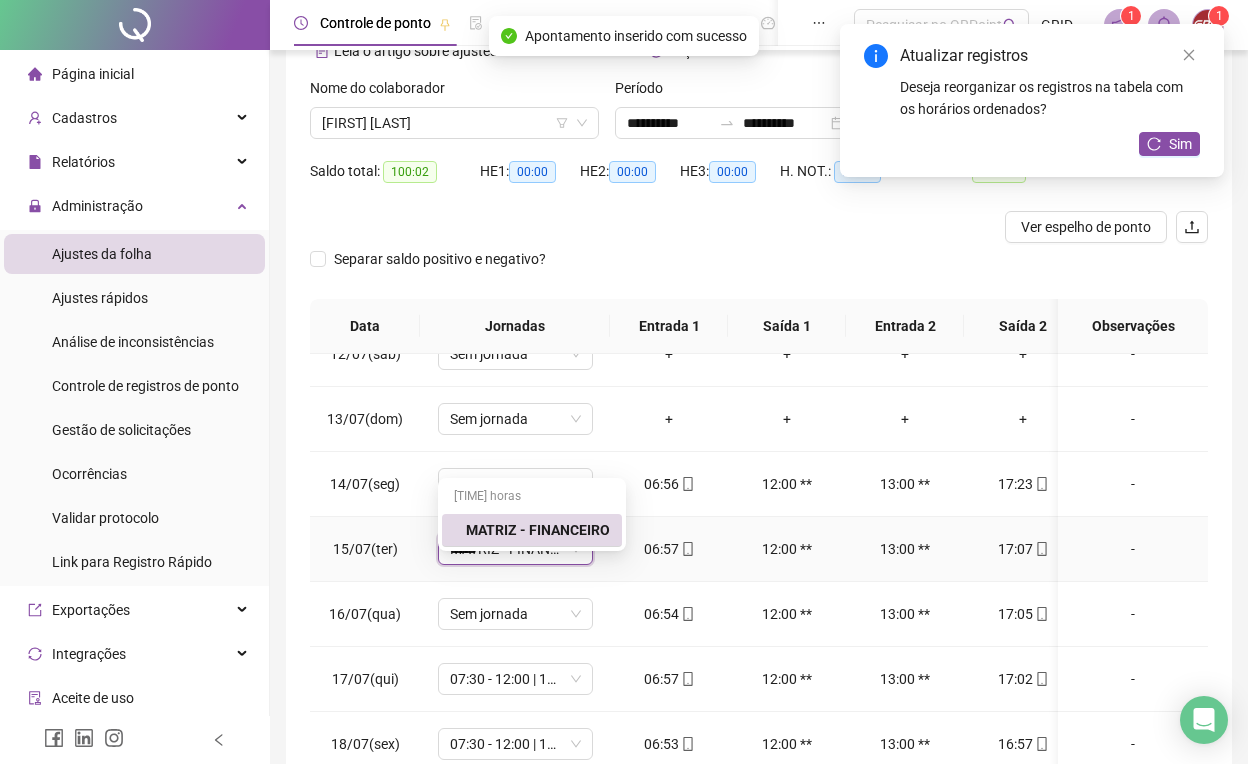 type 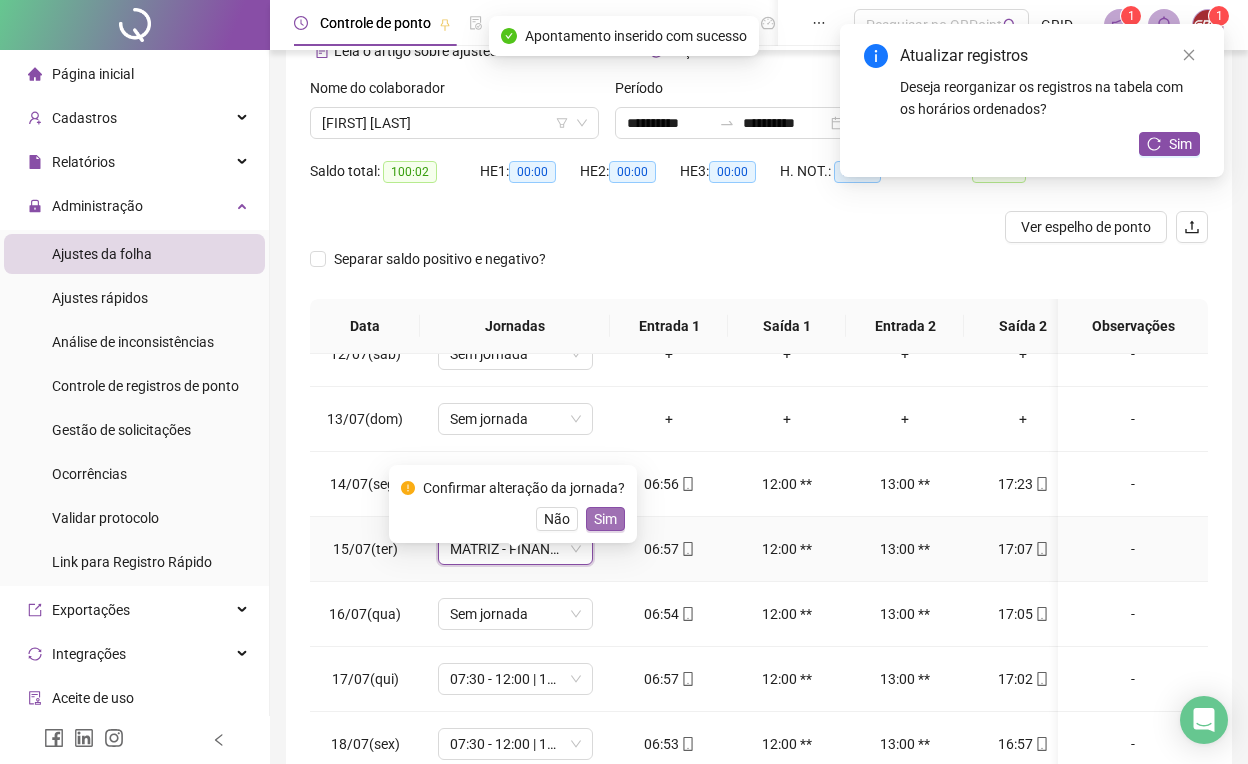 click on "Sim" at bounding box center (605, 519) 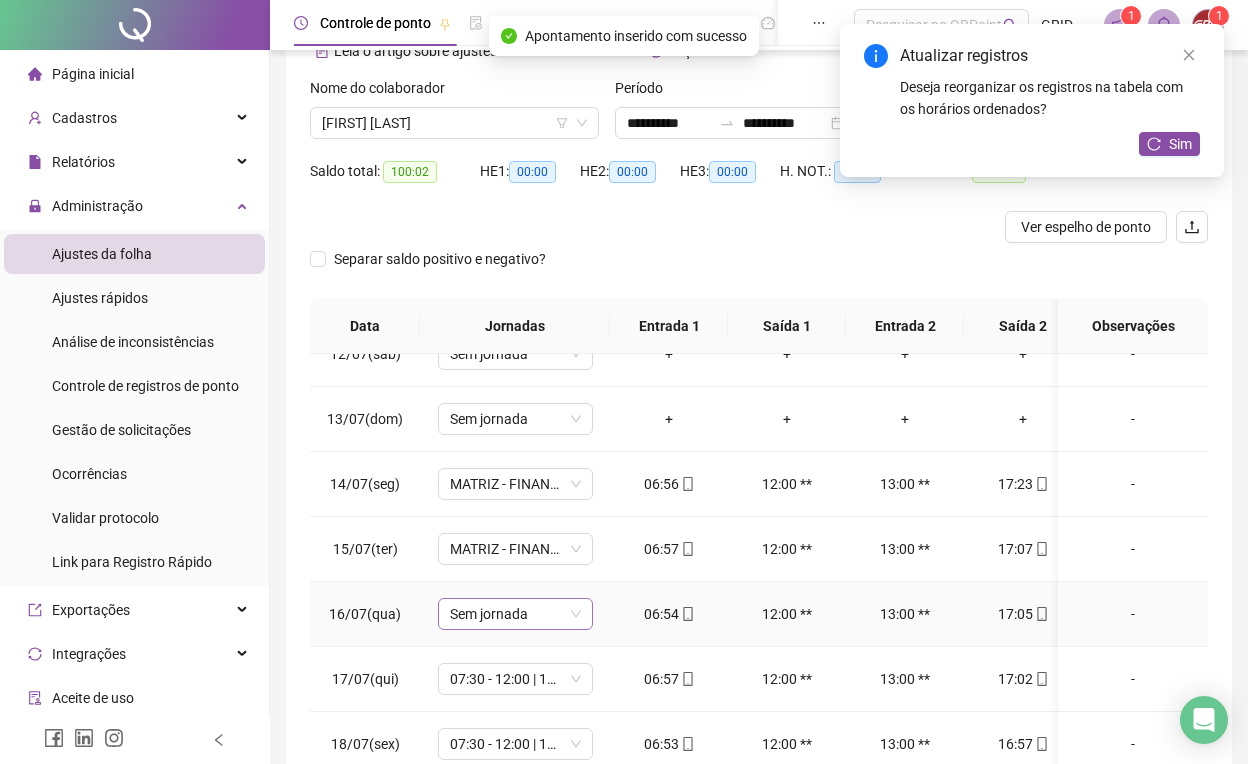 click on "Sem jornada" at bounding box center (515, 614) 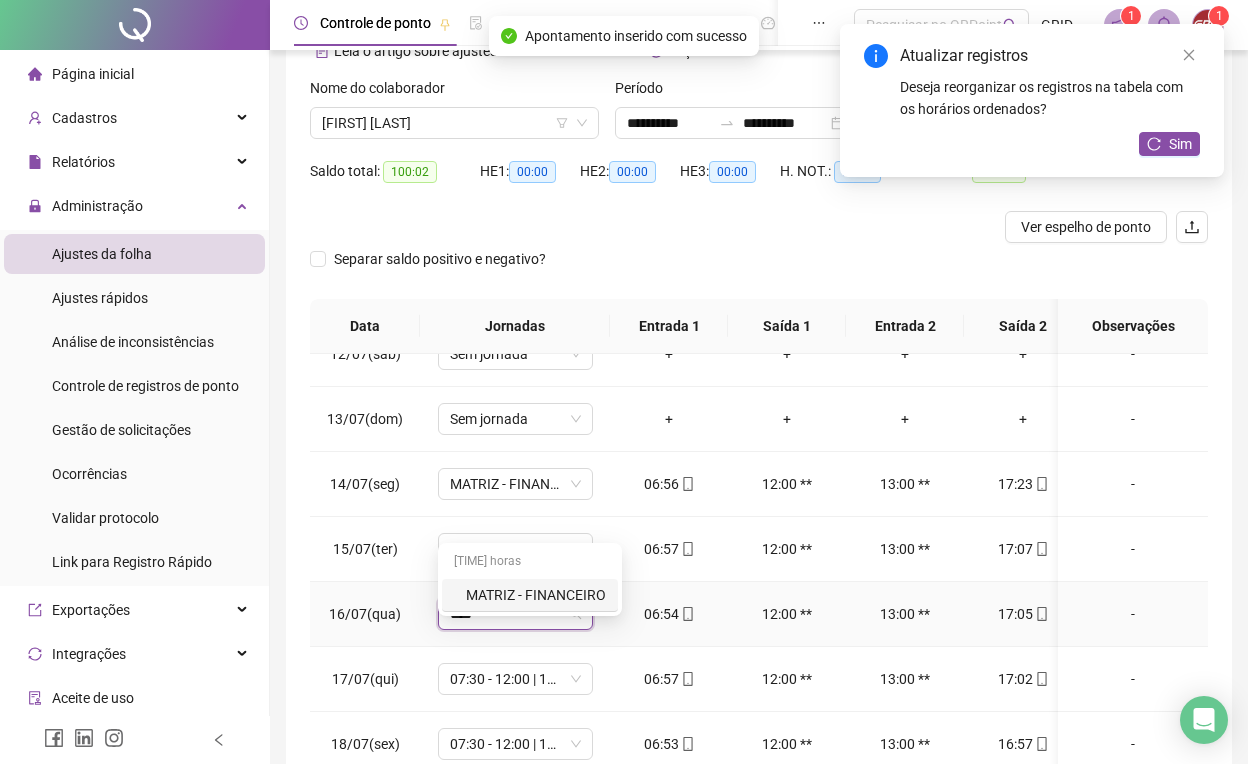 type on "*****" 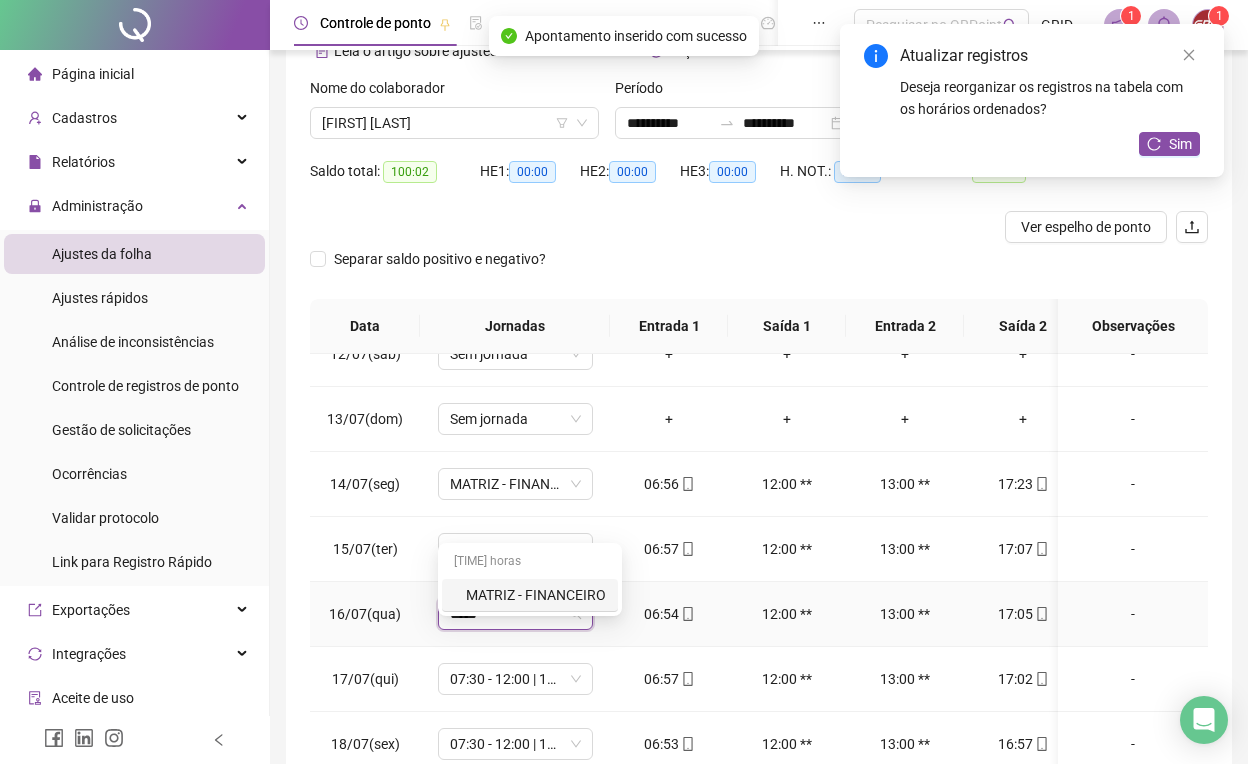 click on "MATRIZ - FINANCEIRO" at bounding box center [536, 595] 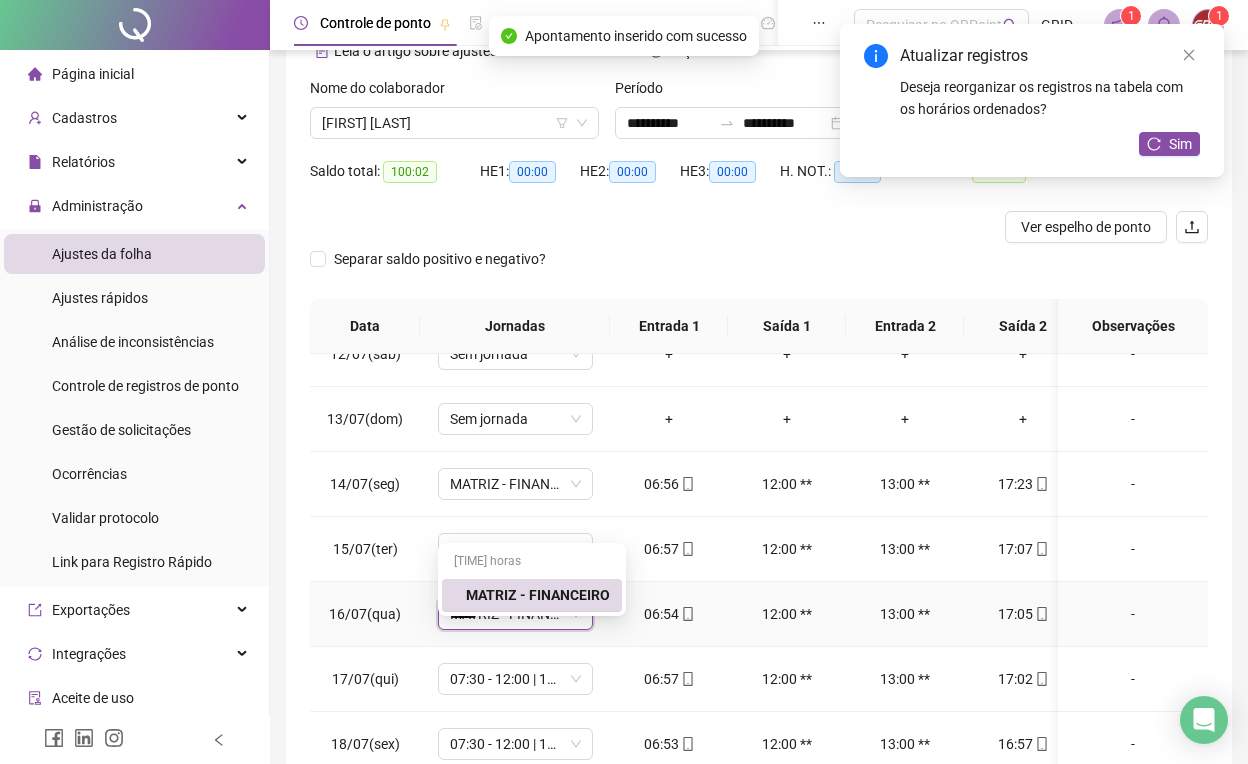 type 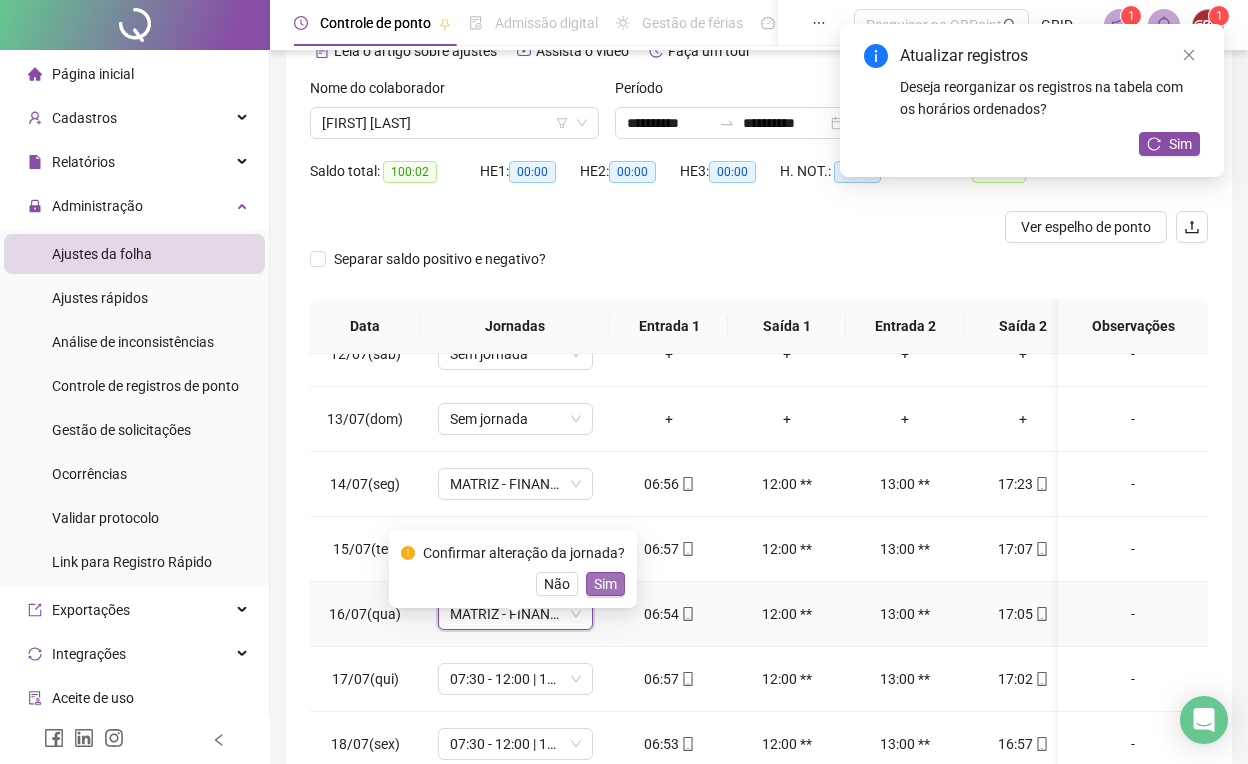 click on "Sim" at bounding box center [605, 584] 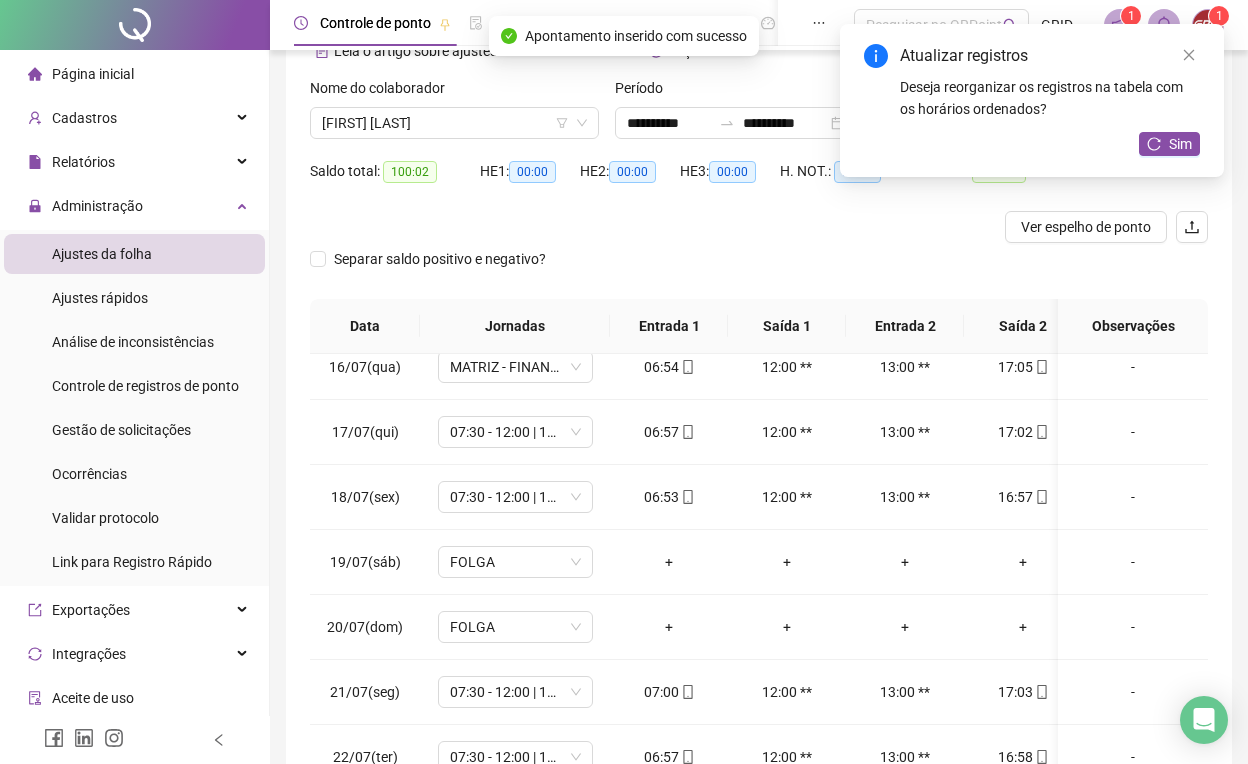 scroll, scrollTop: 993, scrollLeft: 0, axis: vertical 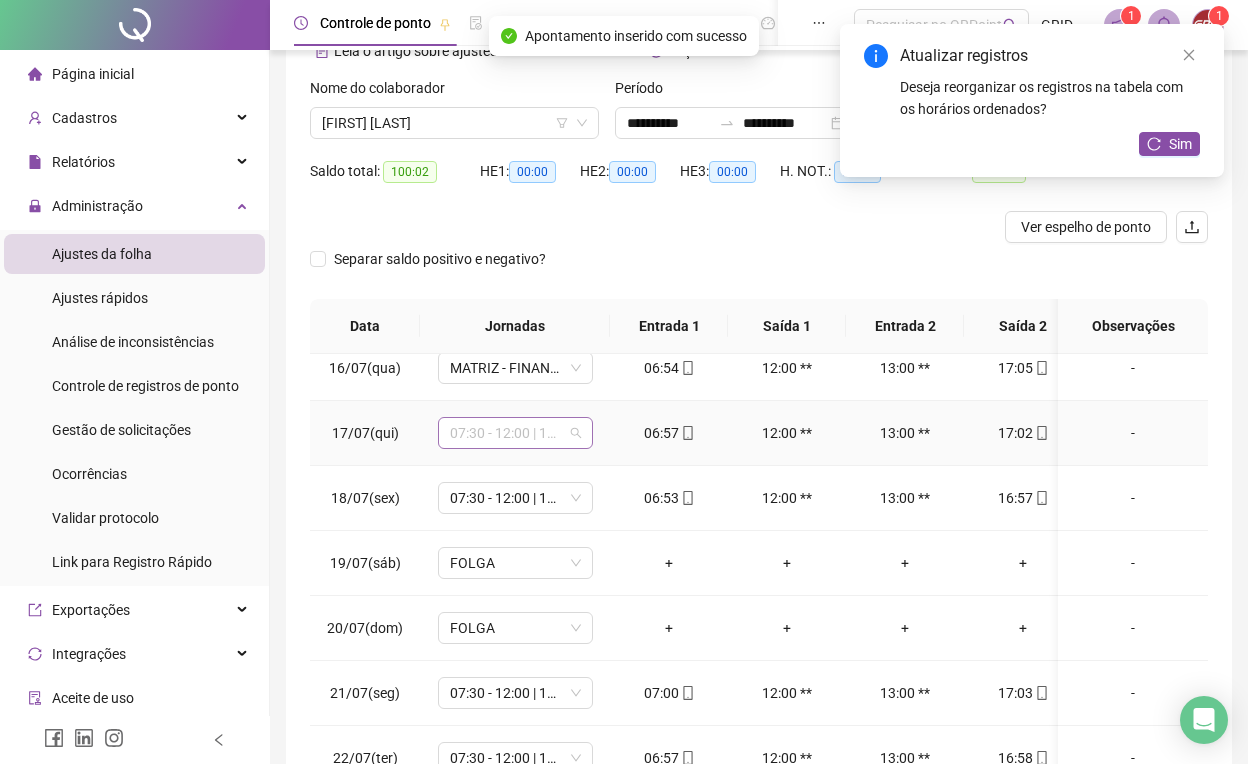 click on "07:30 - 12:00 | 13:00 - 17:00" at bounding box center [515, 433] 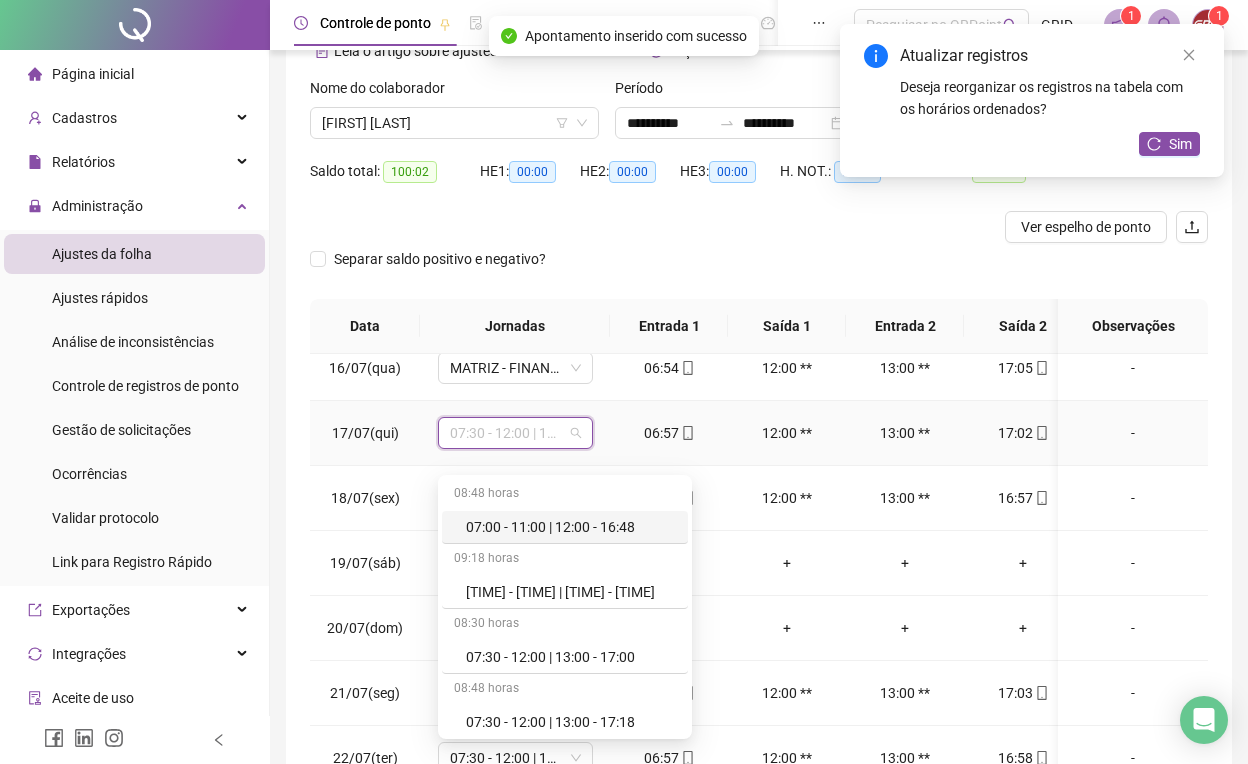click on "07:30 - 12:00 | 13:00 - 17:00" at bounding box center (515, 433) 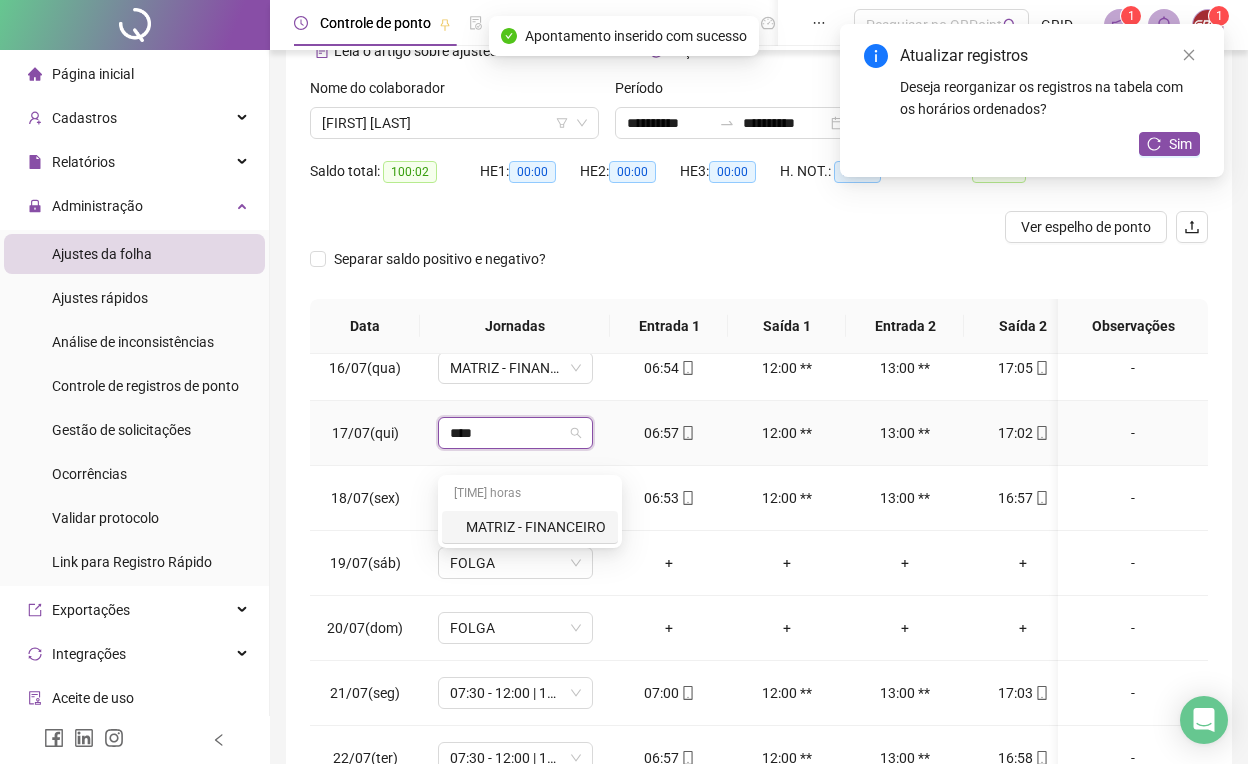 type on "*****" 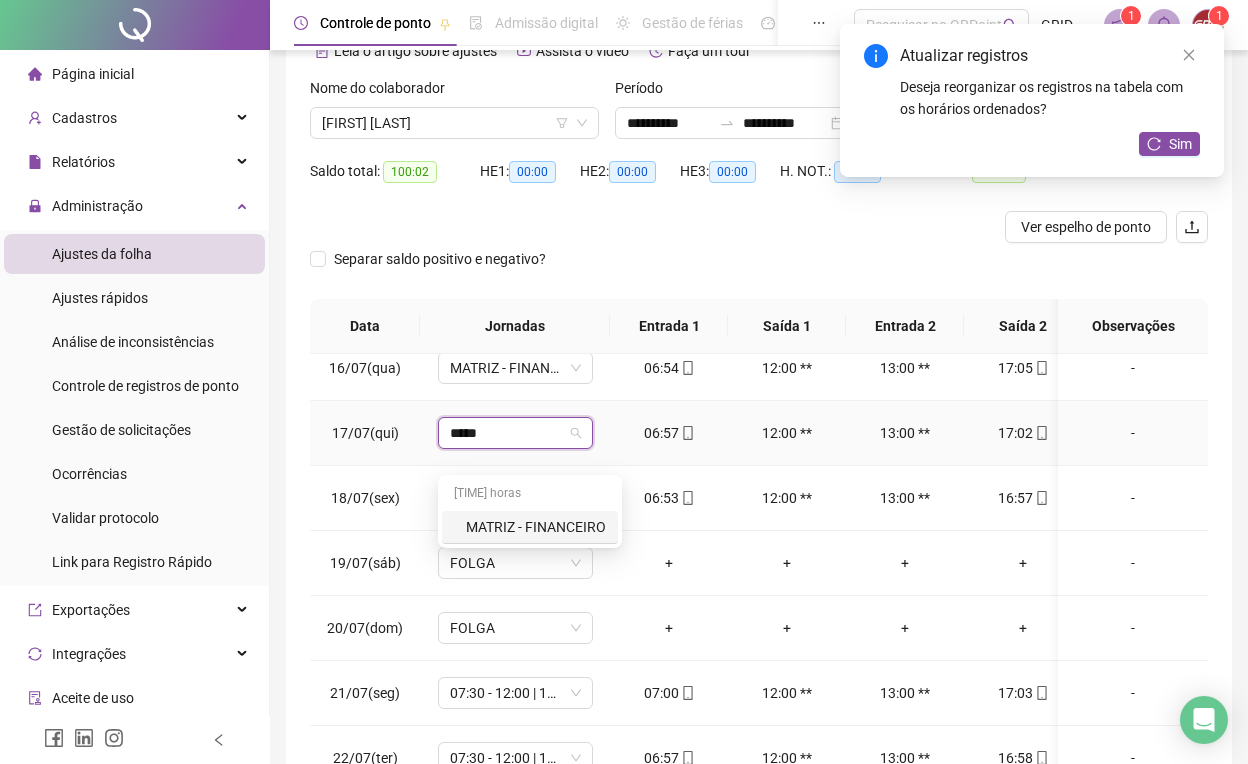 click on "MATRIZ - FINANCEIRO" at bounding box center [530, 527] 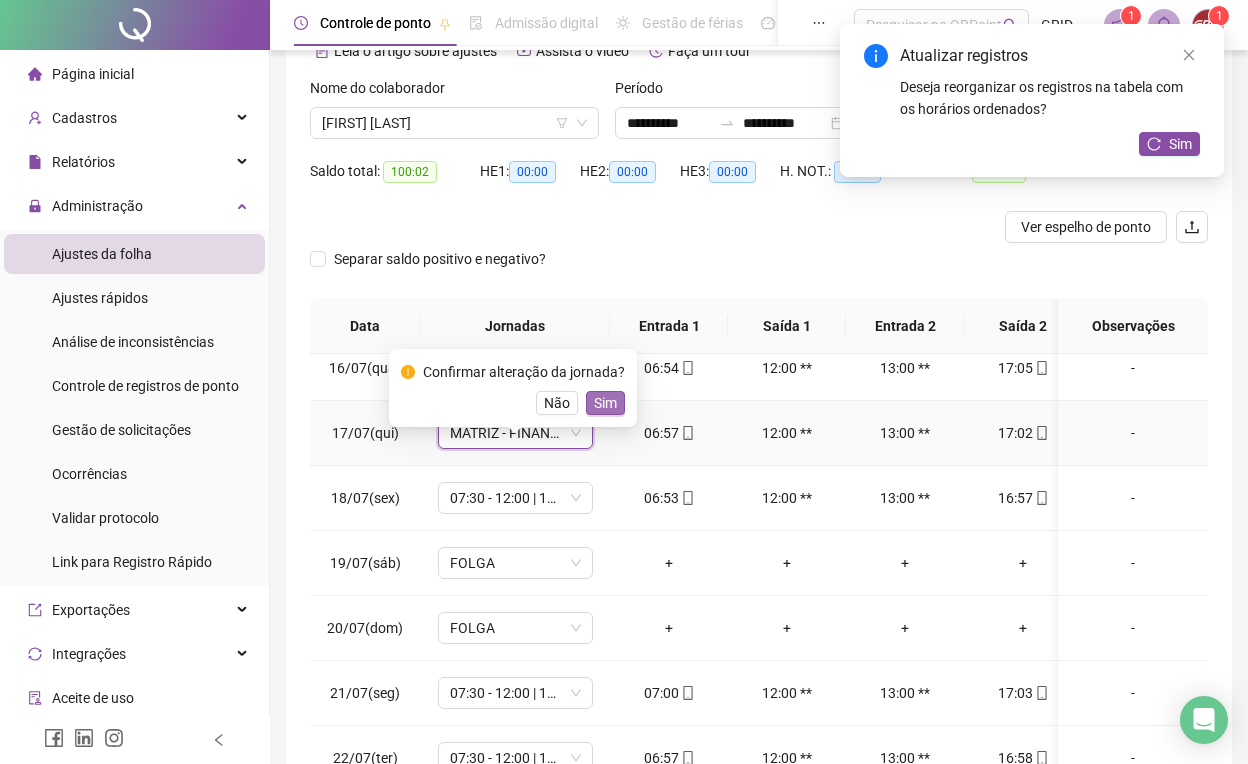 click on "Sim" at bounding box center [605, 403] 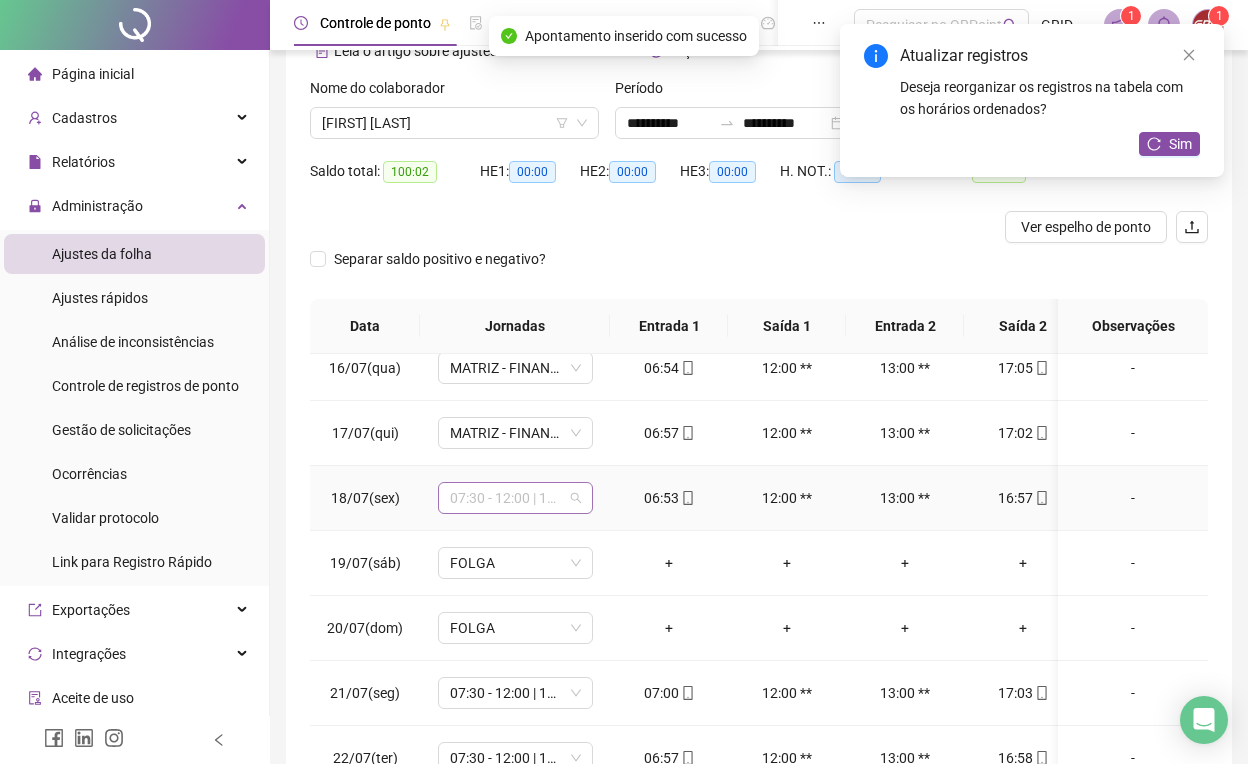 click on "07:30 - 12:00 | 13:00 - 17:00" at bounding box center (515, 498) 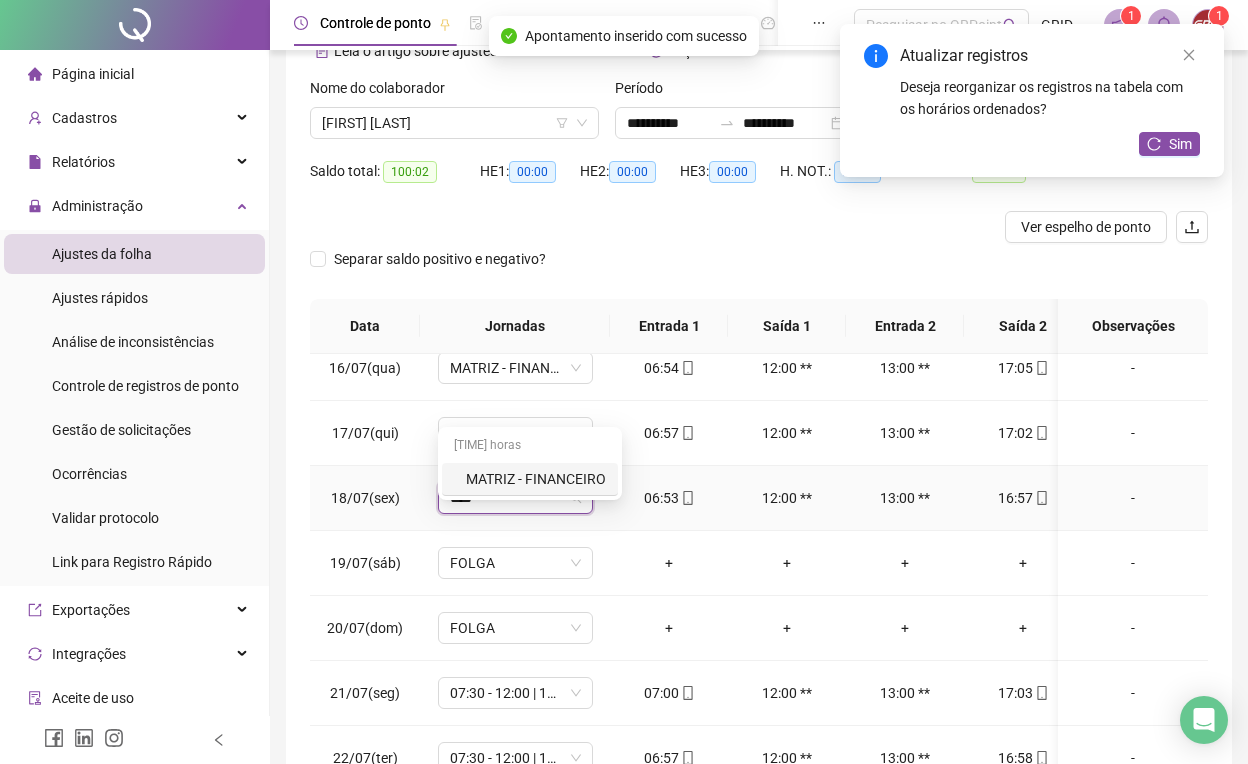 type on "*****" 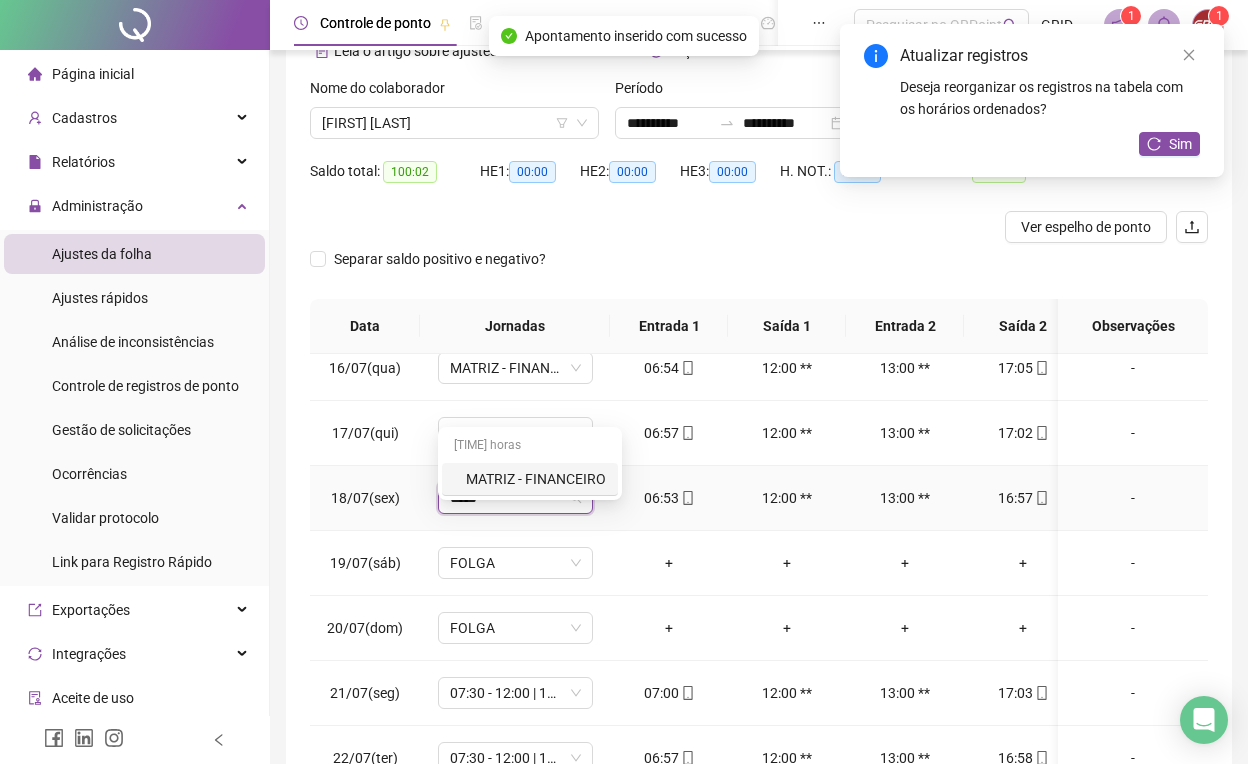 click on "MATRIZ - FINANCEIRO" at bounding box center (536, 479) 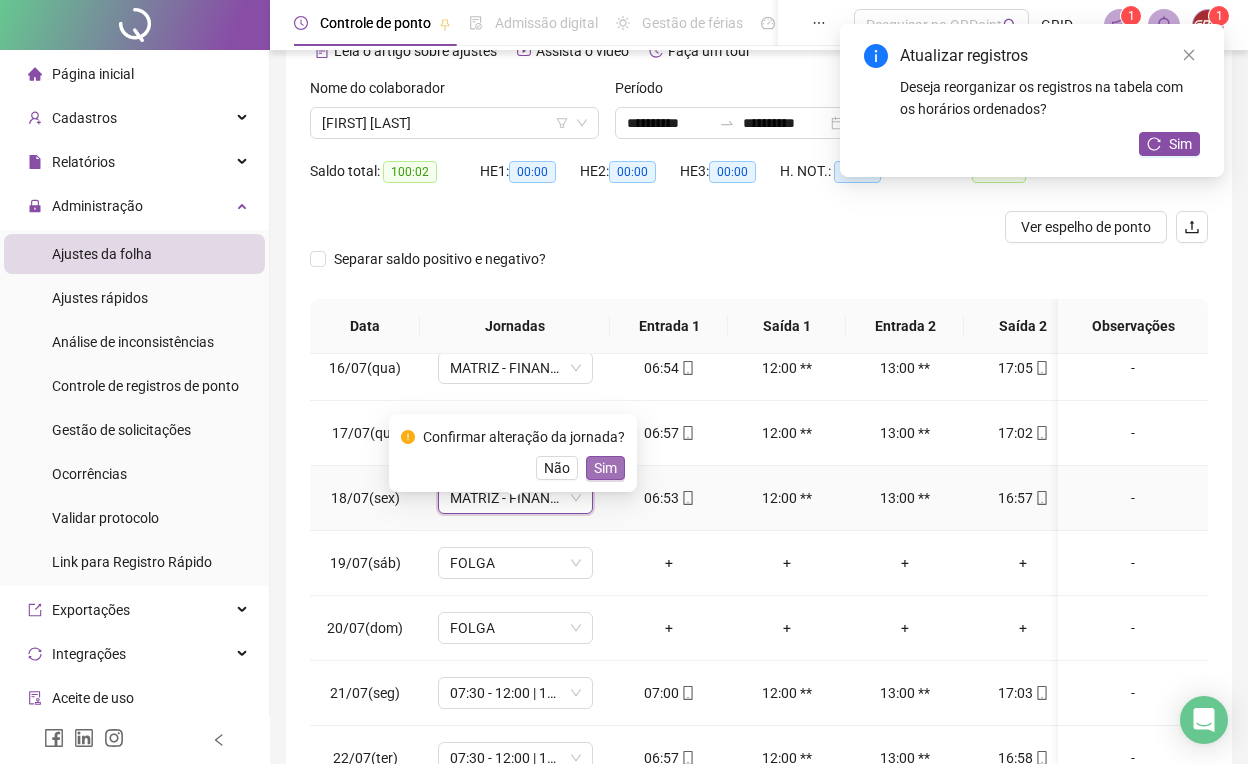 click on "Sim" at bounding box center (605, 468) 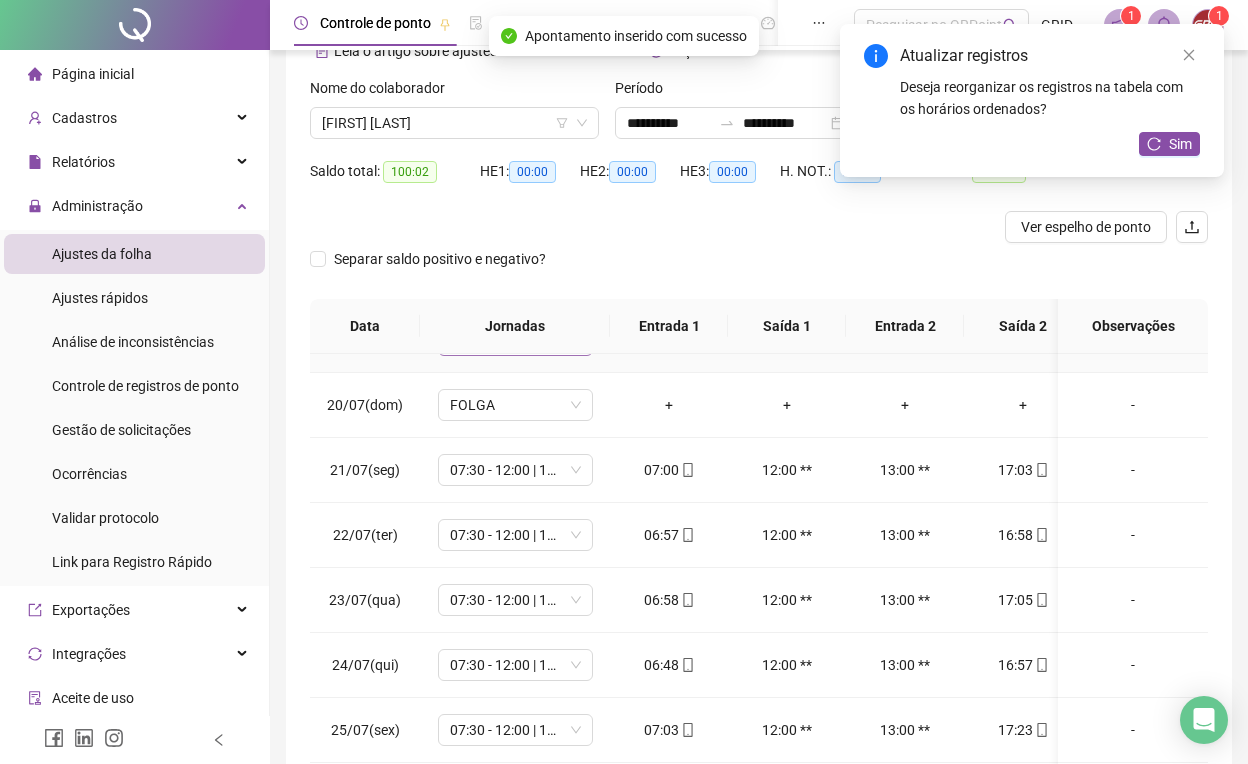 scroll, scrollTop: 1228, scrollLeft: 0, axis: vertical 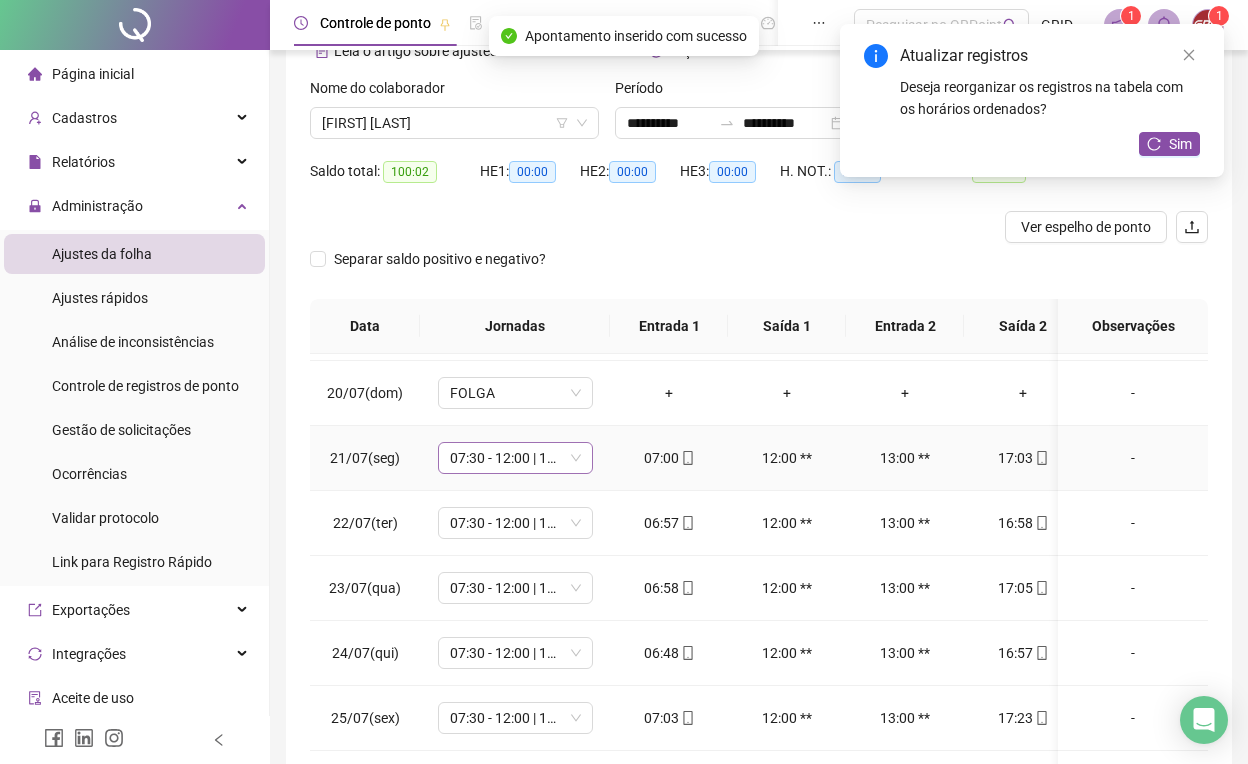 click on "07:30 - 12:00 | 13:00 - 17:00" at bounding box center (515, 458) 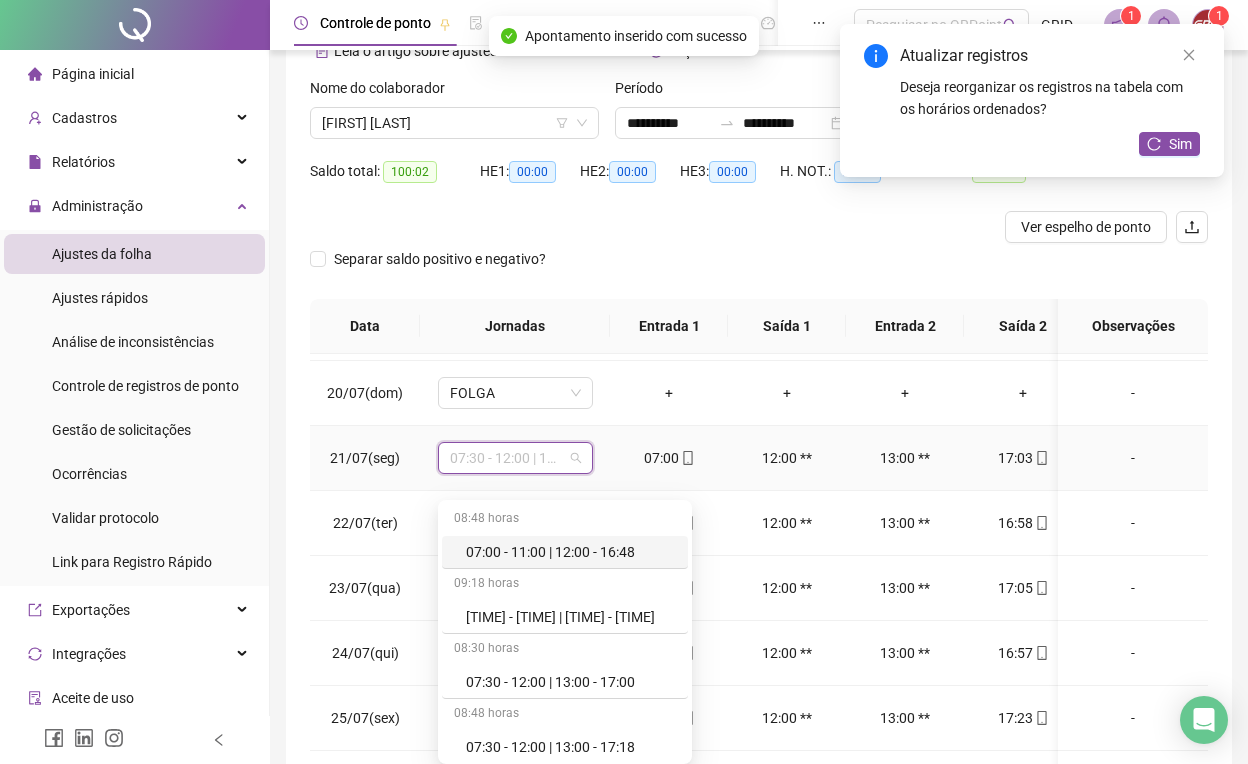 click on "07:30 - 12:00 | 13:00 - 17:00" at bounding box center (515, 458) 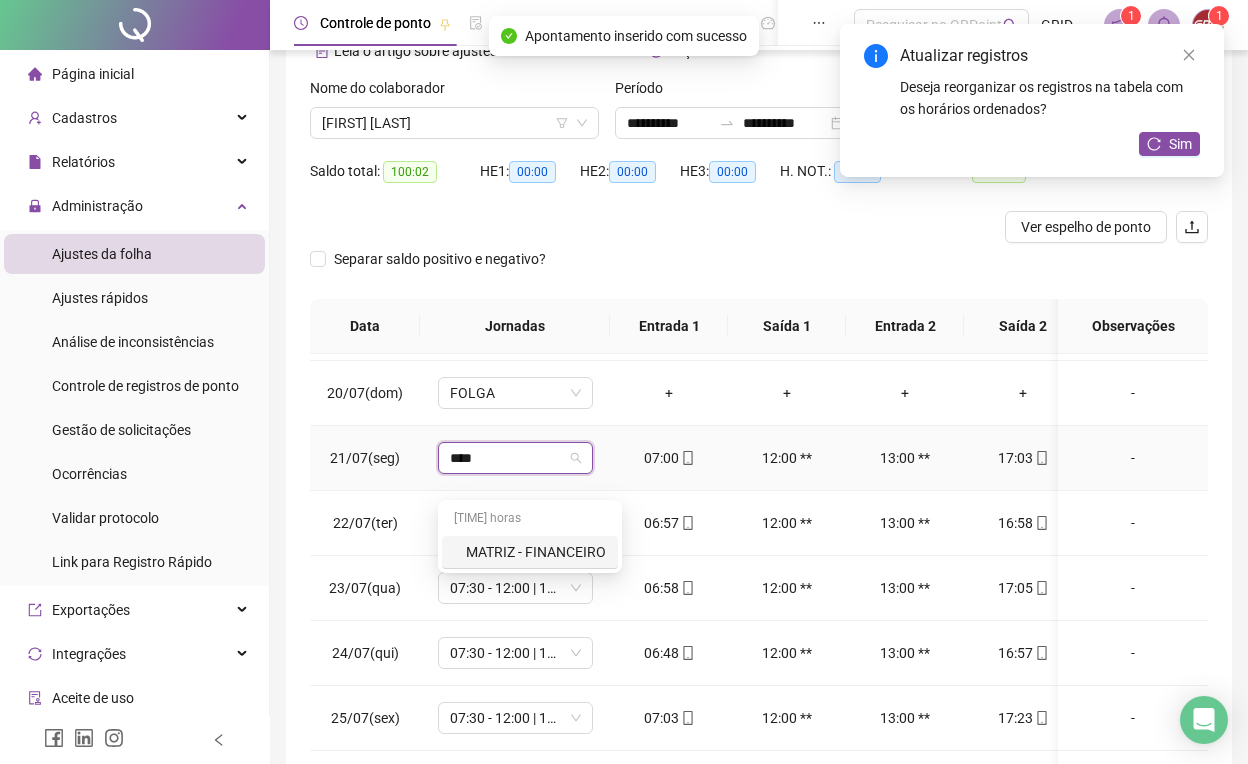type on "*****" 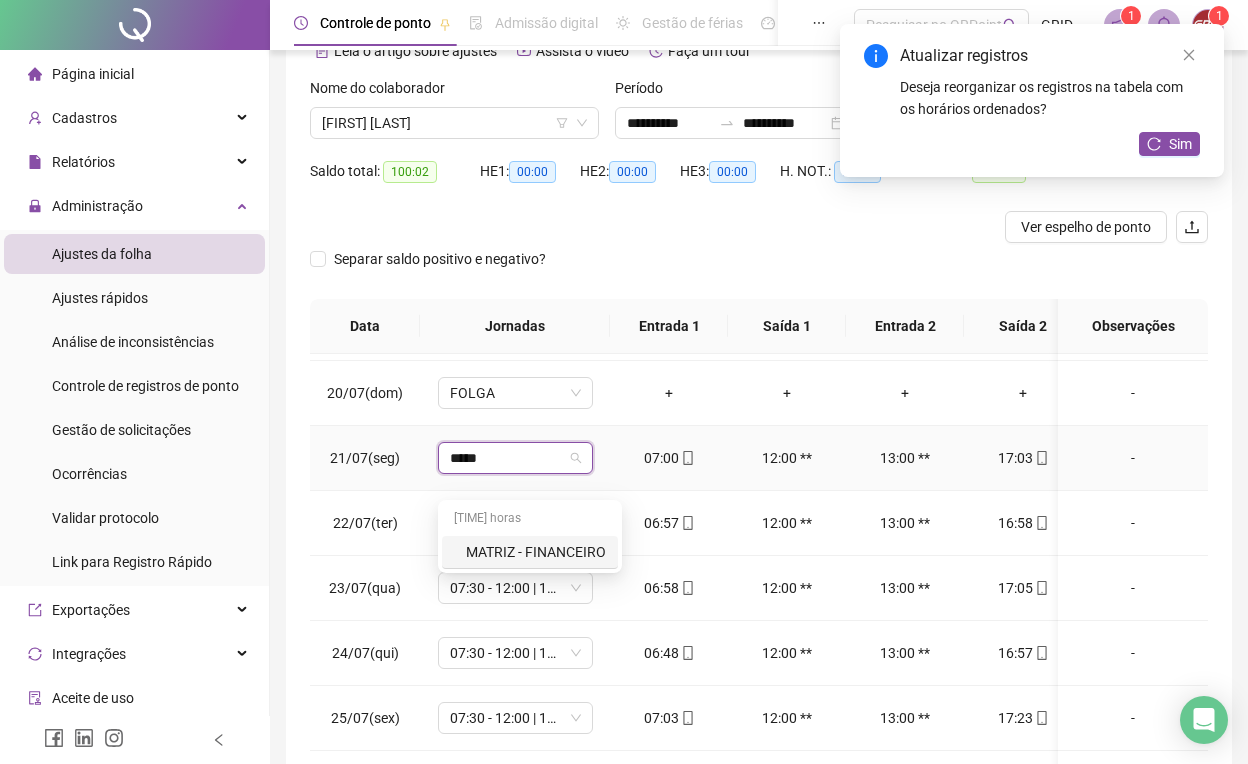 click on "MATRIZ - FINANCEIRO" at bounding box center (536, 552) 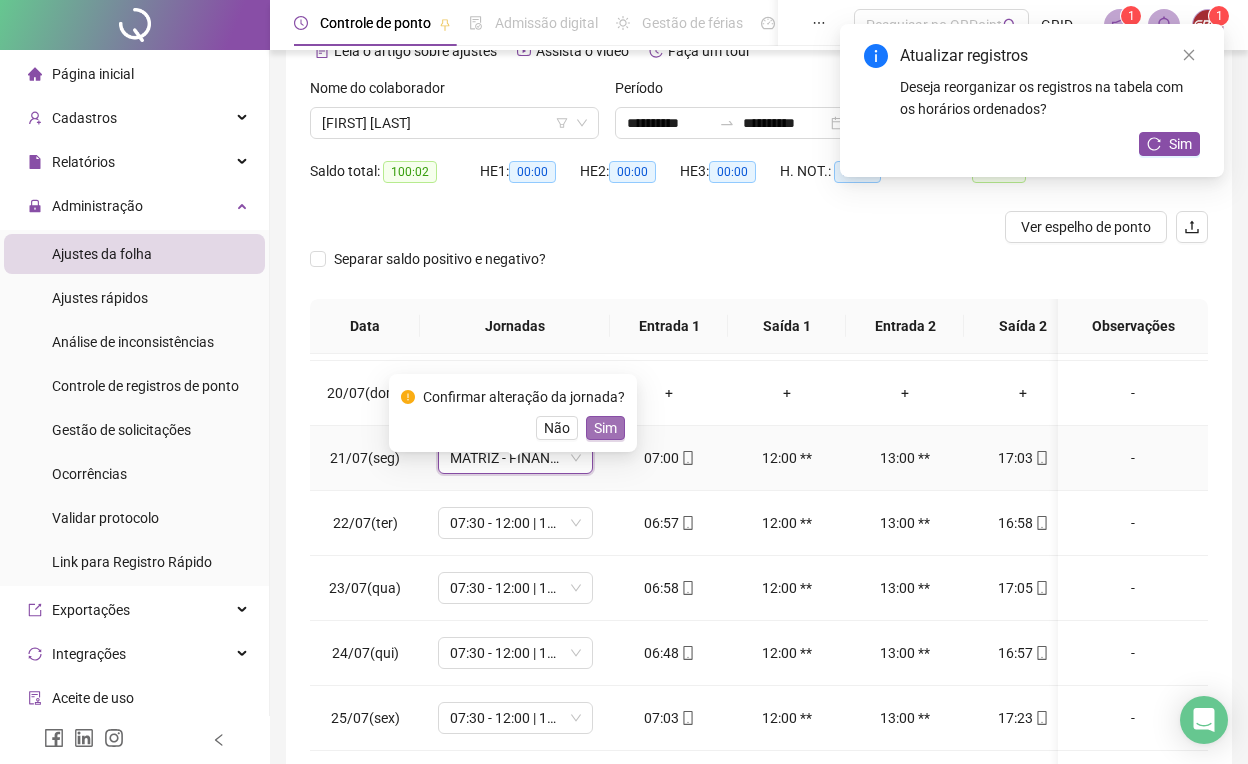 click on "Sim" at bounding box center (605, 428) 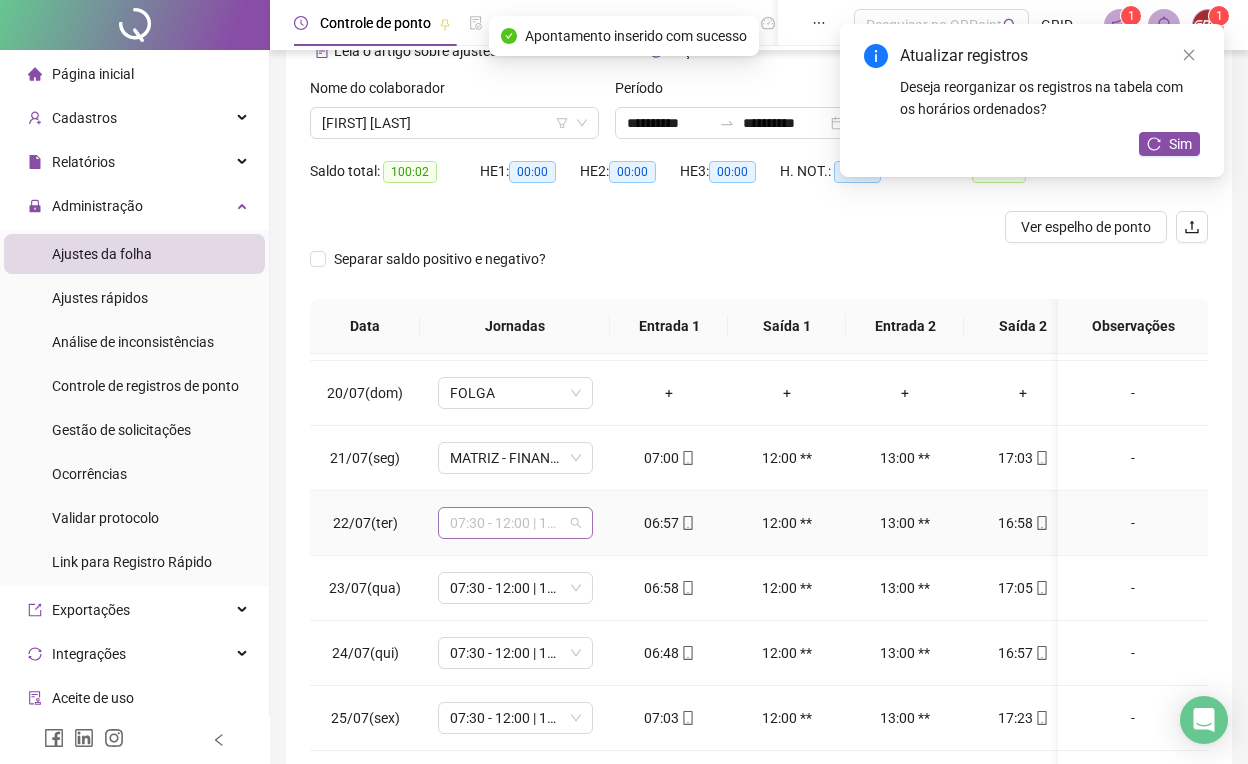 click on "07:30 - 12:00 | 13:00 - 17:00" at bounding box center (515, 523) 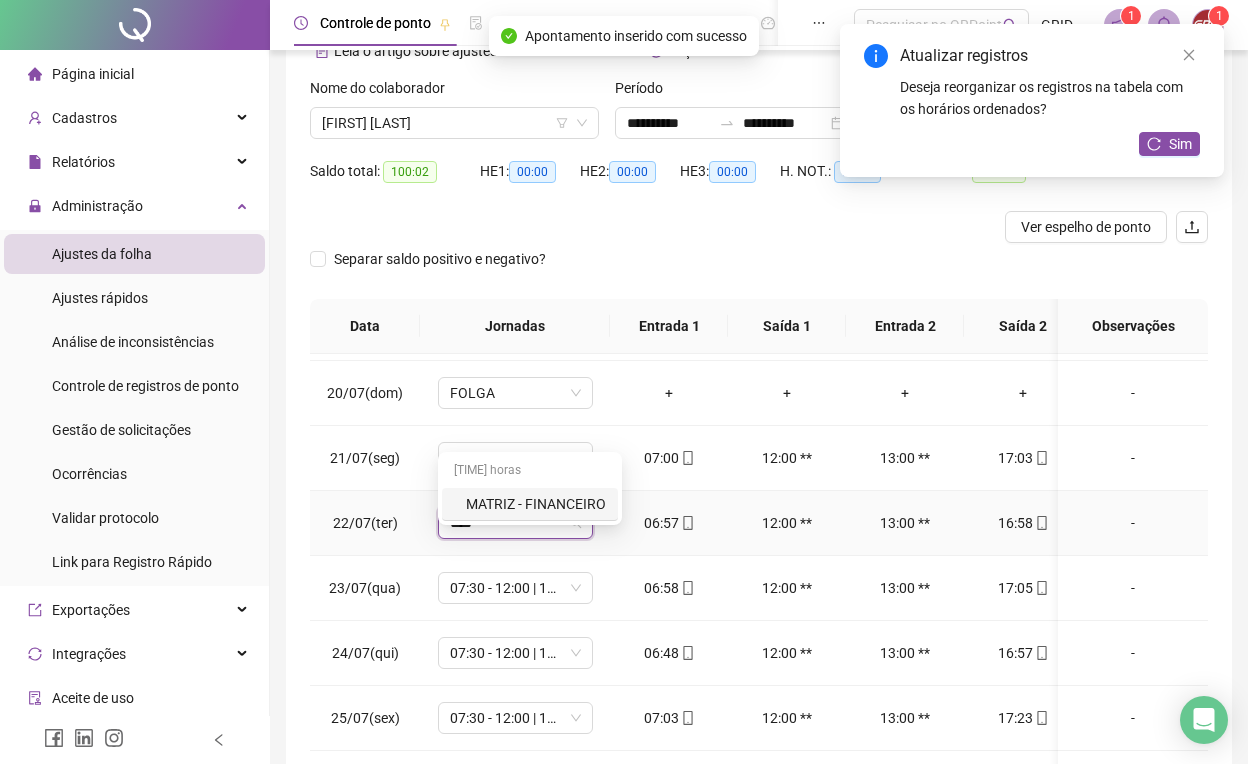 type on "*****" 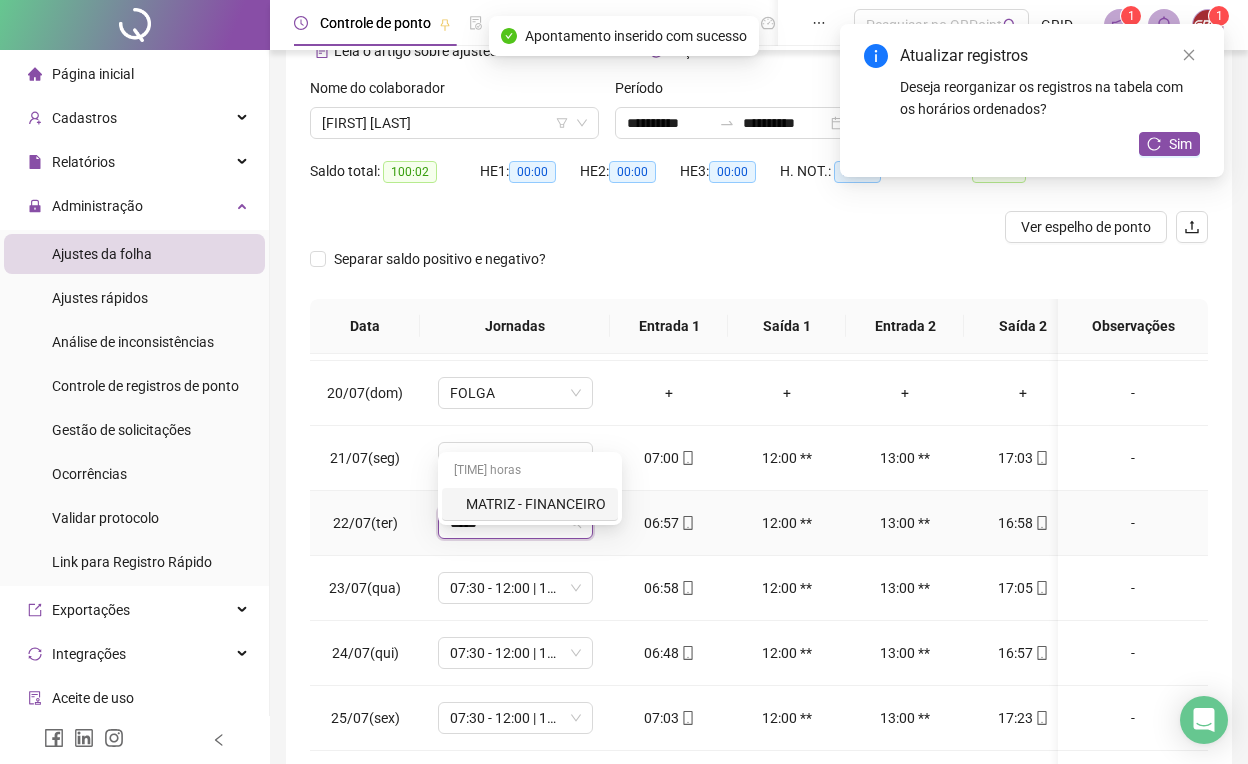 click on "MATRIZ - FINANCEIRO" at bounding box center (536, 504) 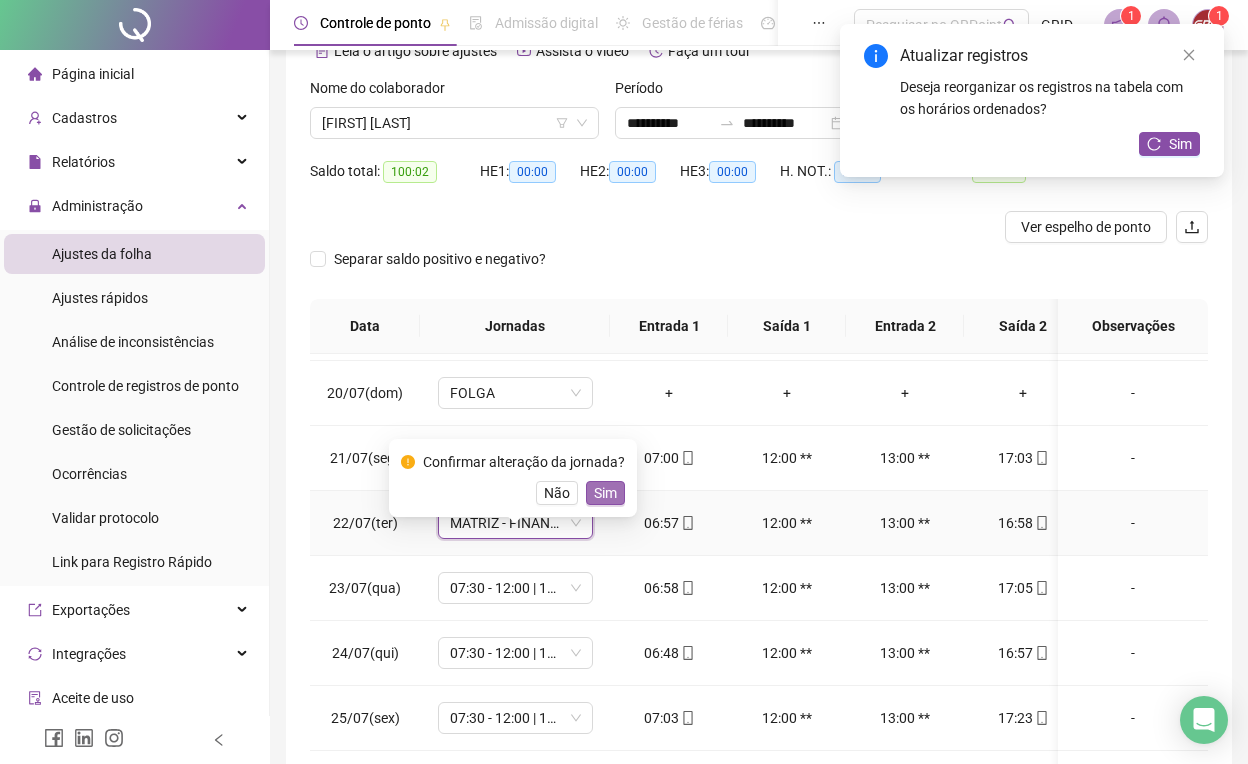click on "Sim" at bounding box center (605, 493) 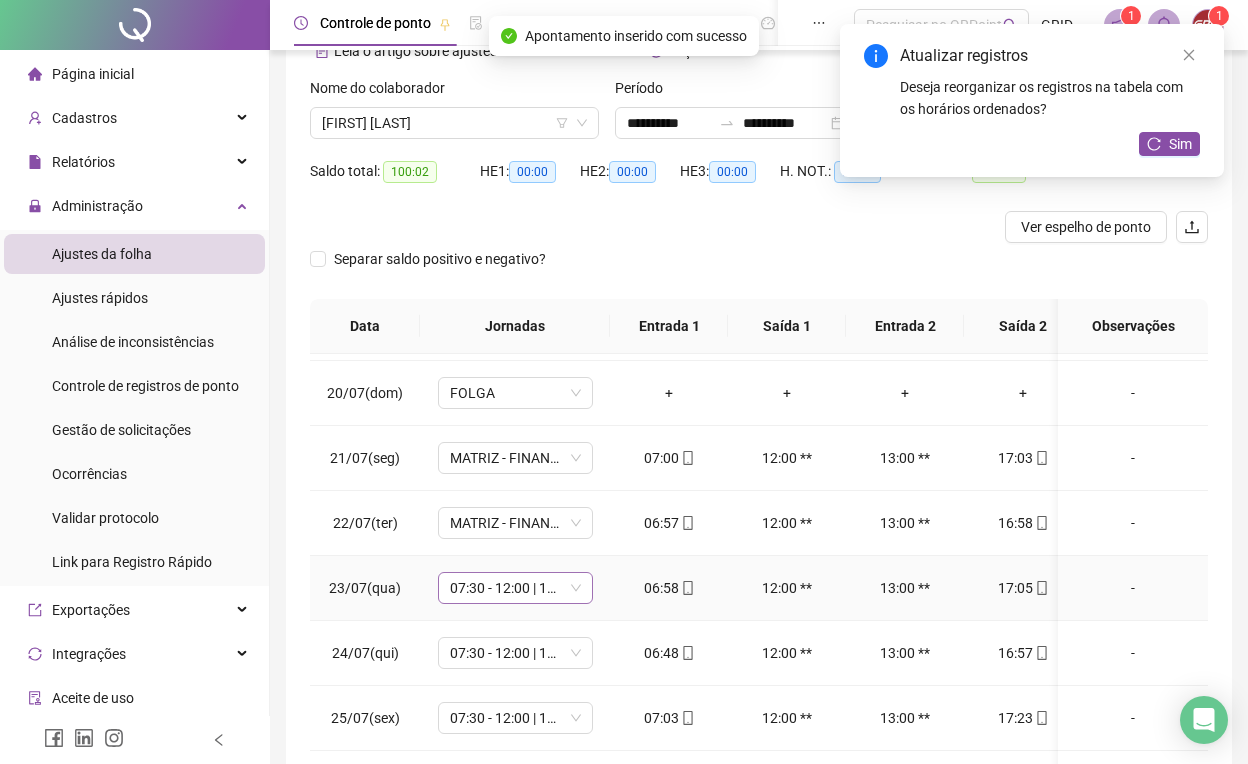 click on "07:30 - 12:00 | 13:00 - 17:00" at bounding box center (515, 588) 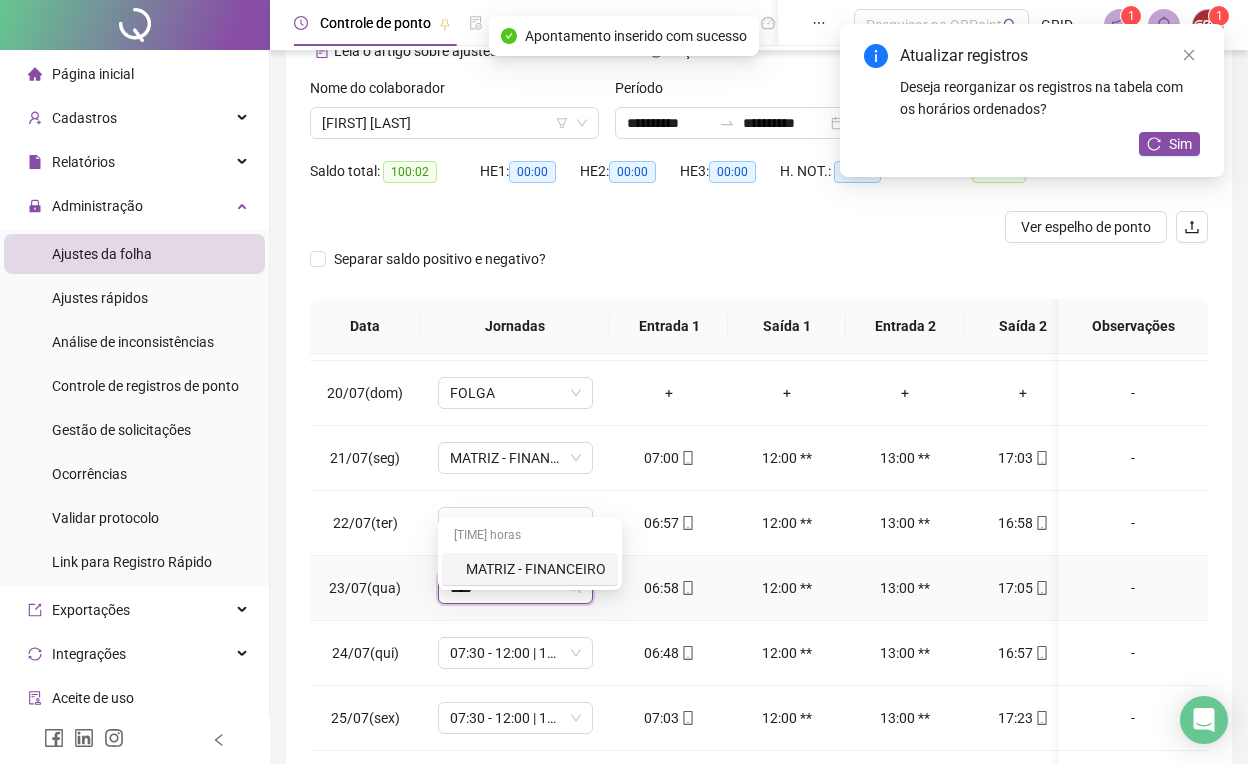 type on "*****" 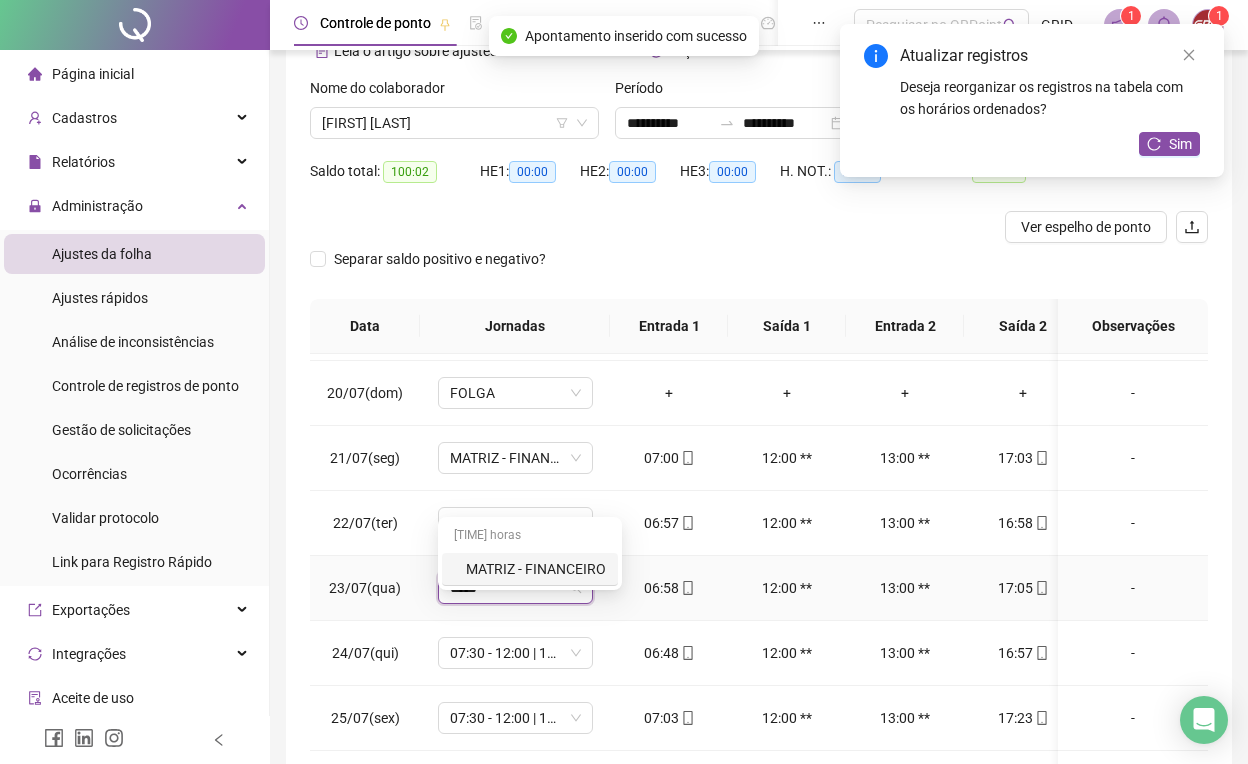 click on "MATRIZ - FINANCEIRO" at bounding box center [536, 569] 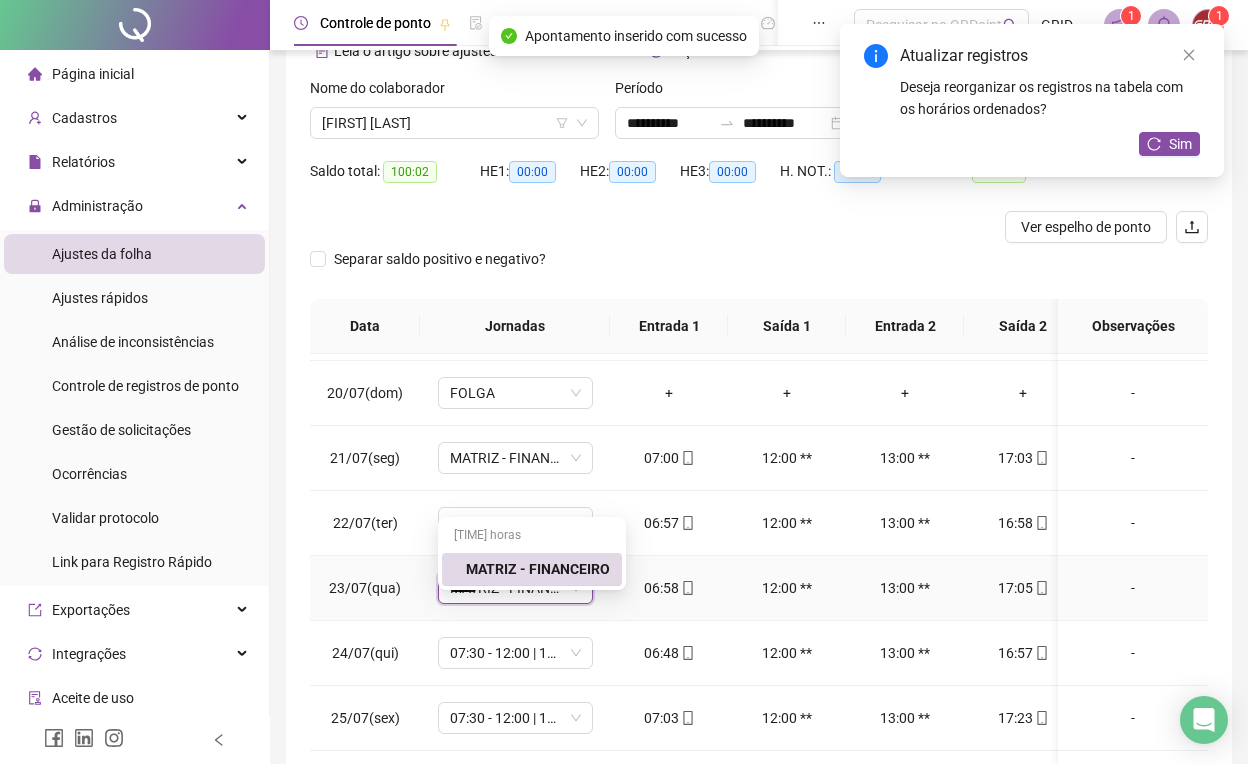 type 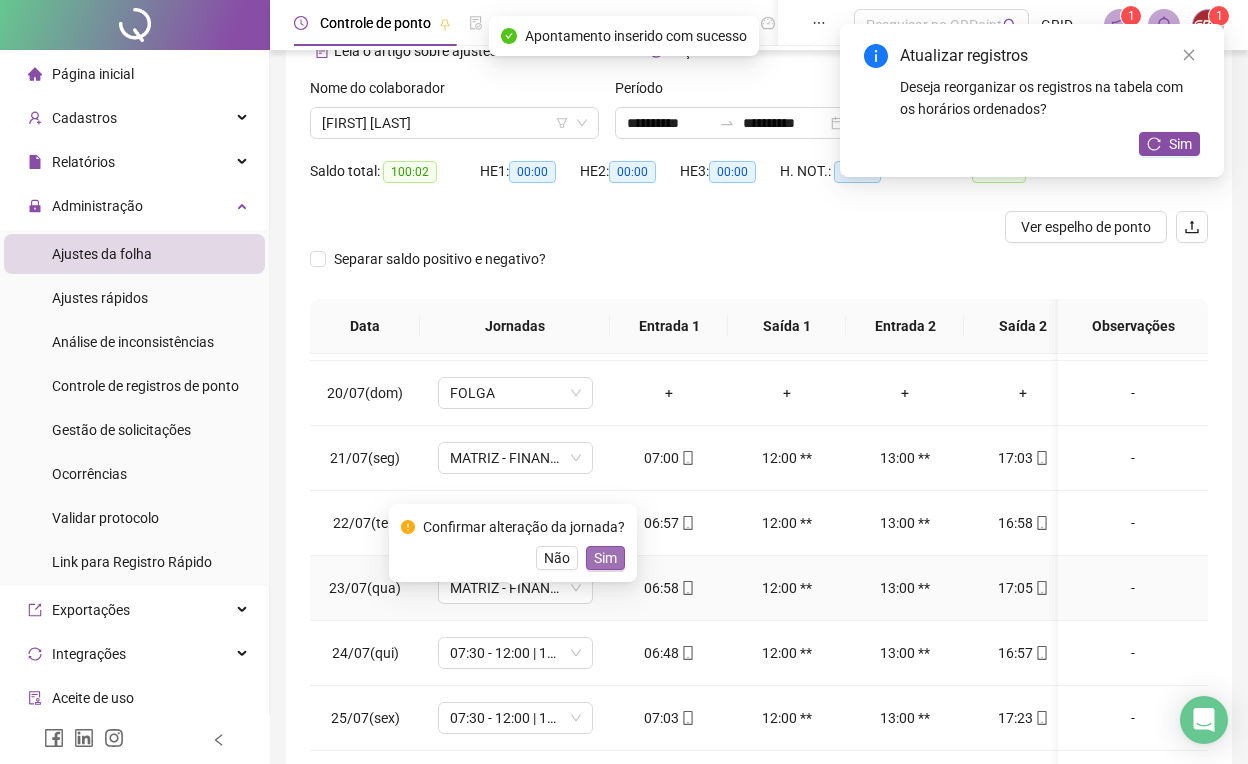 click on "Sim" at bounding box center (605, 558) 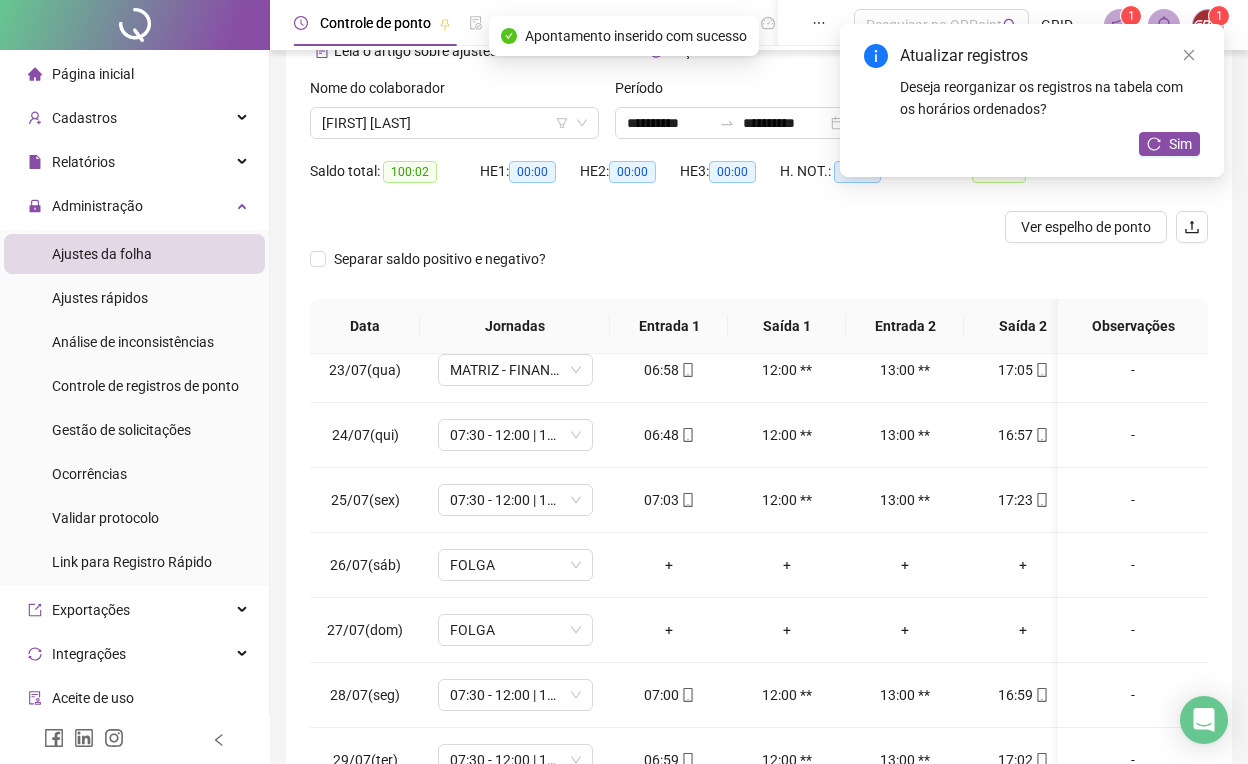 scroll, scrollTop: 1453, scrollLeft: 0, axis: vertical 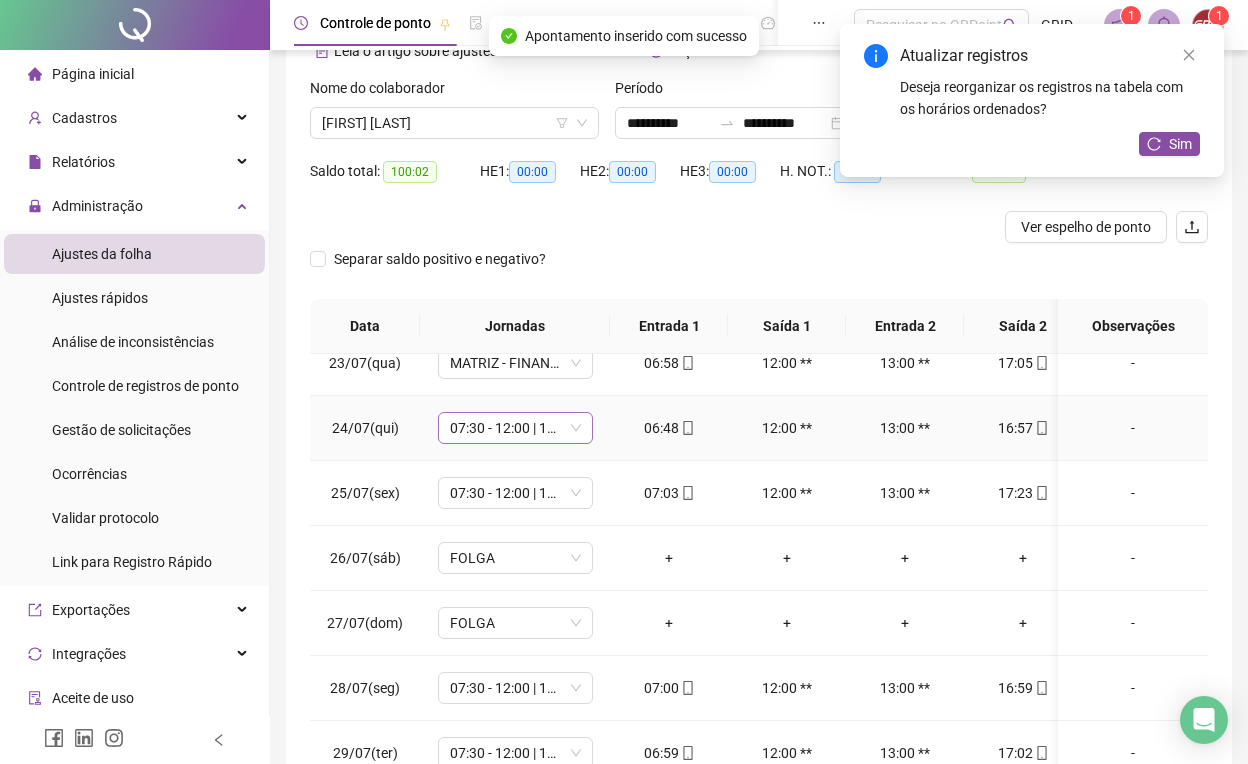 click on "07:30 - 12:00 | 13:00 - 17:00" at bounding box center [515, 428] 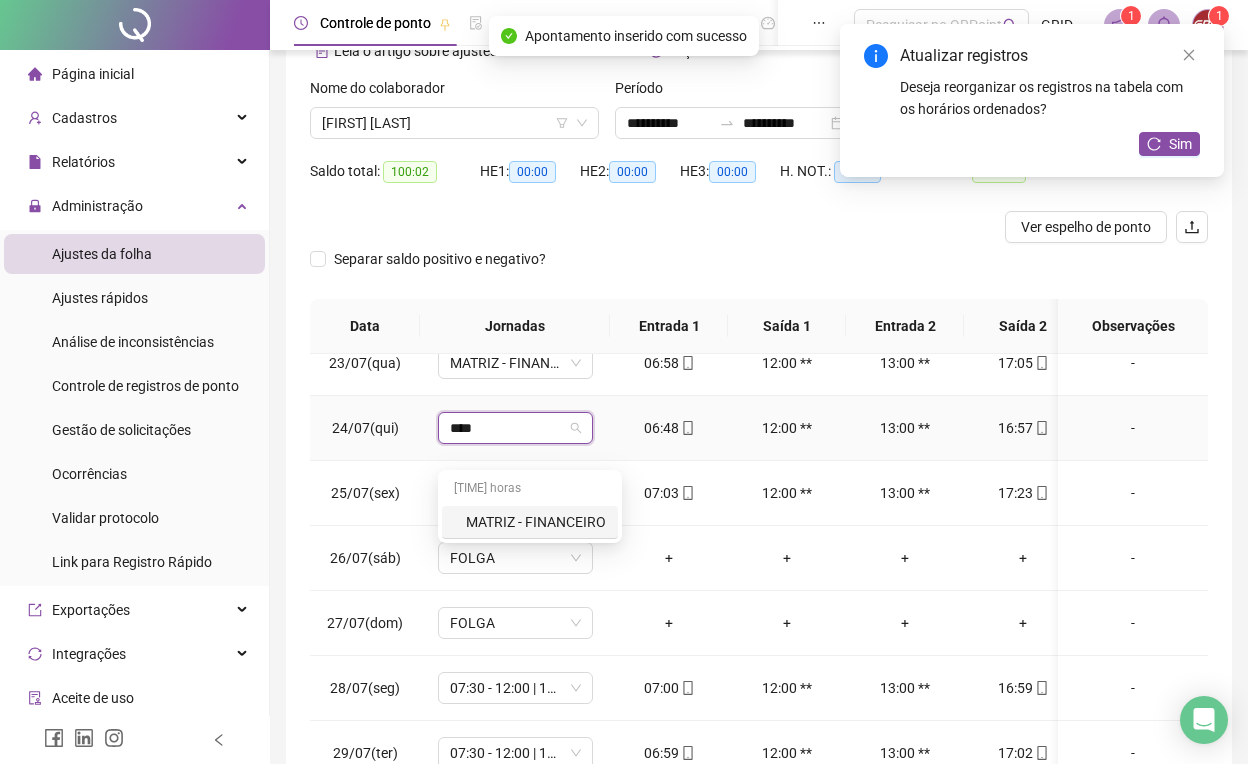 type on "*****" 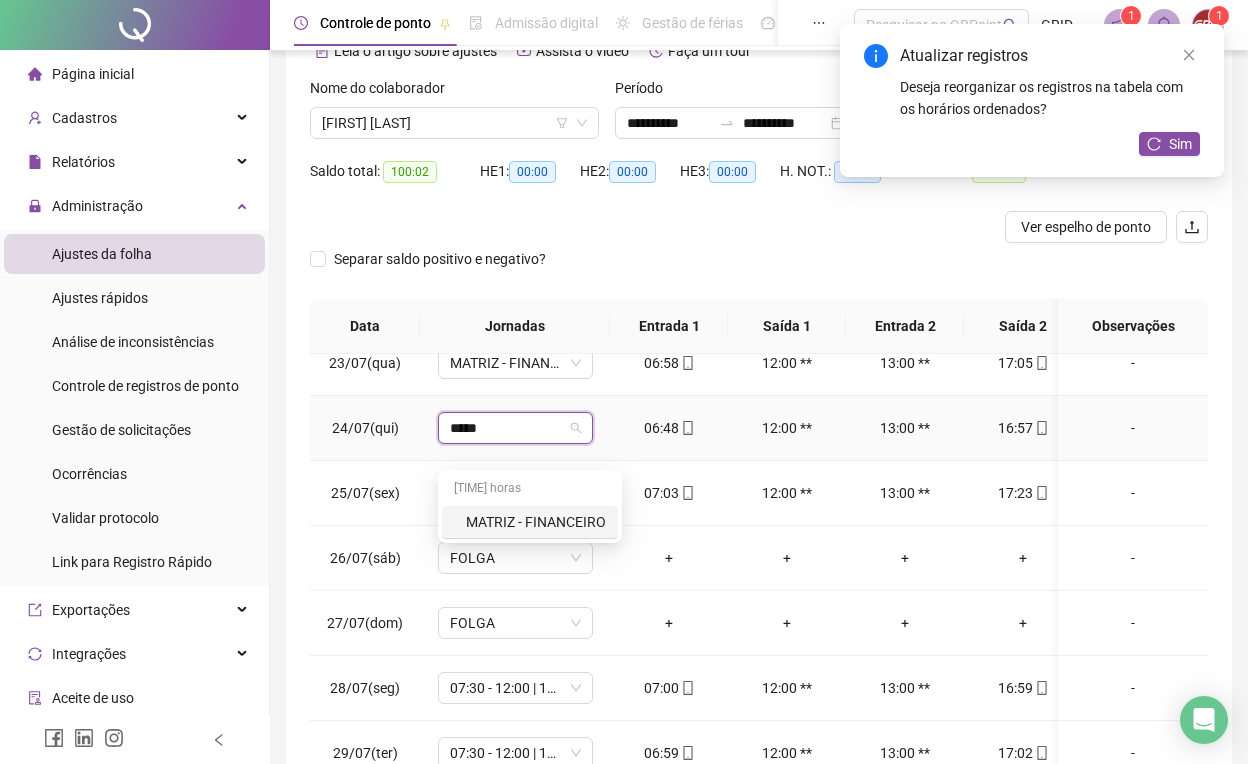 click on "MATRIZ - FINANCEIRO" at bounding box center [536, 522] 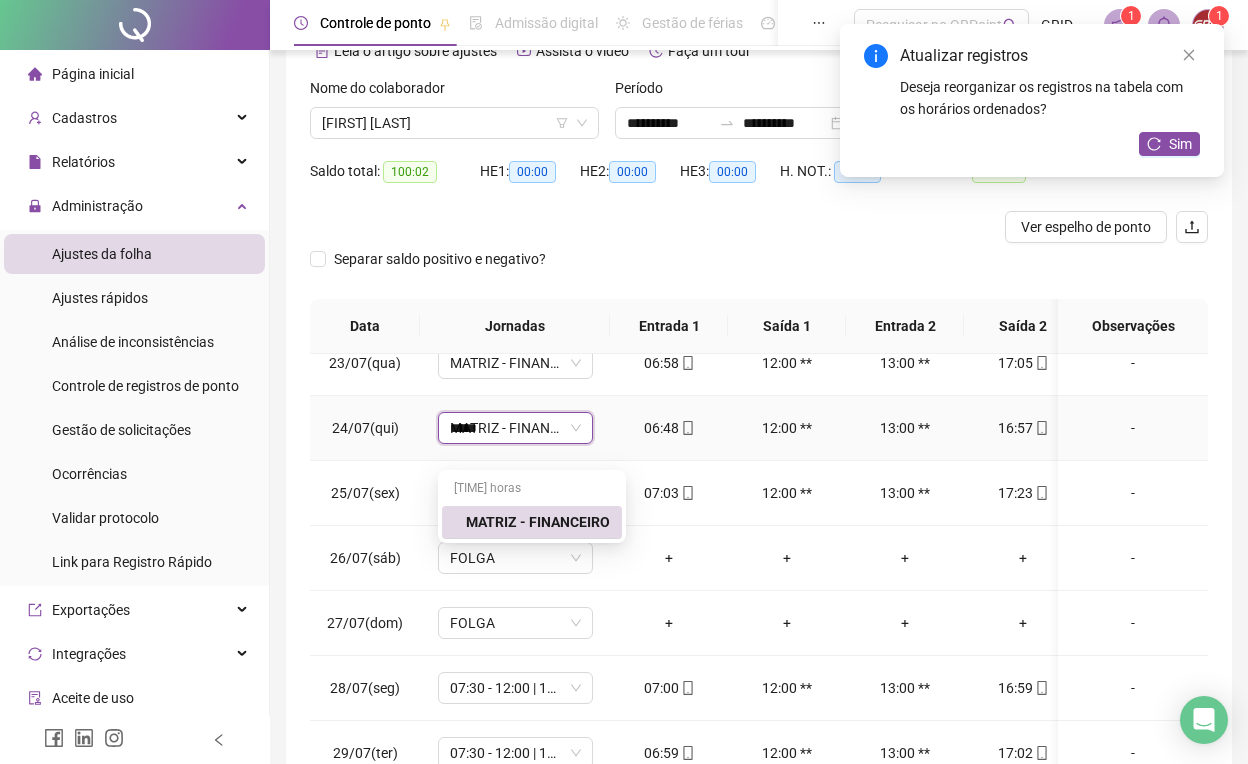 type 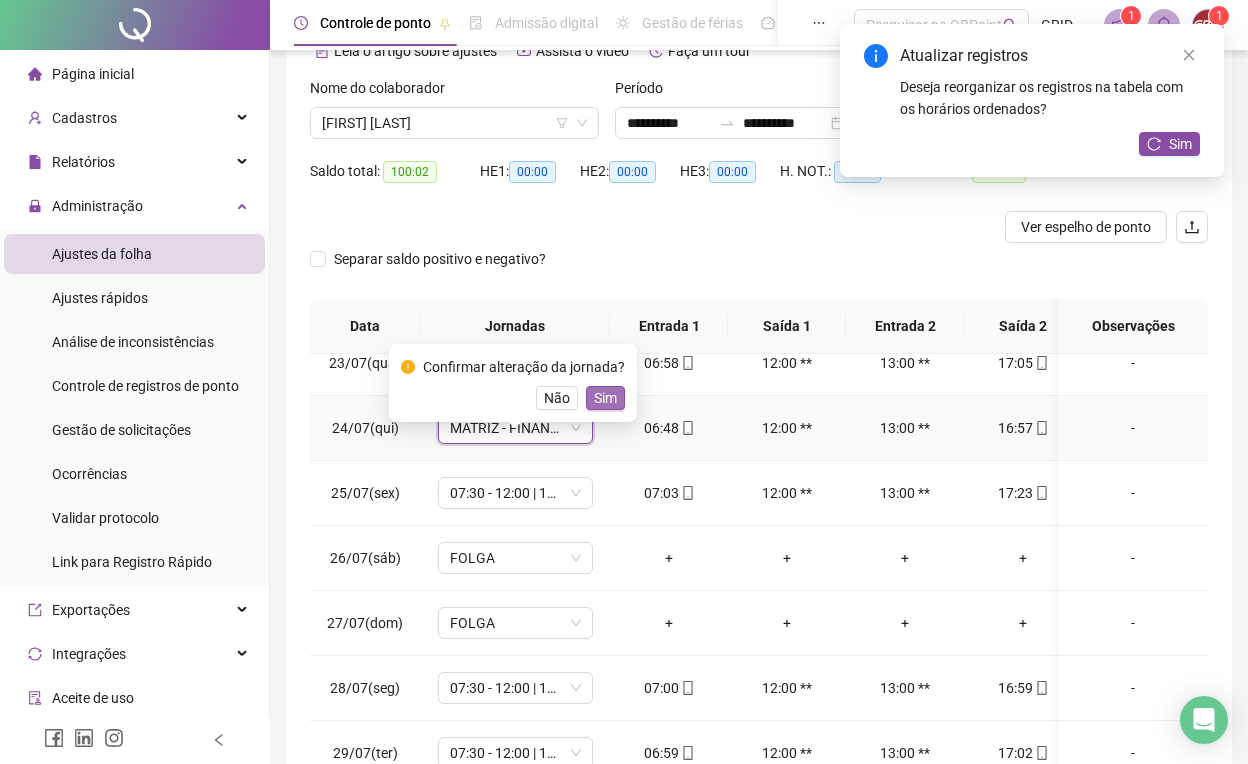 click on "Sim" at bounding box center [605, 398] 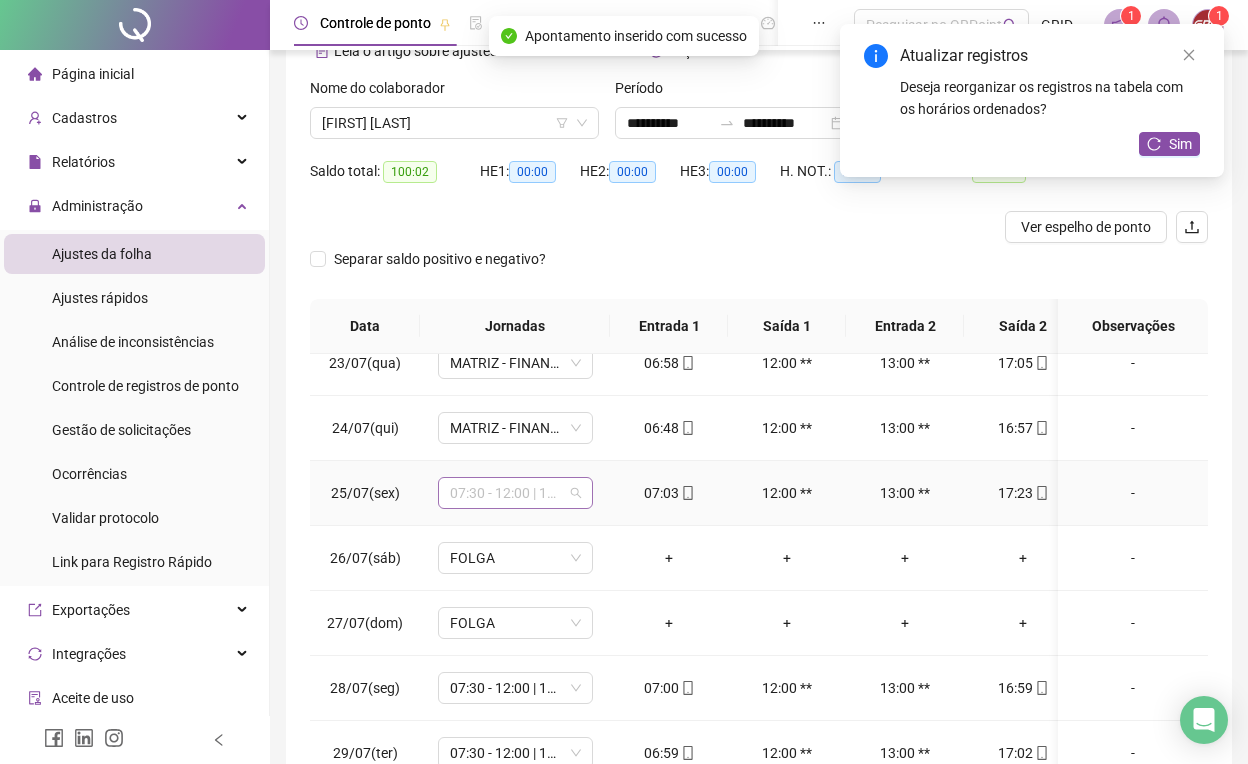 click on "07:30 - 12:00 | 13:00 - 17:00" at bounding box center (515, 493) 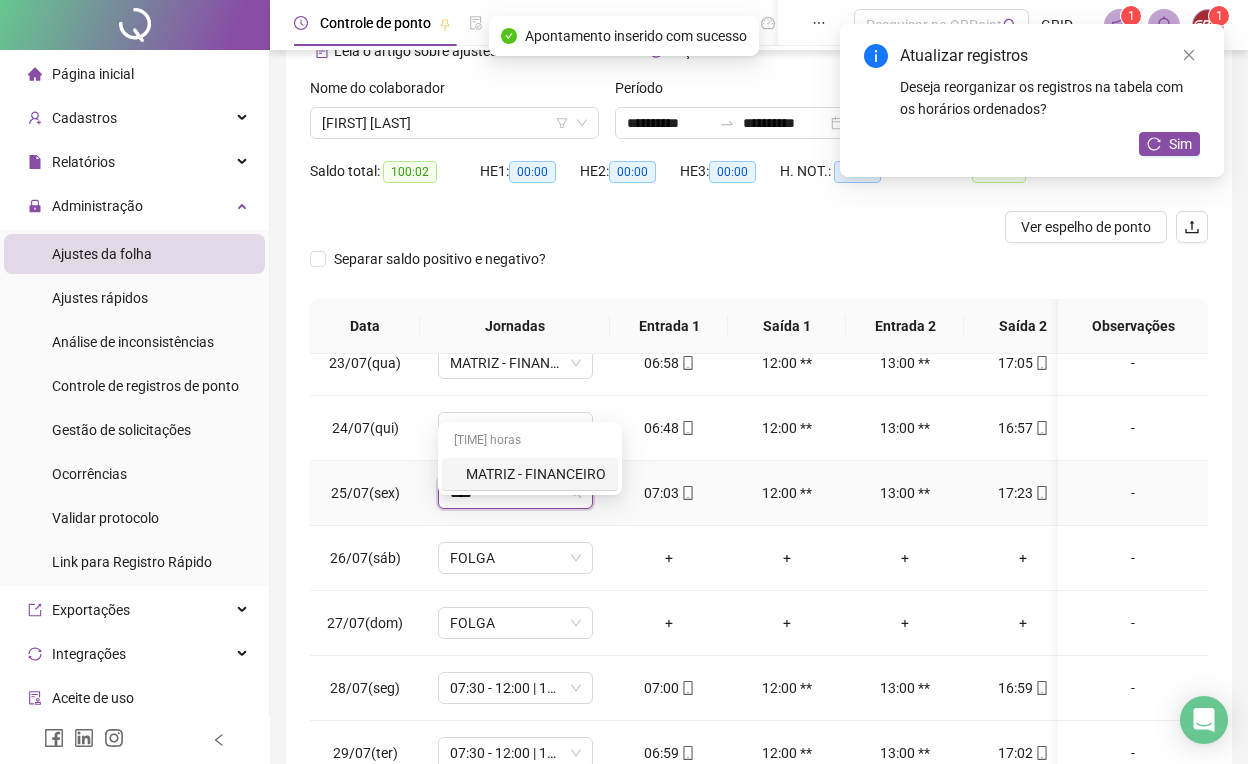 type on "*****" 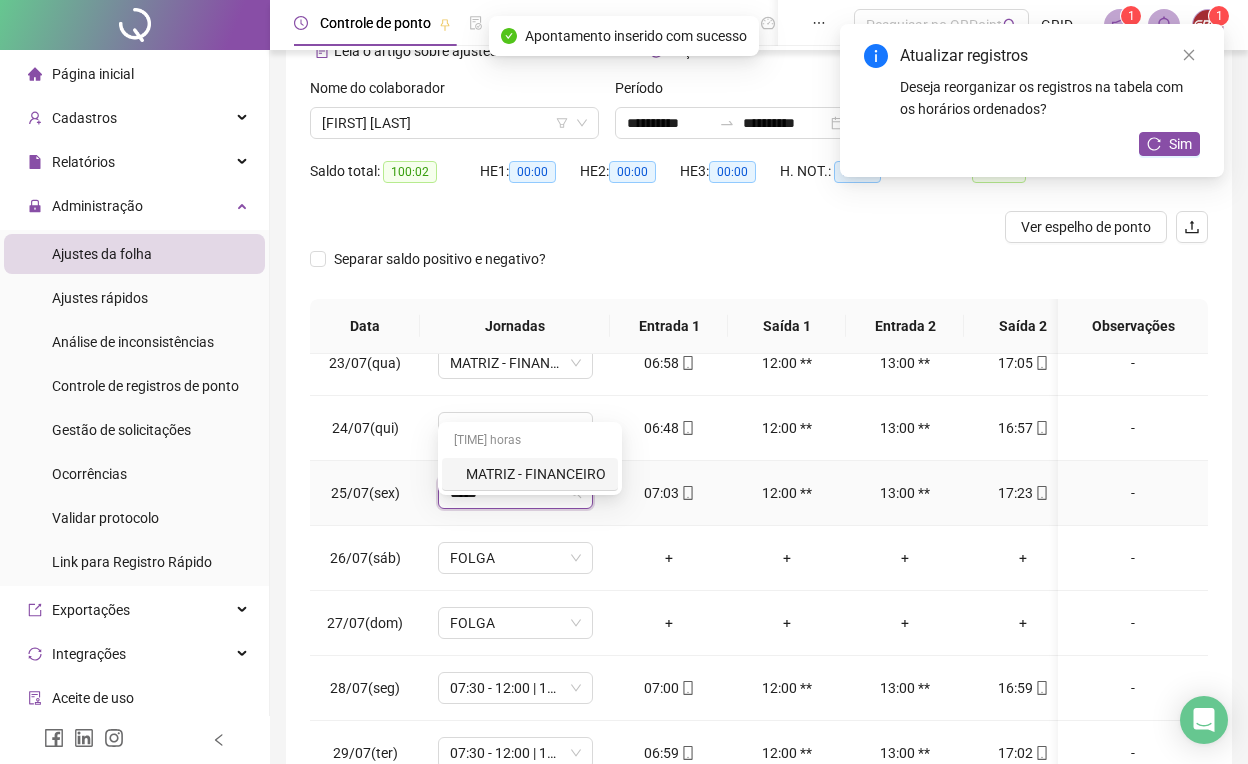 click on "MATRIZ - FINANCEIRO" at bounding box center [536, 474] 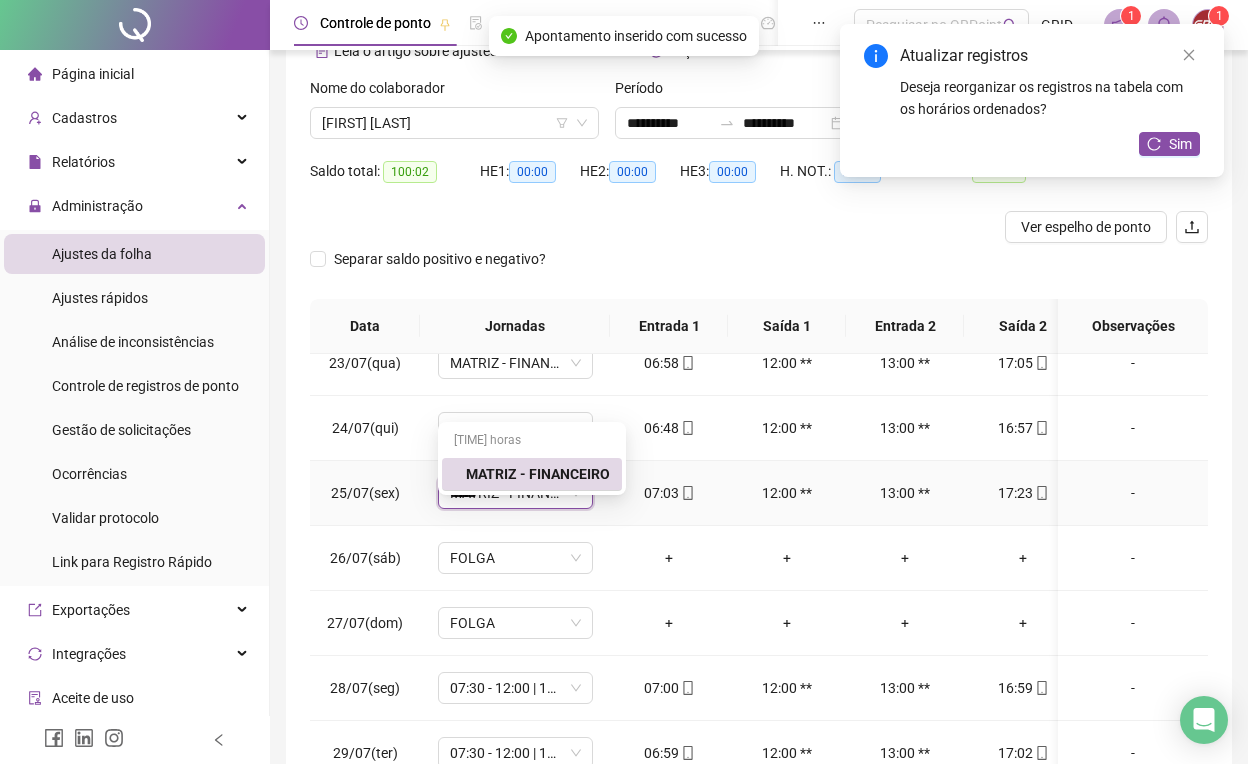 type 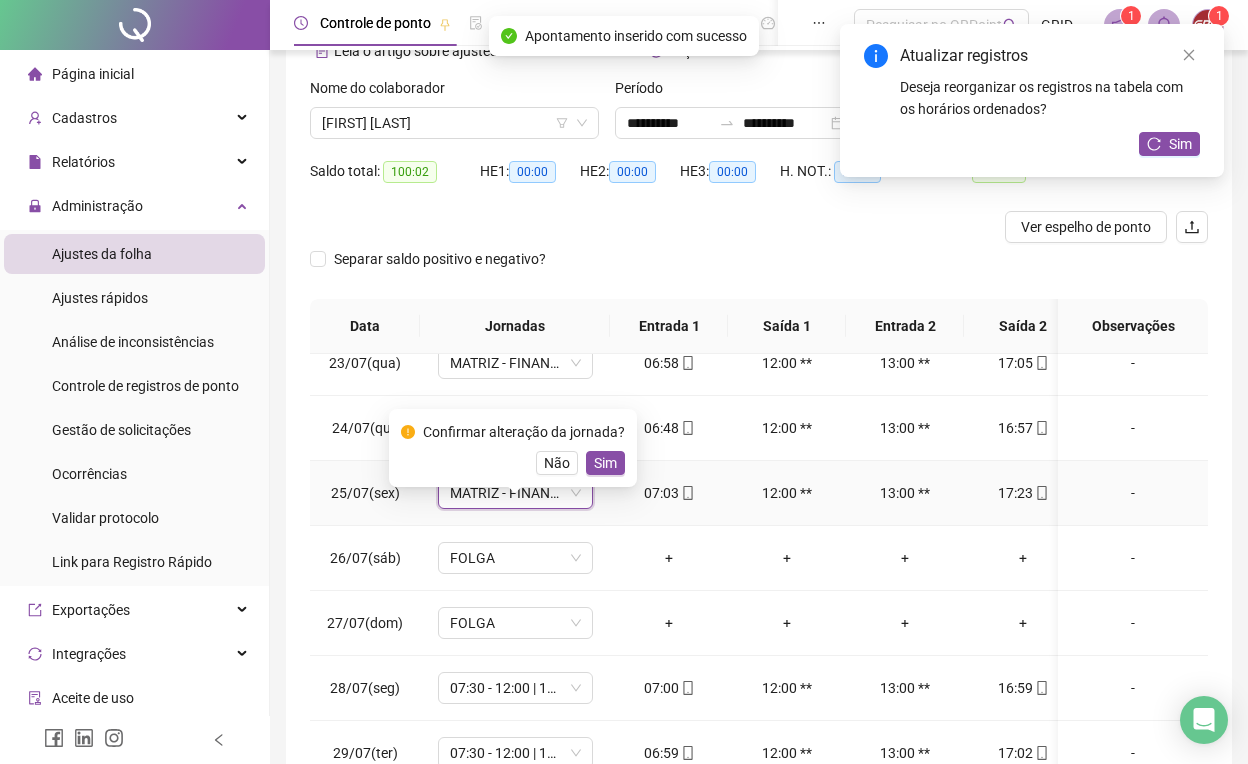 click on "Confirmar alteração da jornada? Não Sim" at bounding box center (513, 448) 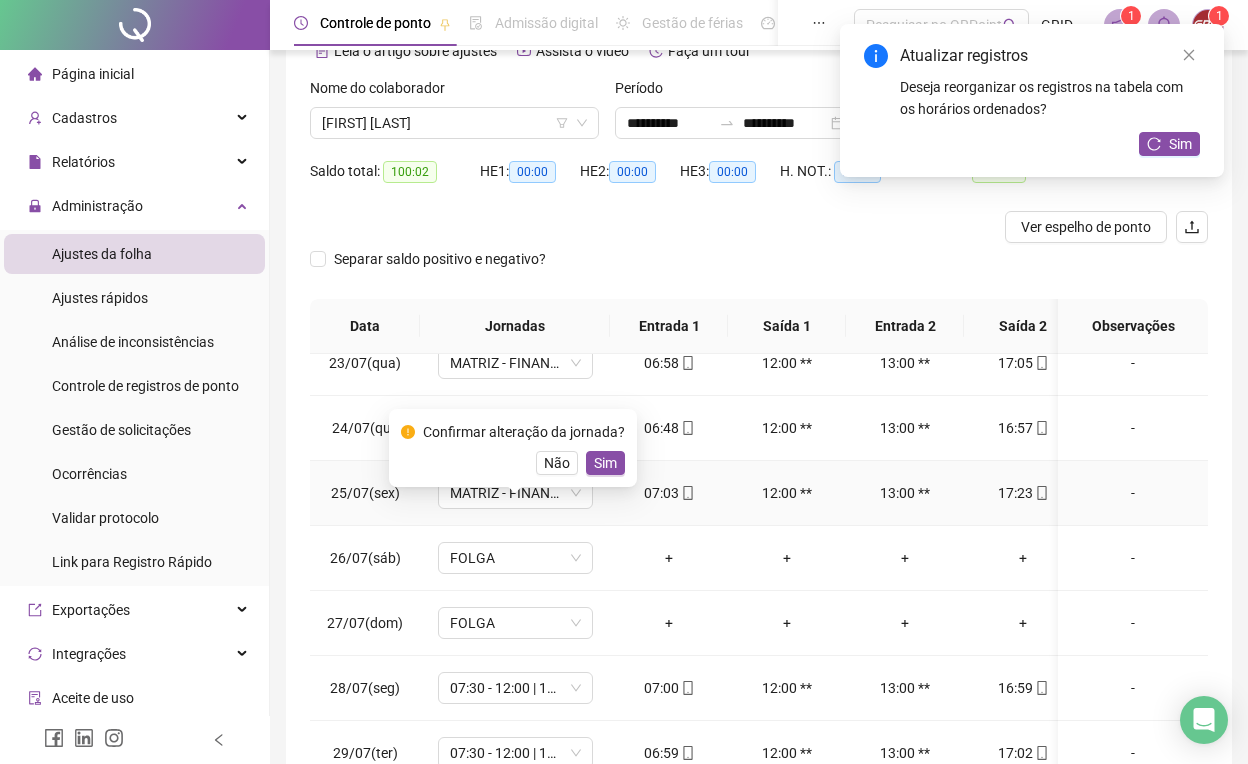 click on "Confirmar alteração da jornada? Não Sim" at bounding box center (513, 448) 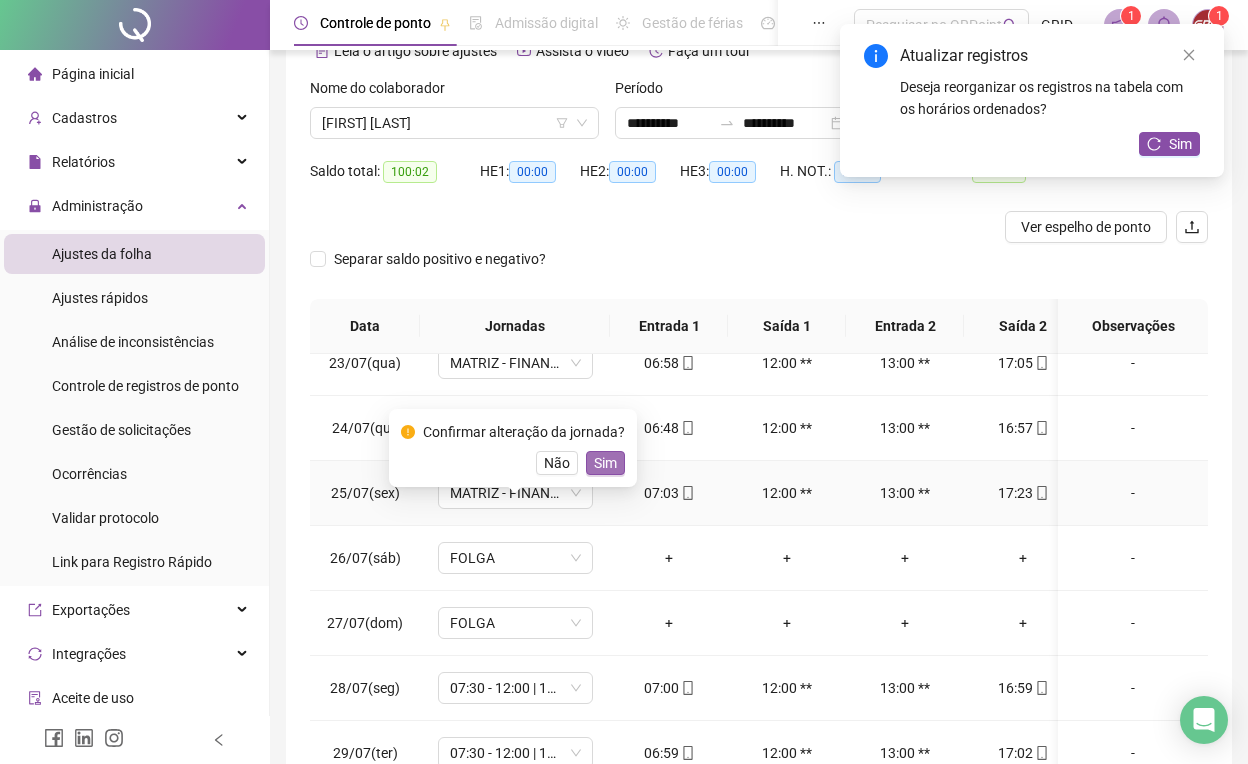 click on "Sim" at bounding box center [605, 463] 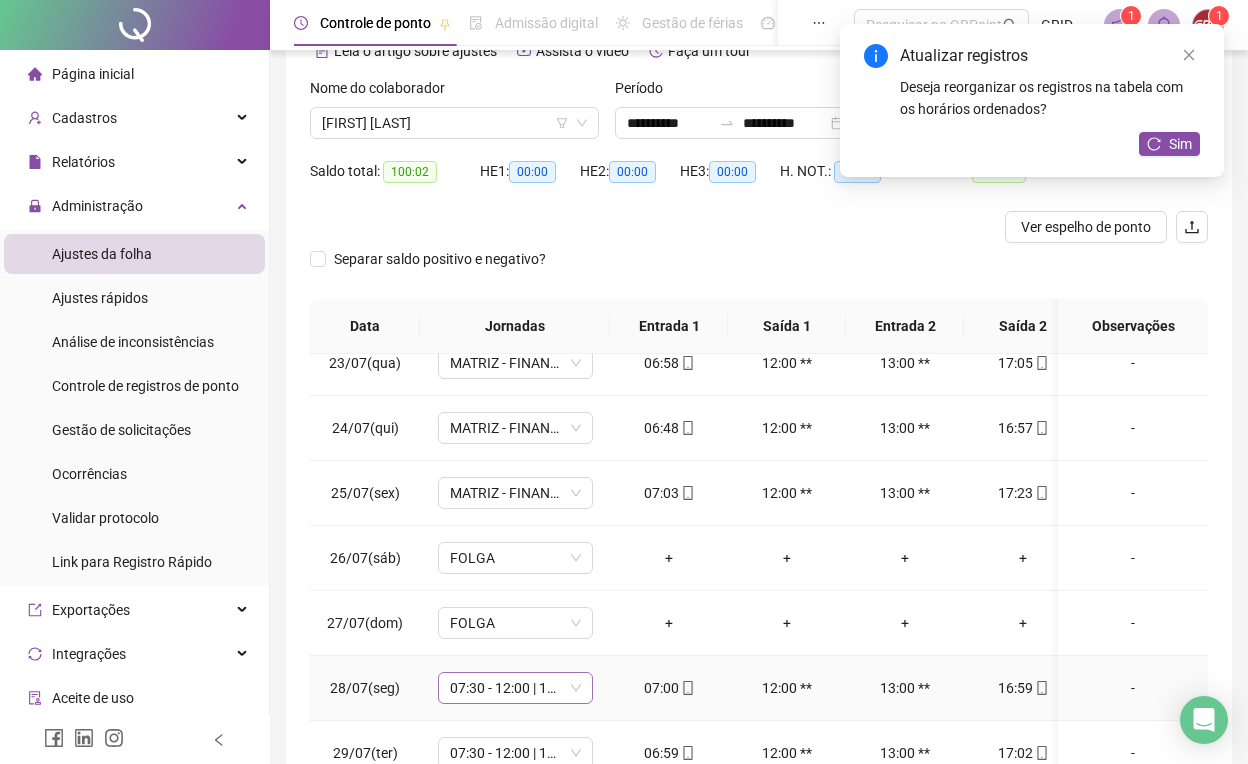 click on "07:30 - 12:00 | 13:00 - 17:00" at bounding box center [515, 688] 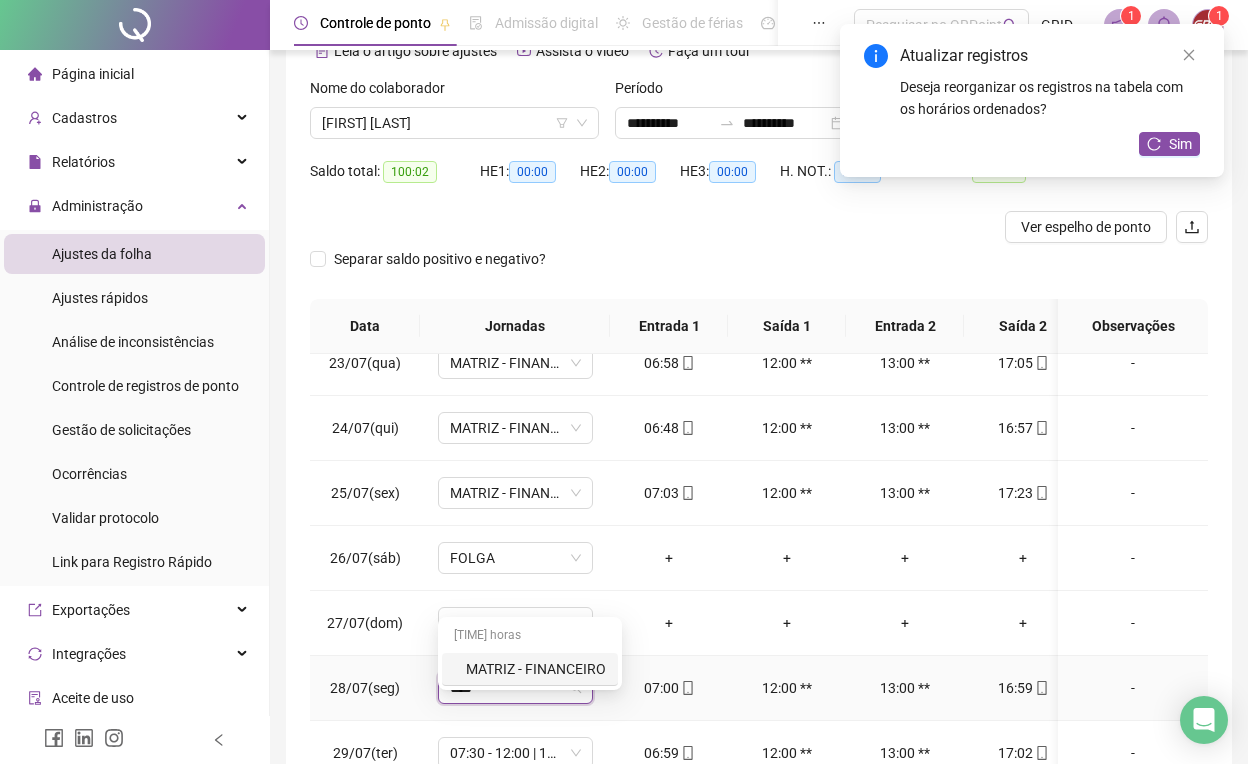 type on "*****" 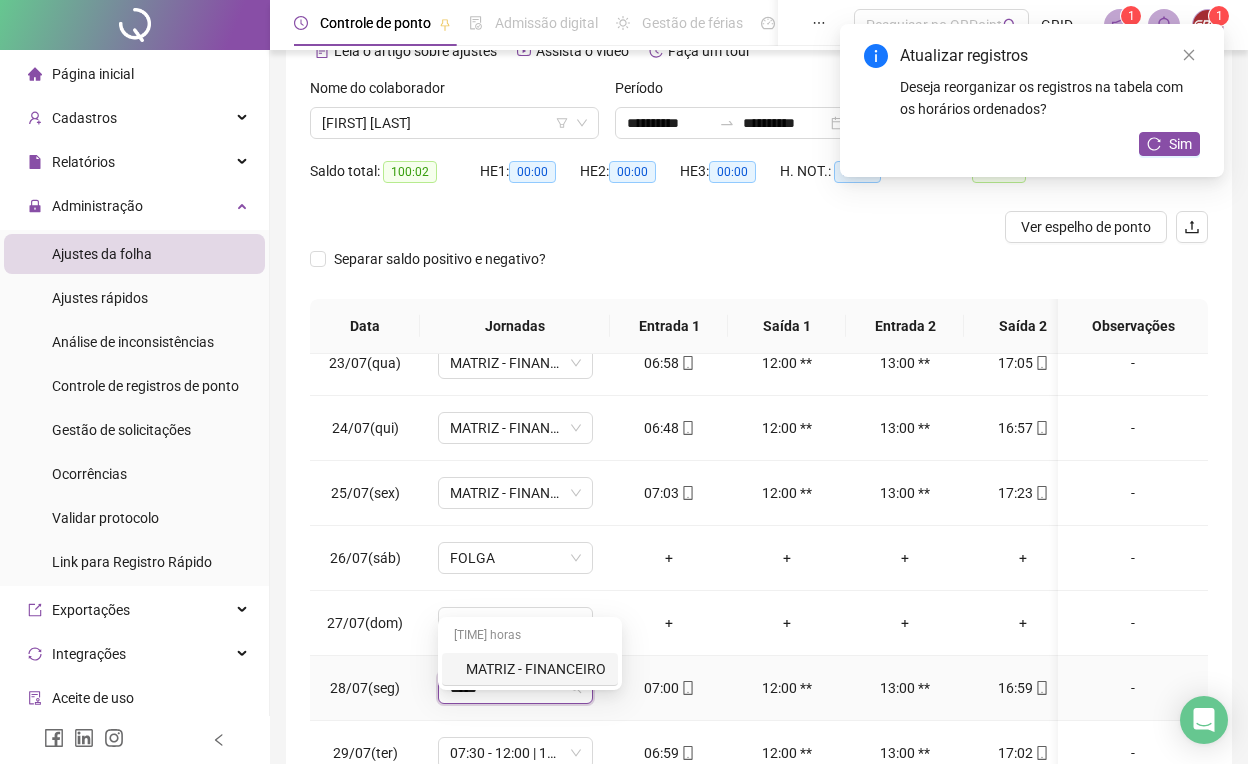click on "MATRIZ - FINANCEIRO" at bounding box center [530, 669] 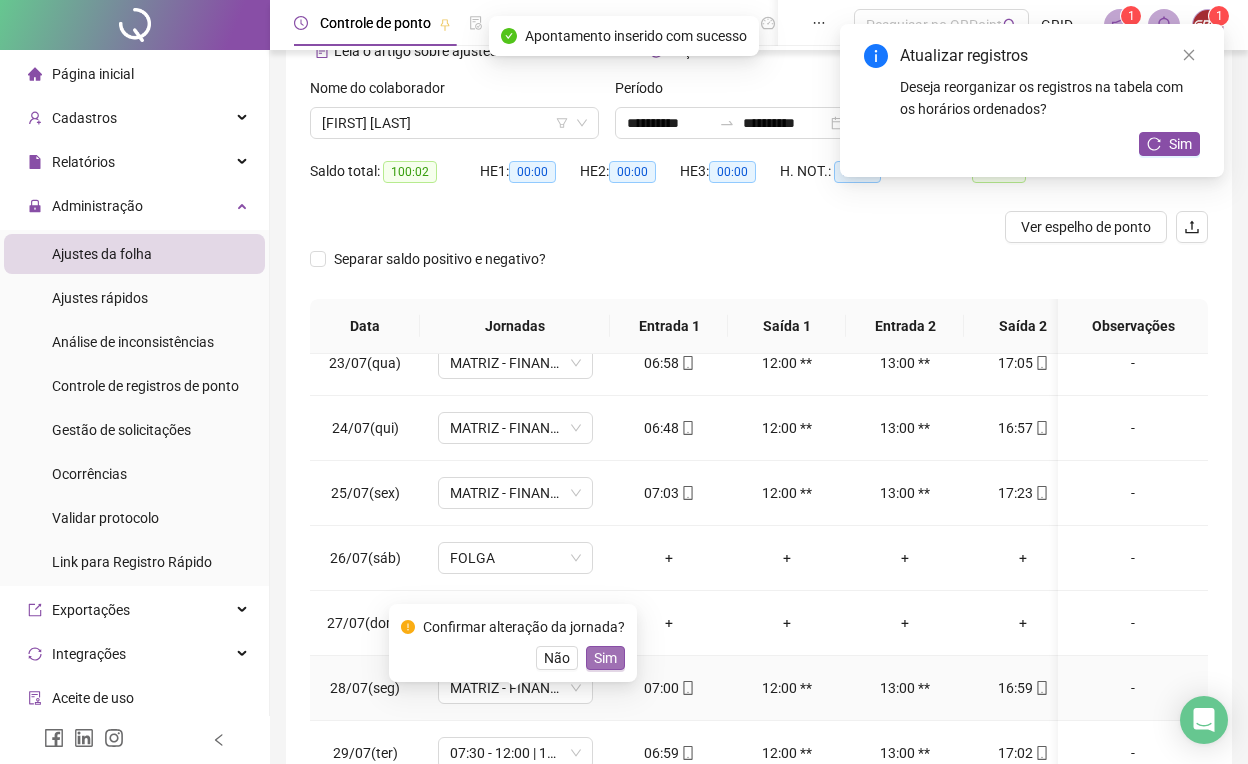 click on "Sim" at bounding box center [605, 658] 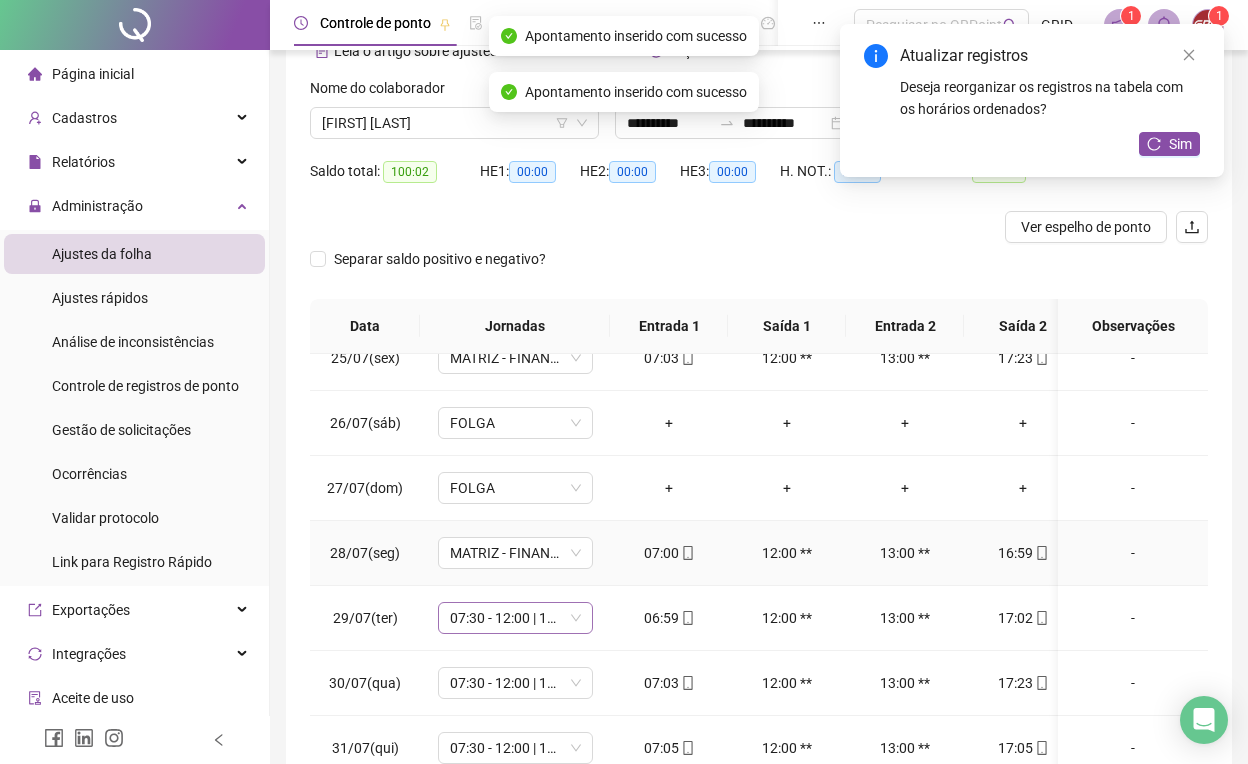 scroll, scrollTop: 1588, scrollLeft: 0, axis: vertical 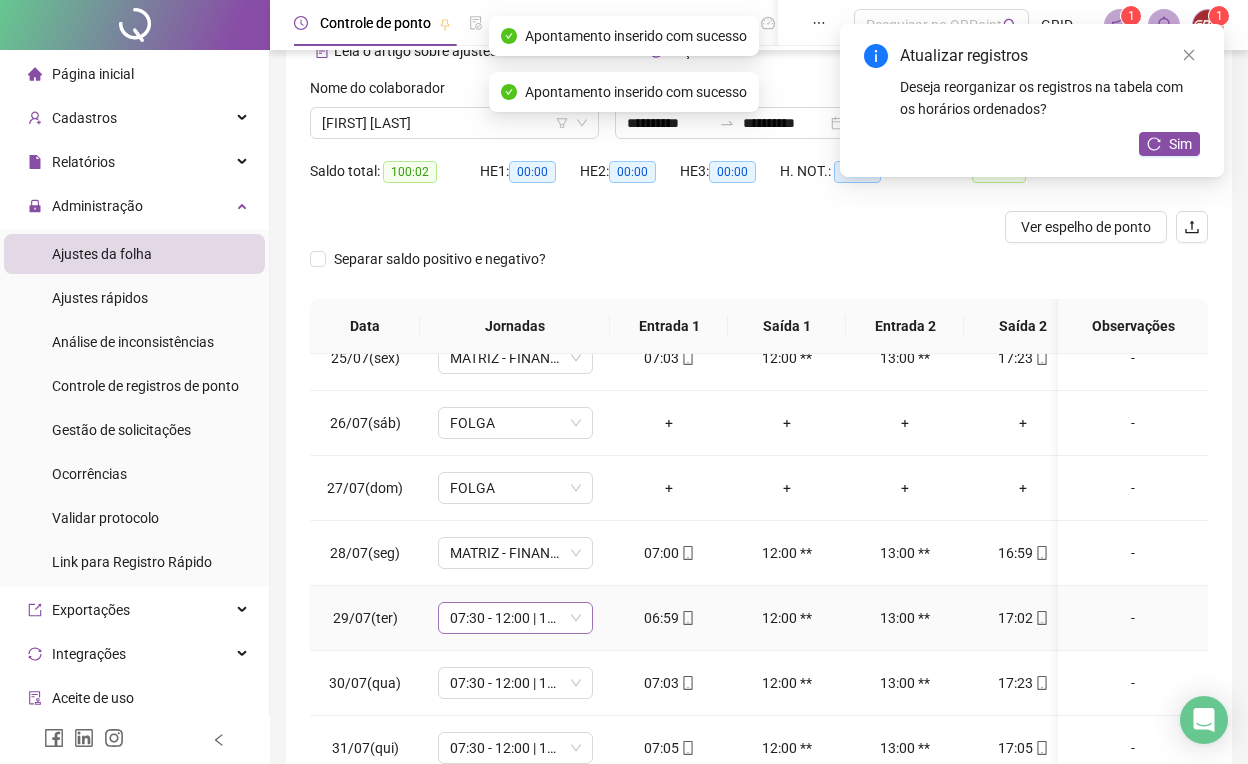 click on "07:30 - 12:00 | 13:00 - 17:00" at bounding box center [515, 618] 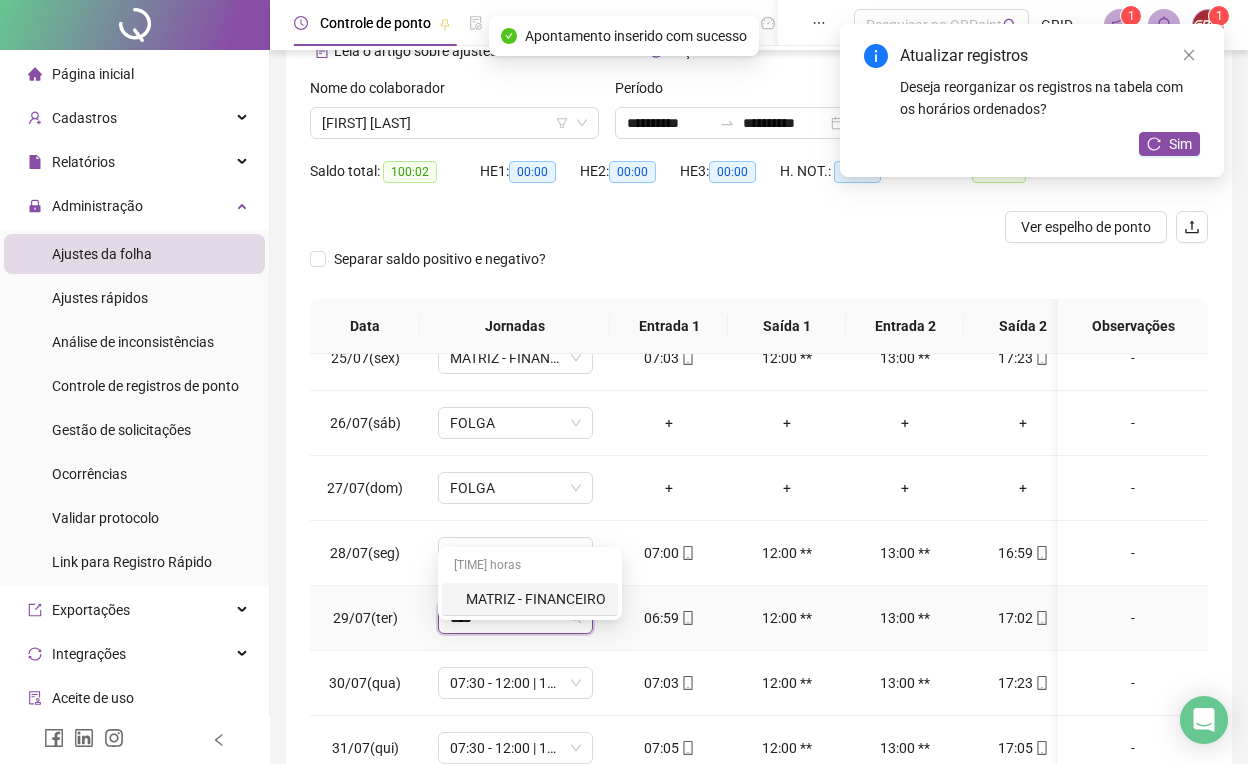 type on "*****" 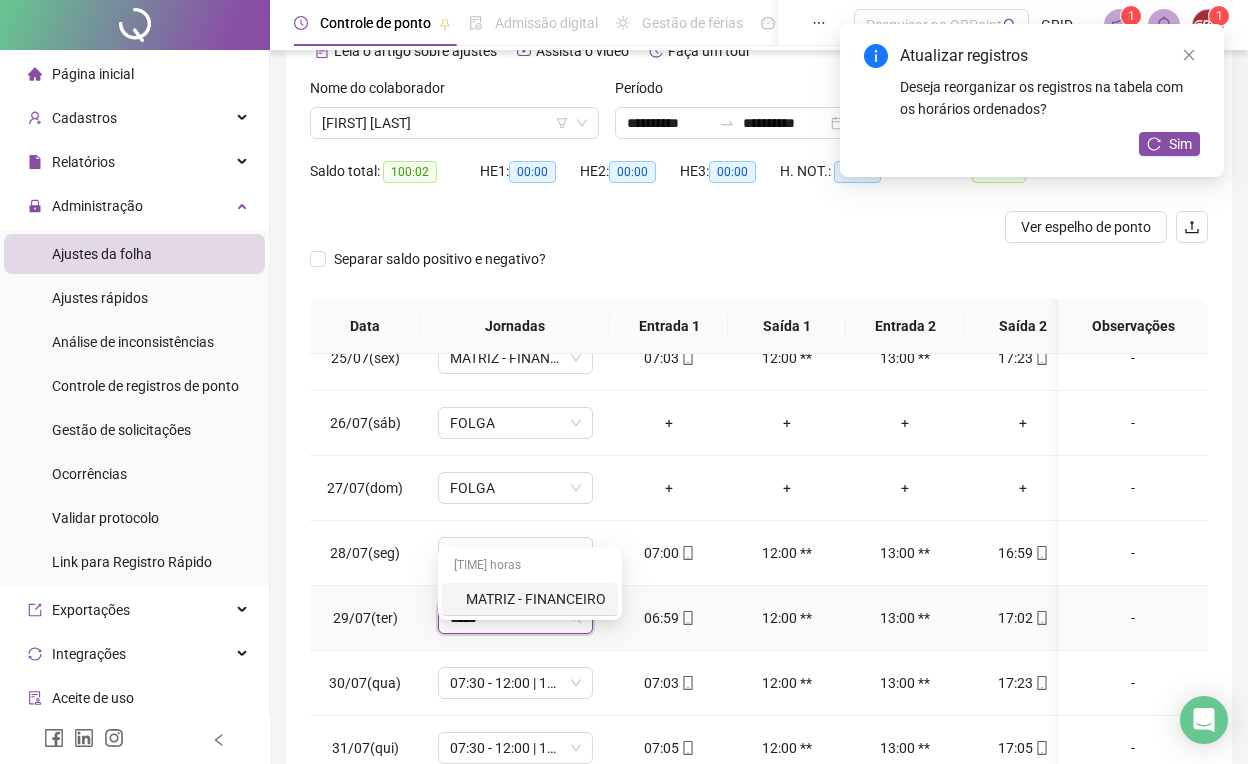 click on "MATRIZ - FINANCEIRO" at bounding box center (530, 599) 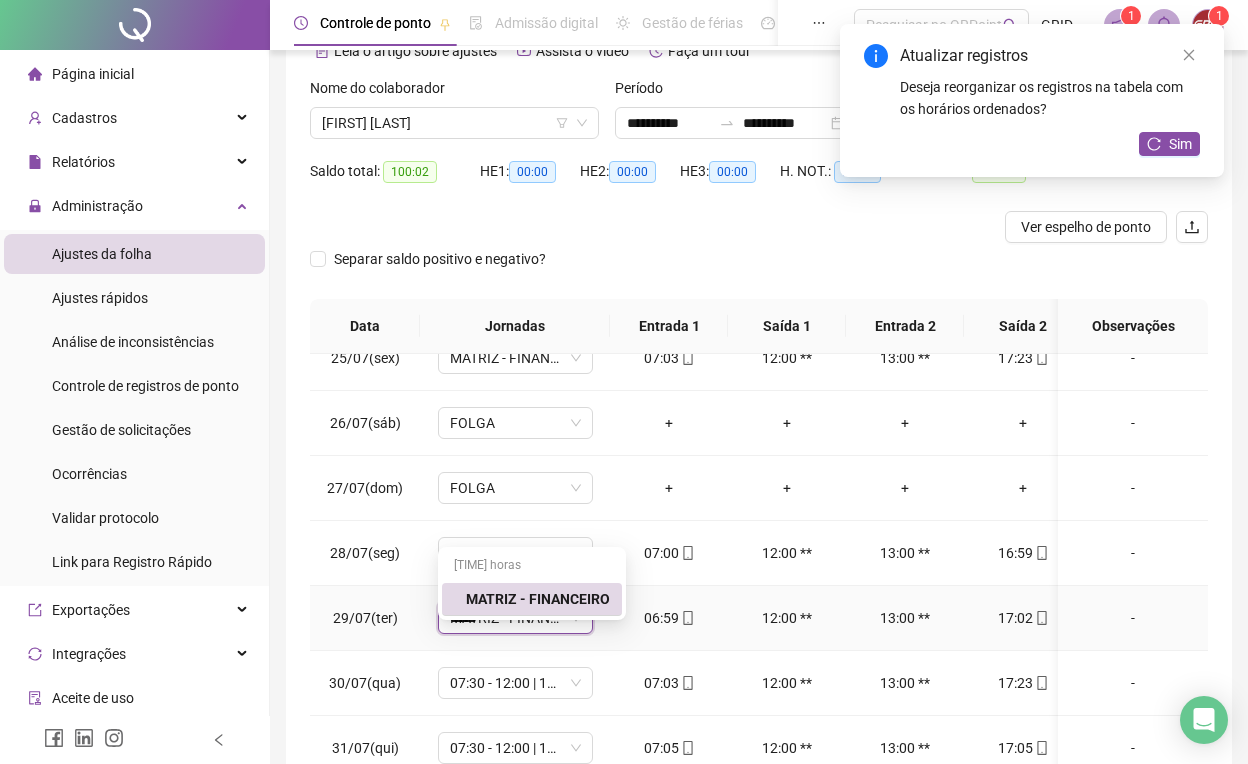 type 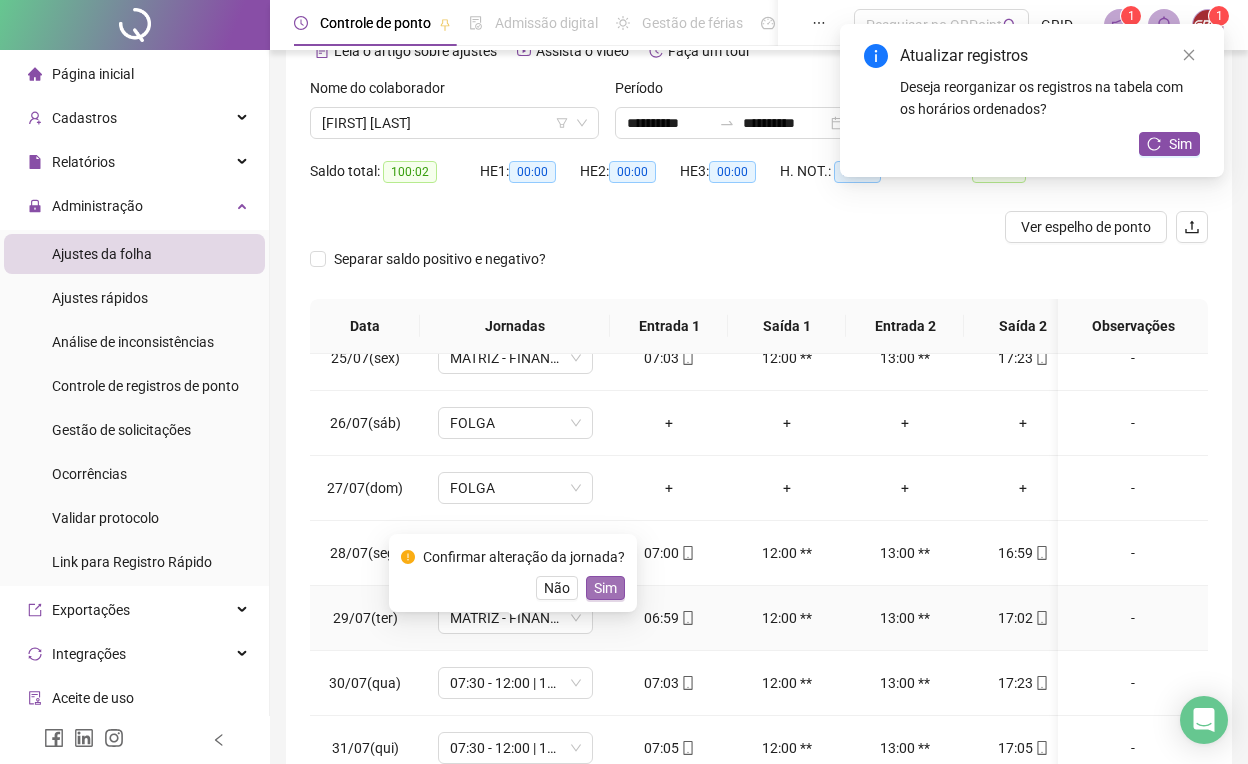 click on "Sim" at bounding box center [605, 588] 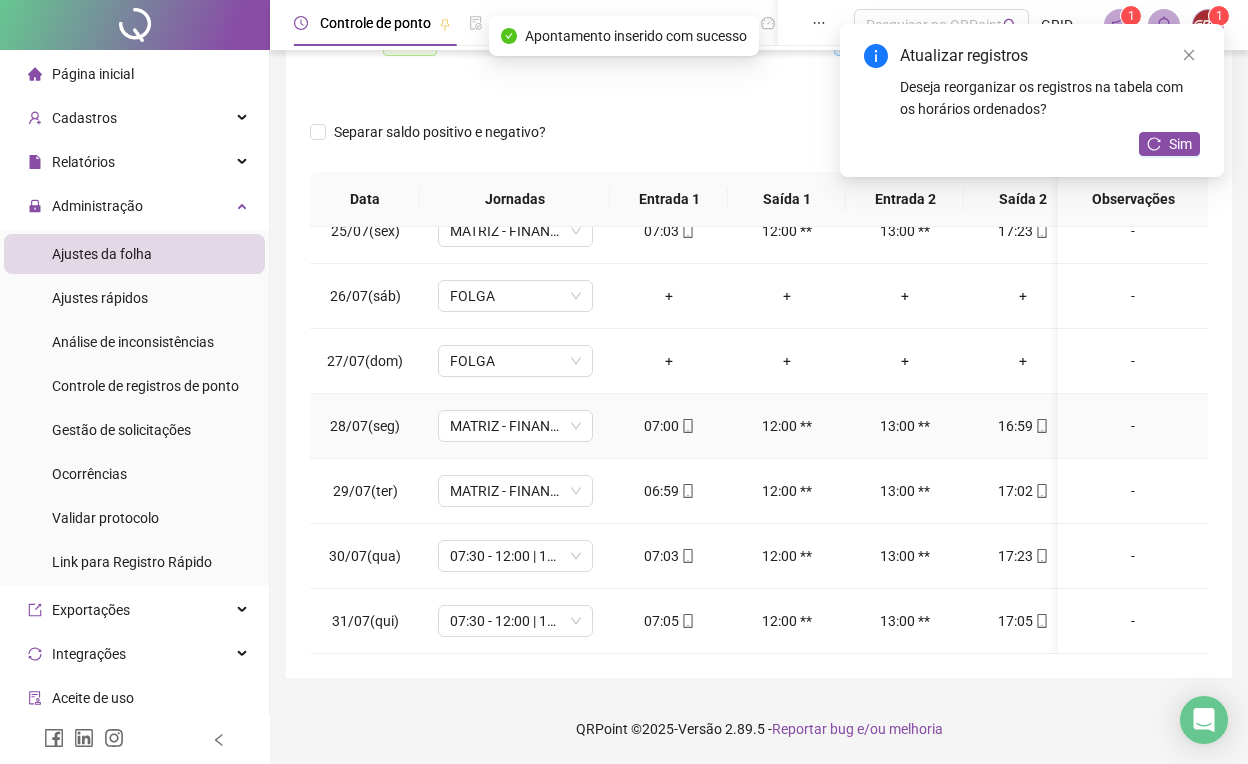 scroll, scrollTop: 256, scrollLeft: 0, axis: vertical 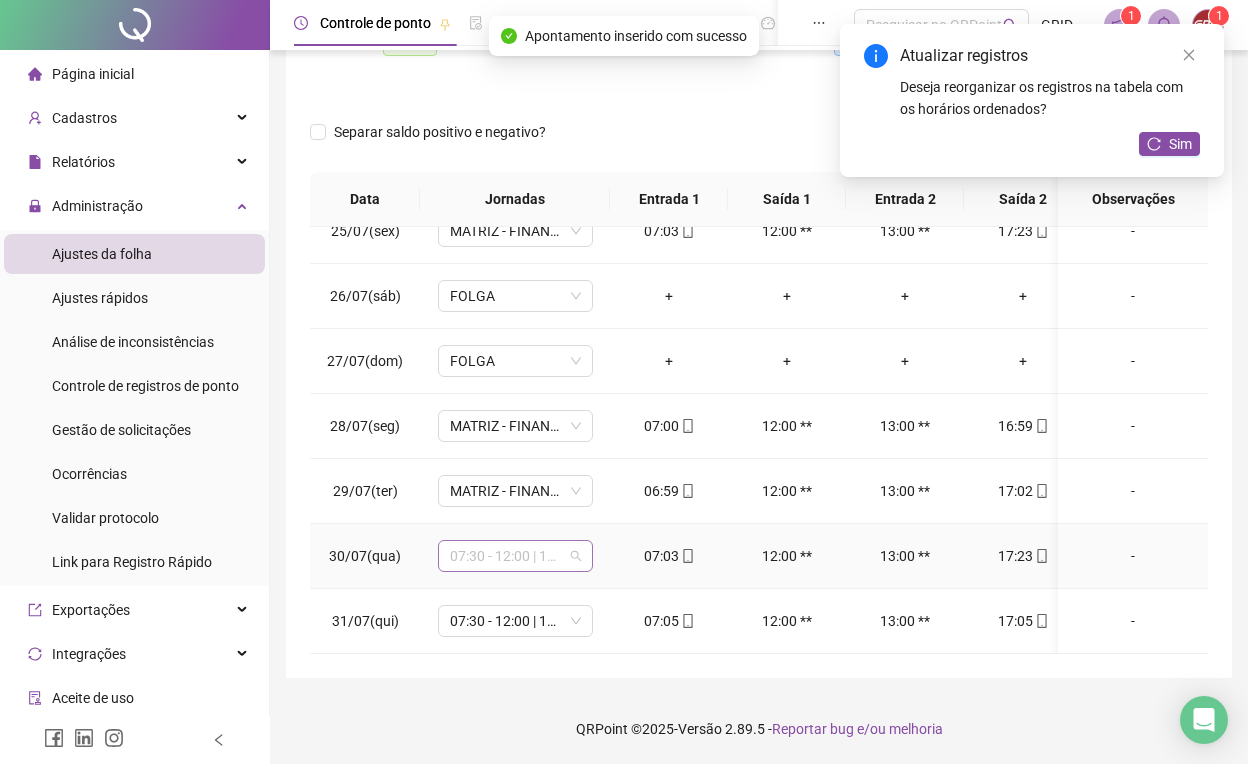 click on "07:30 - 12:00 | 13:00 - 17:00" at bounding box center [515, 556] 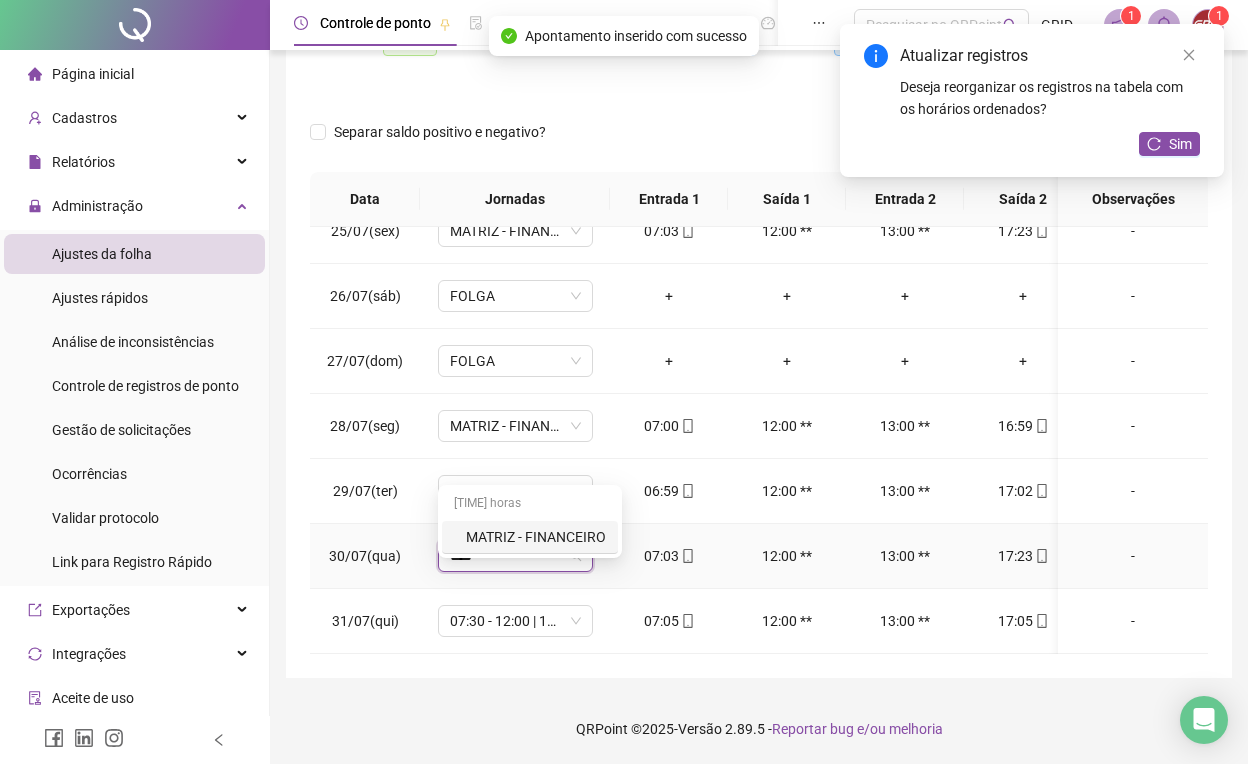 type on "*****" 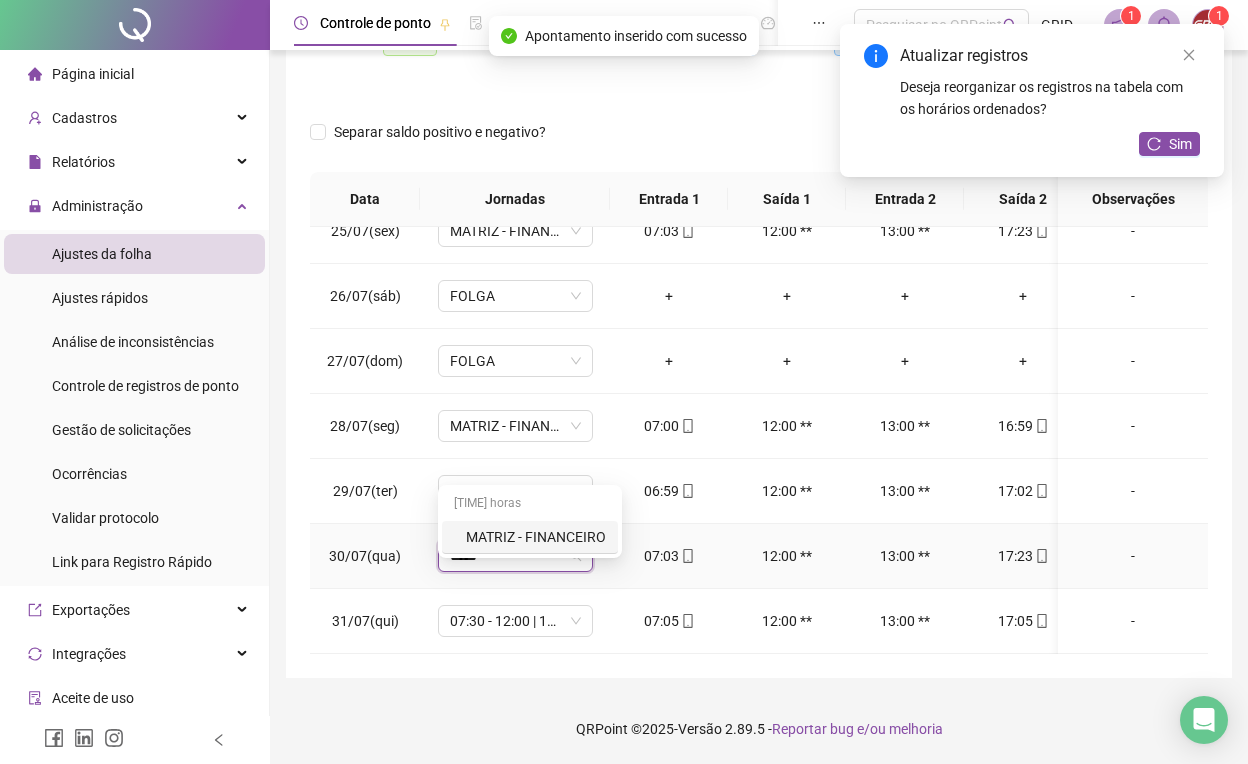 click on "MATRIZ - FINANCEIRO" at bounding box center (536, 537) 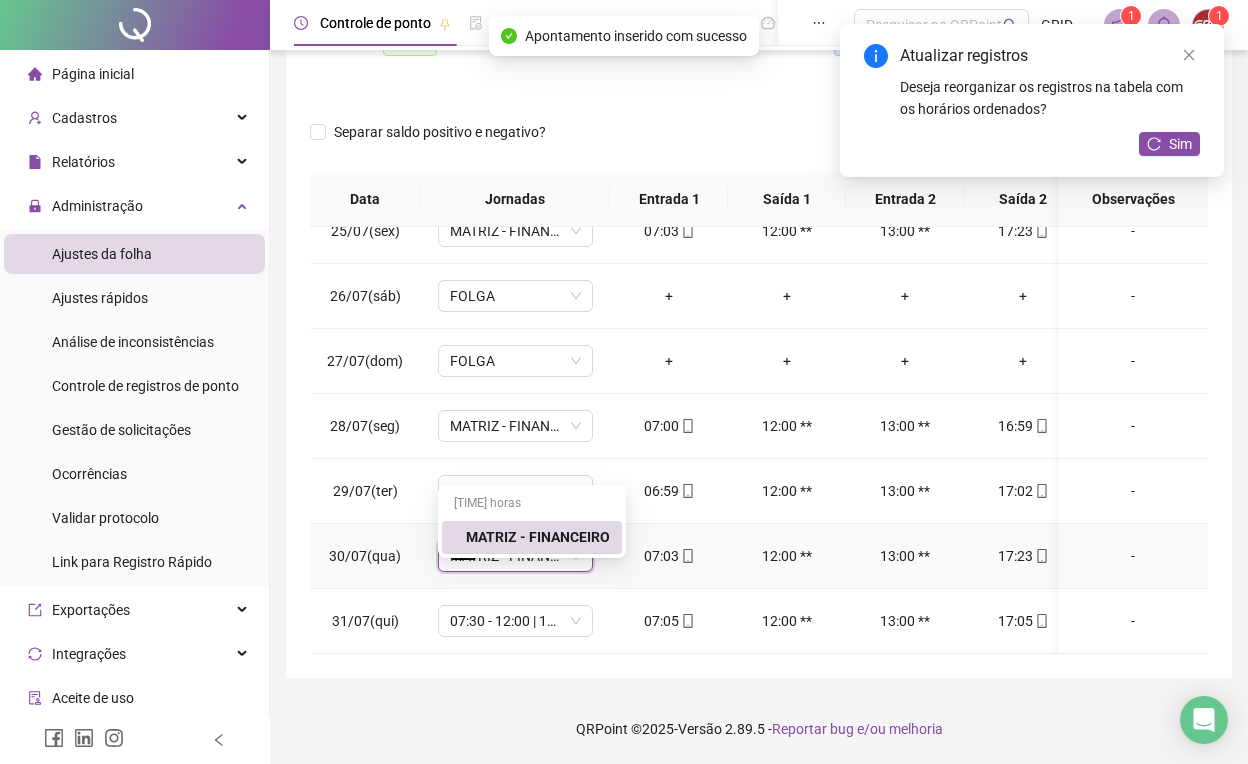 type 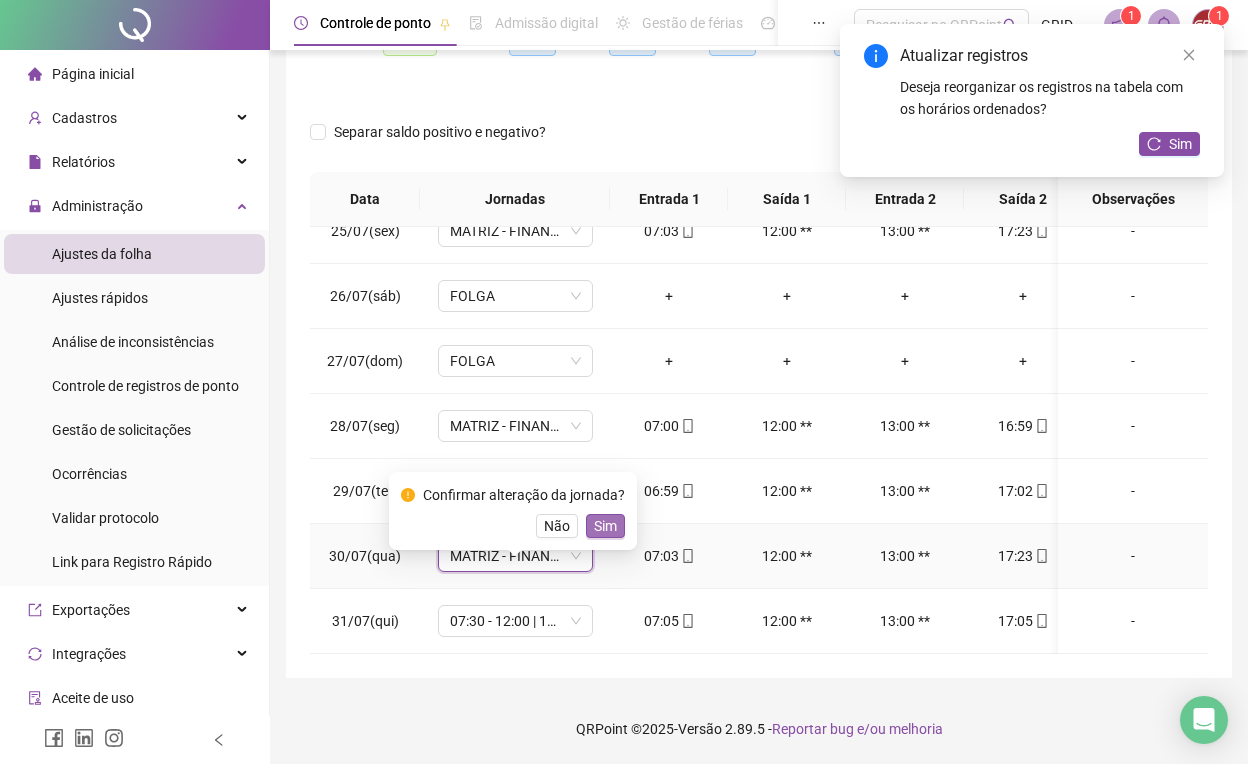 click on "Sim" at bounding box center [605, 526] 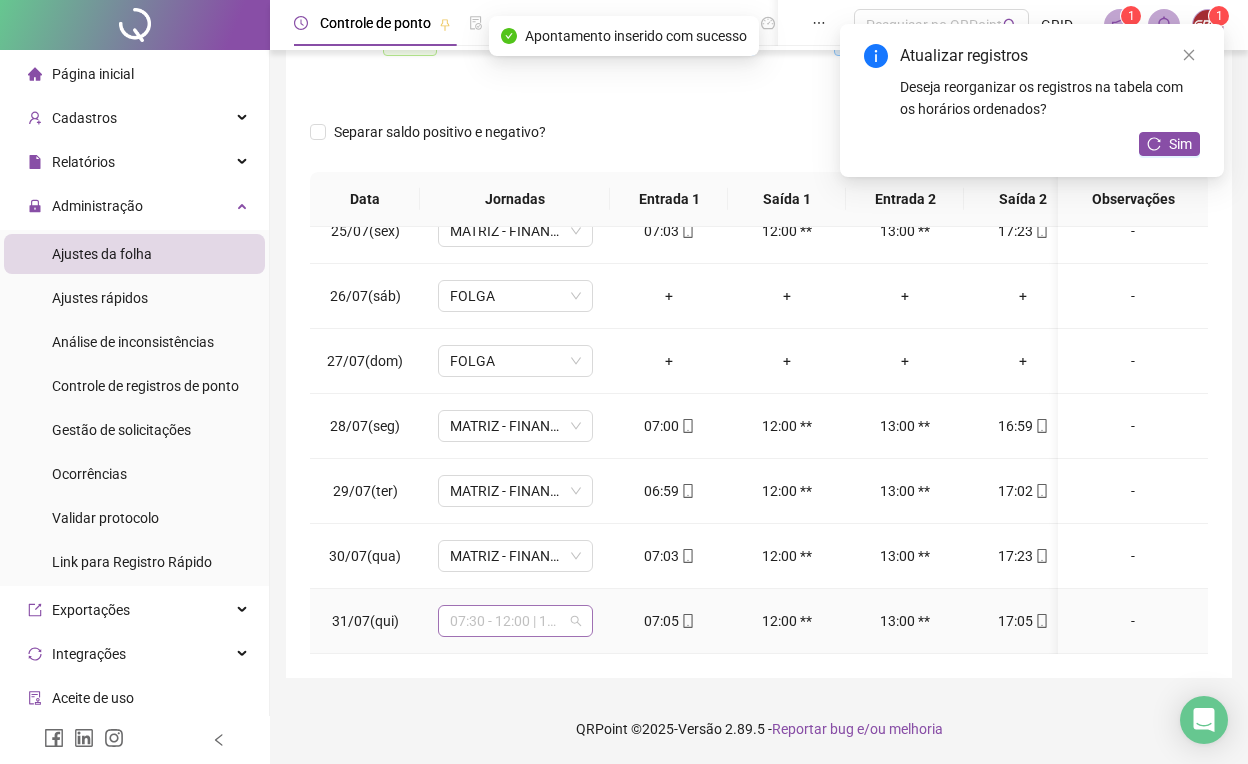 click on "07:30 - 12:00 | 13:00 - 17:00" at bounding box center [515, 621] 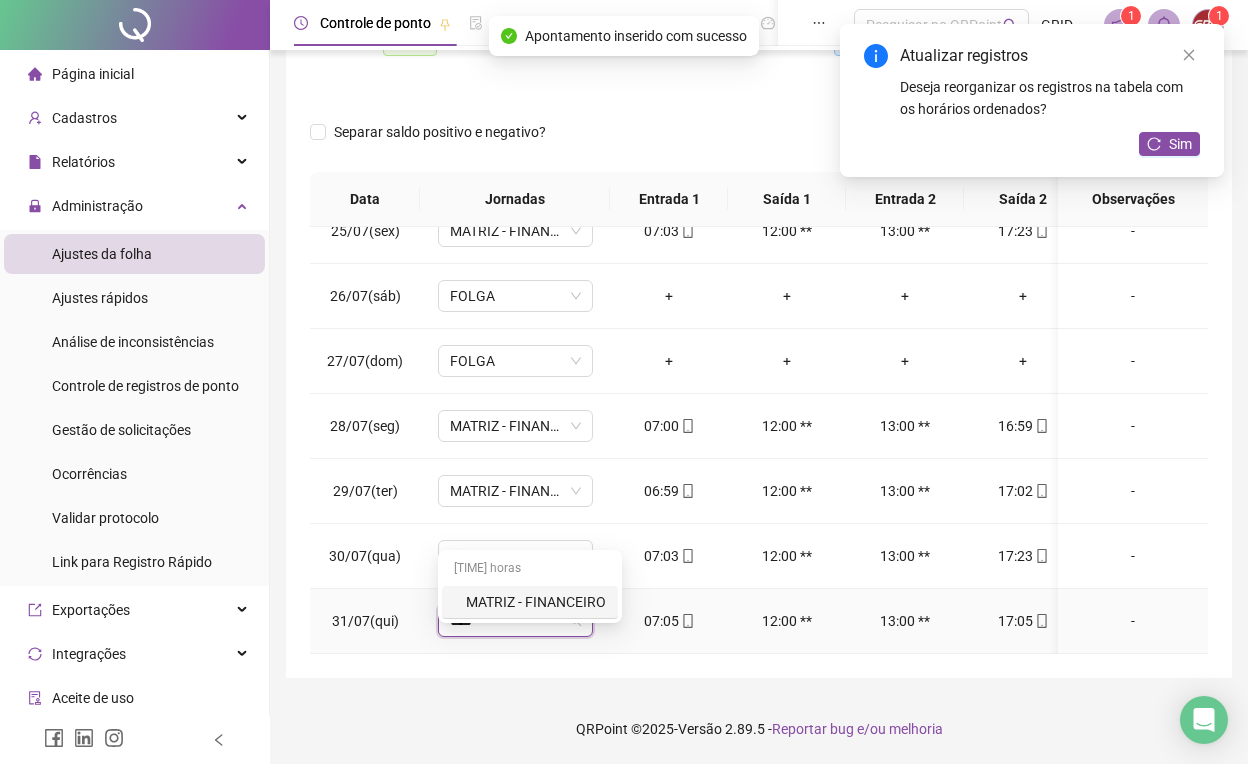 type on "*****" 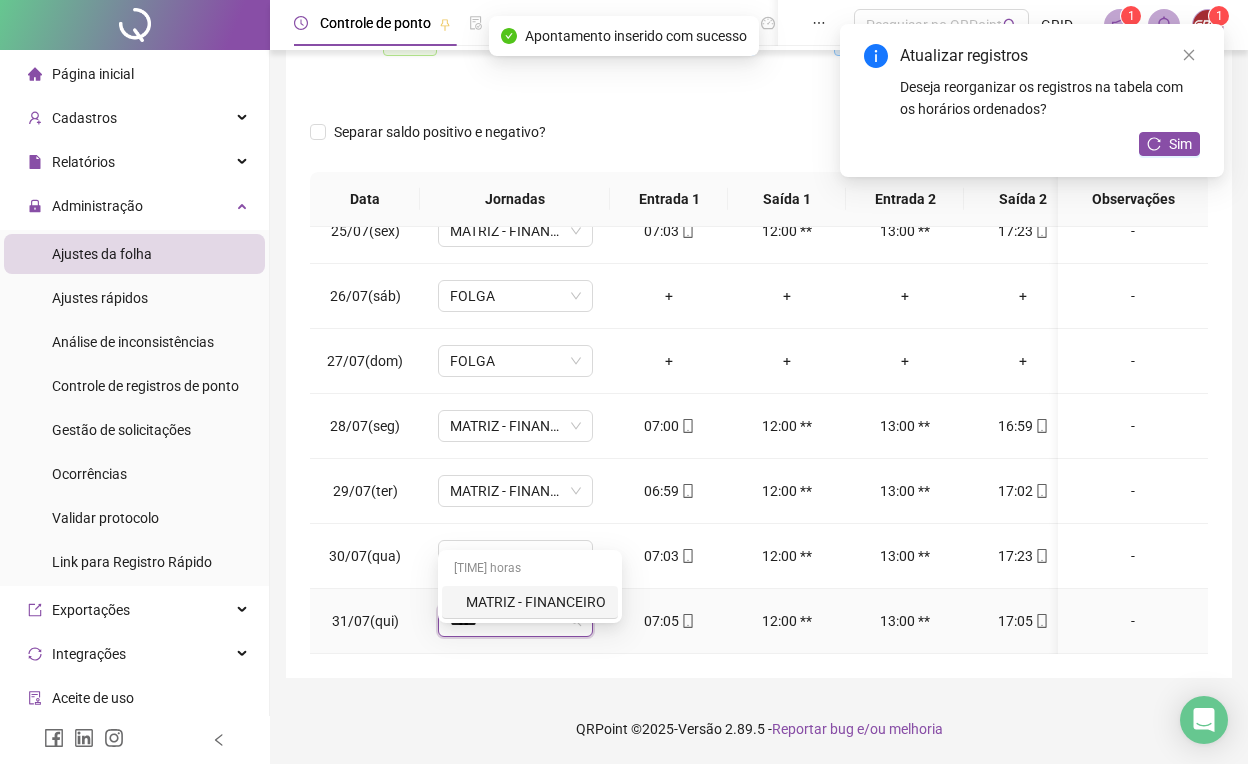 click on "MATRIZ - FINANCEIRO" at bounding box center [536, 602] 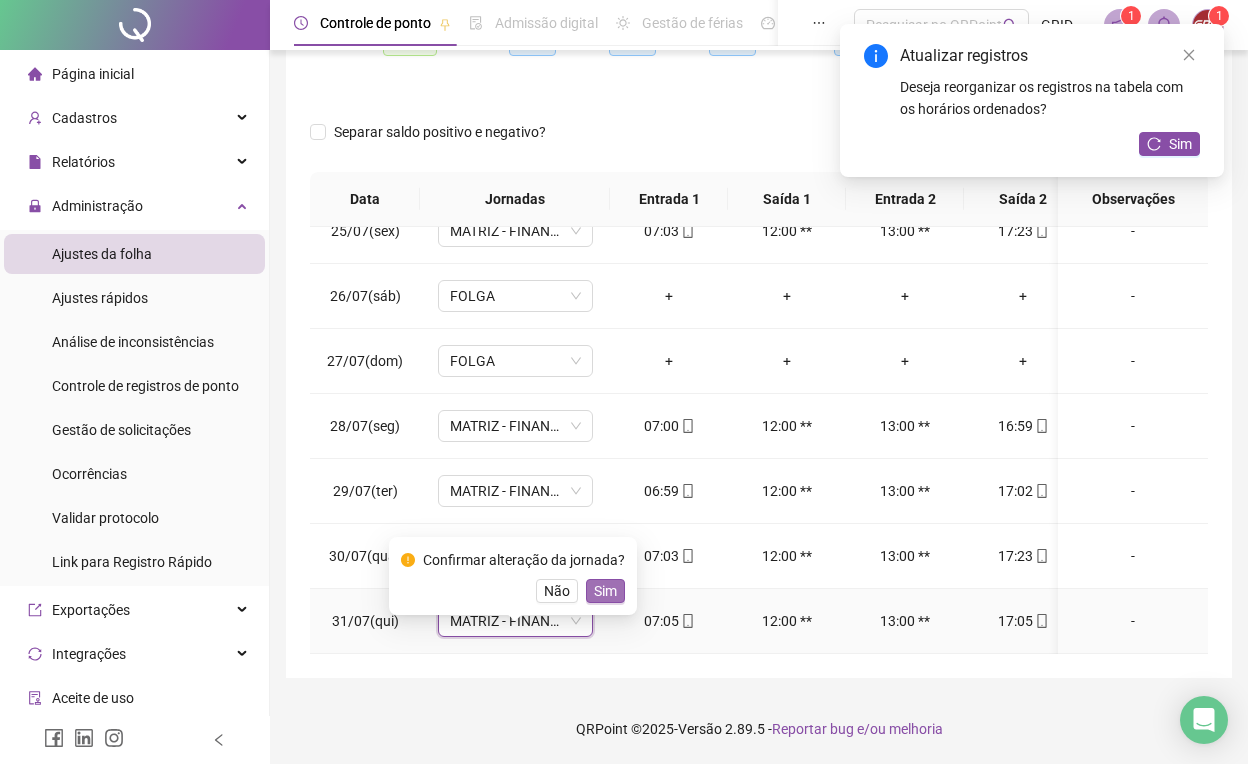 click on "Sim" at bounding box center (605, 591) 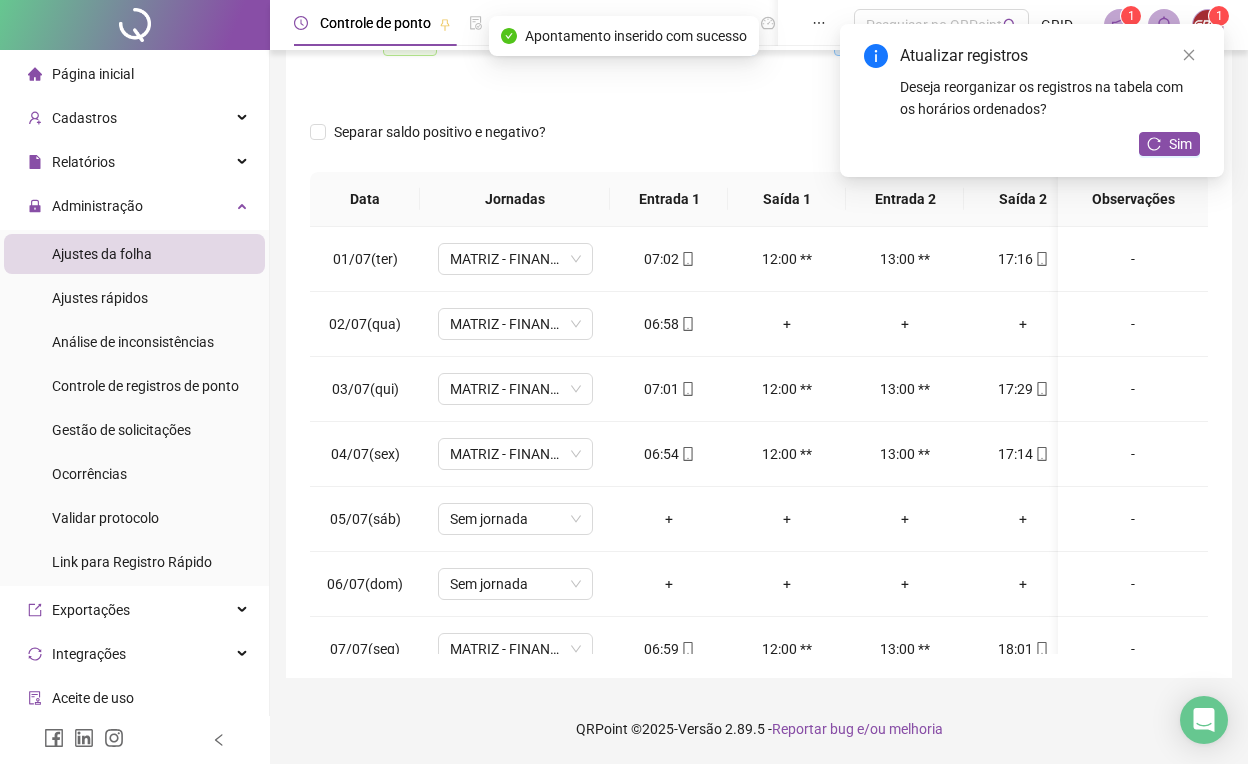 scroll, scrollTop: 0, scrollLeft: 0, axis: both 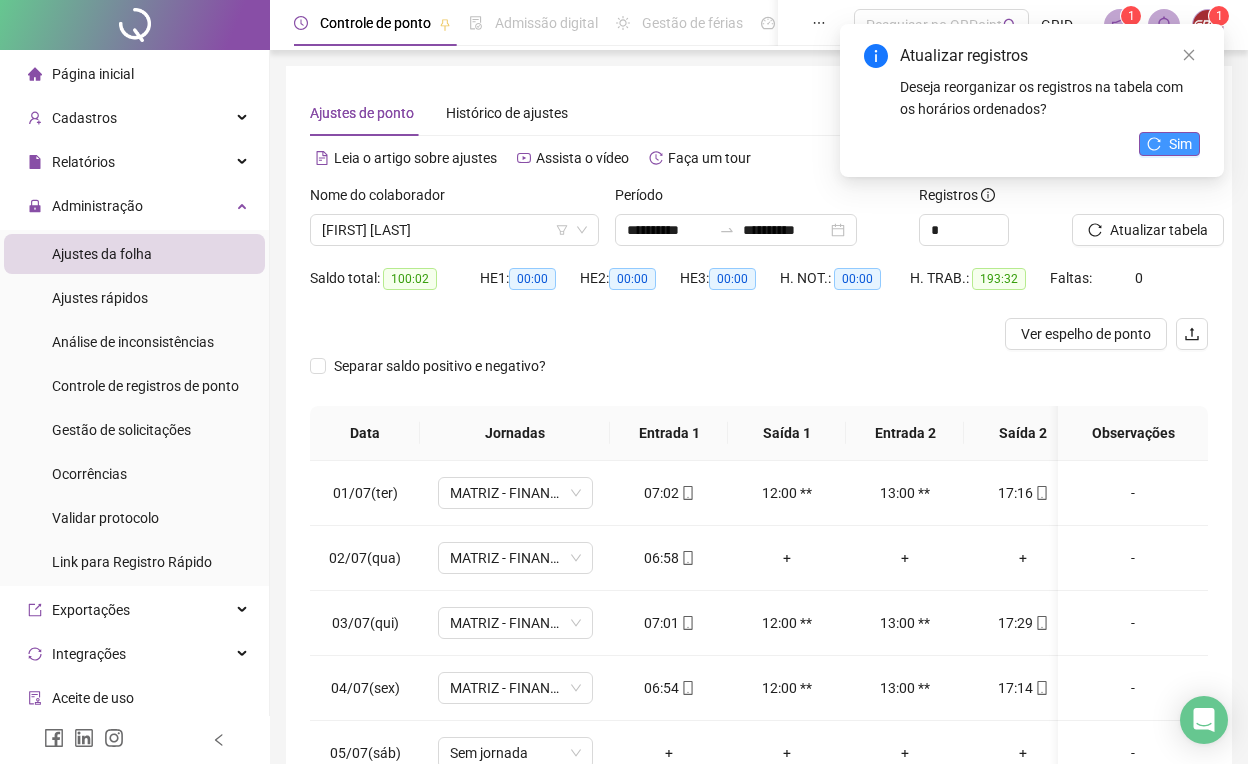 click on "Sim" at bounding box center (1169, 144) 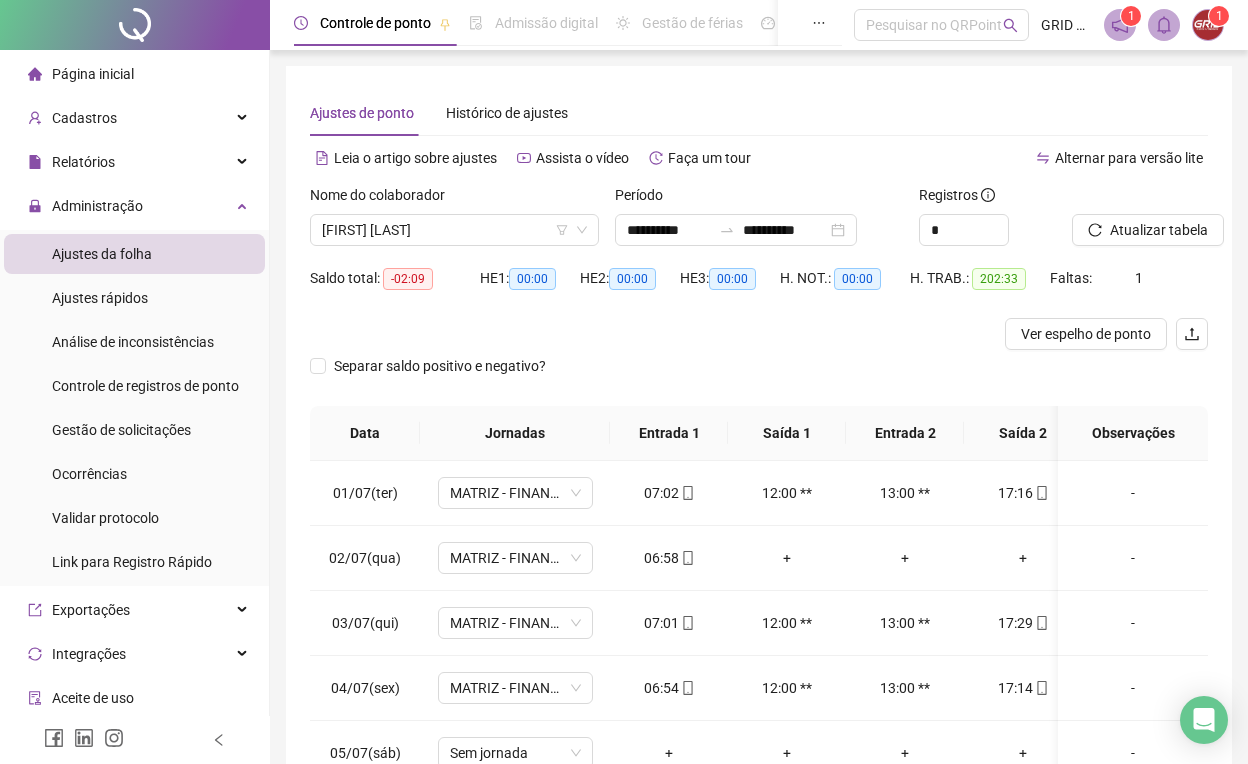 scroll, scrollTop: 0, scrollLeft: 0, axis: both 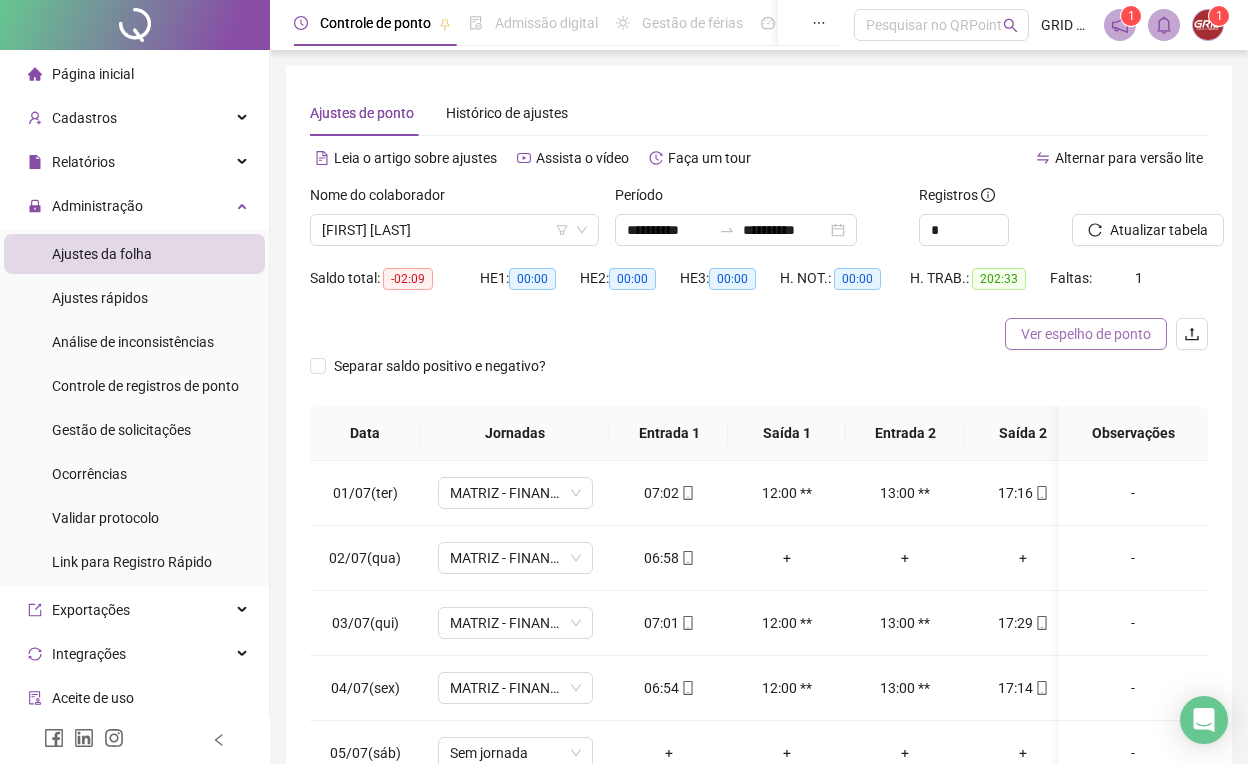 click on "Ver espelho de ponto" at bounding box center [1086, 334] 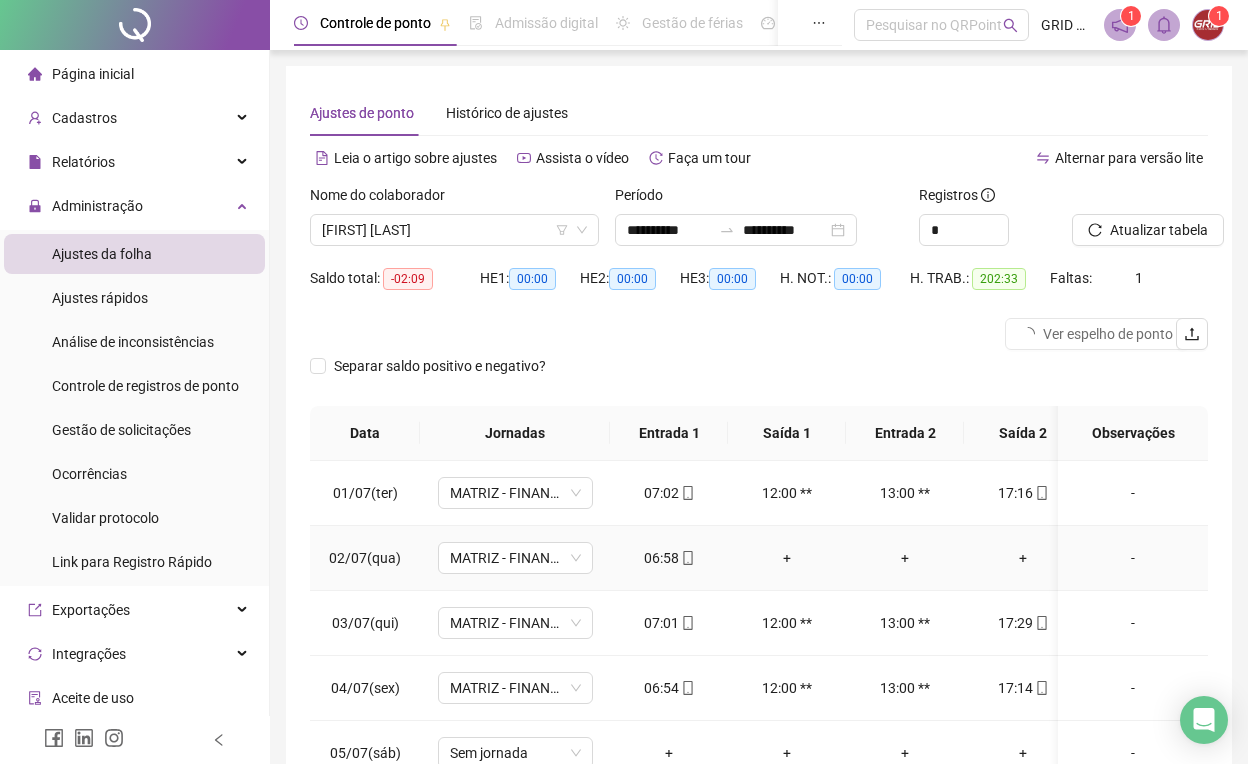 click on "+" at bounding box center [787, 558] 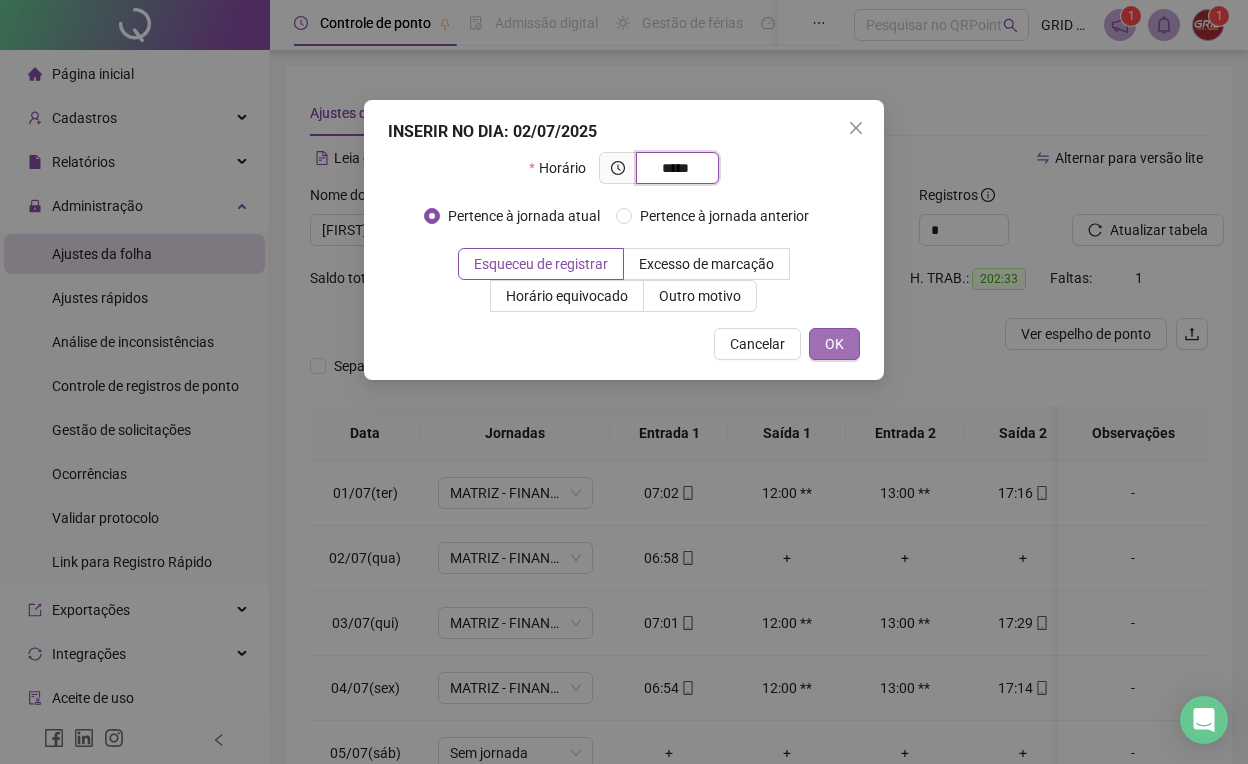 type on "*****" 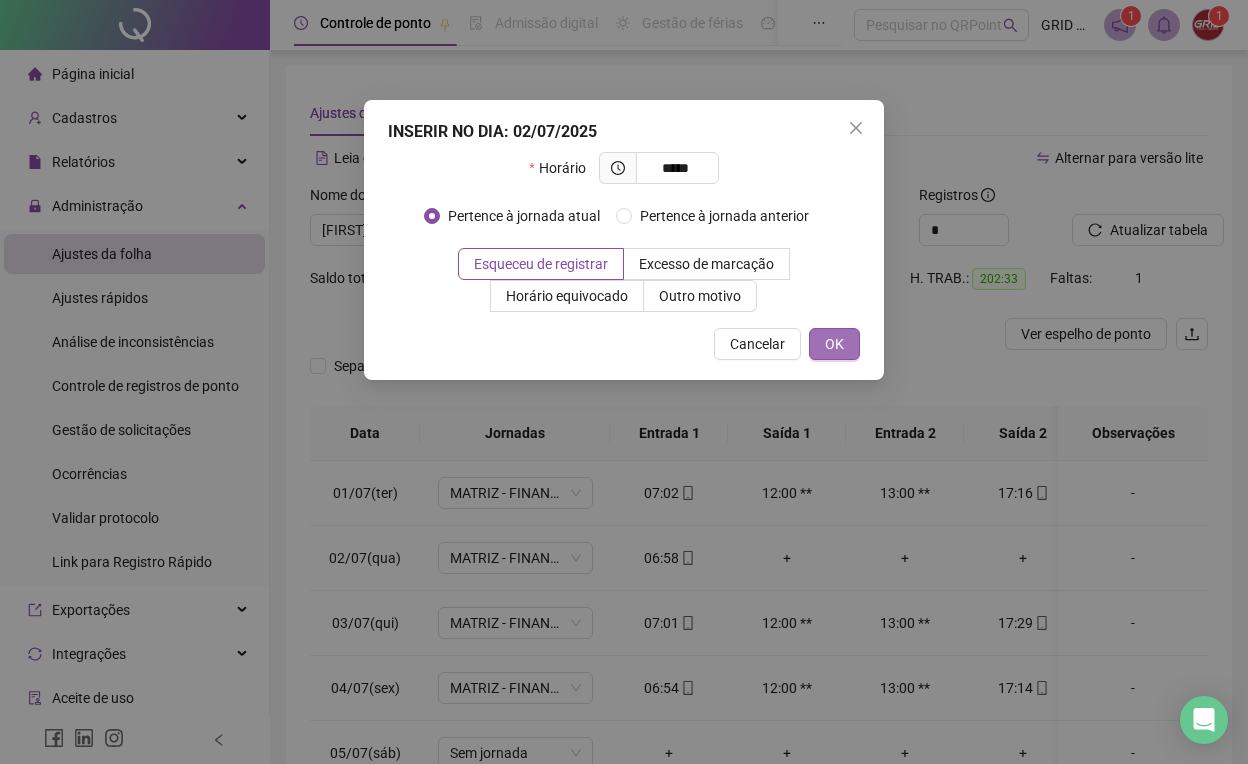 click on "OK" at bounding box center [834, 344] 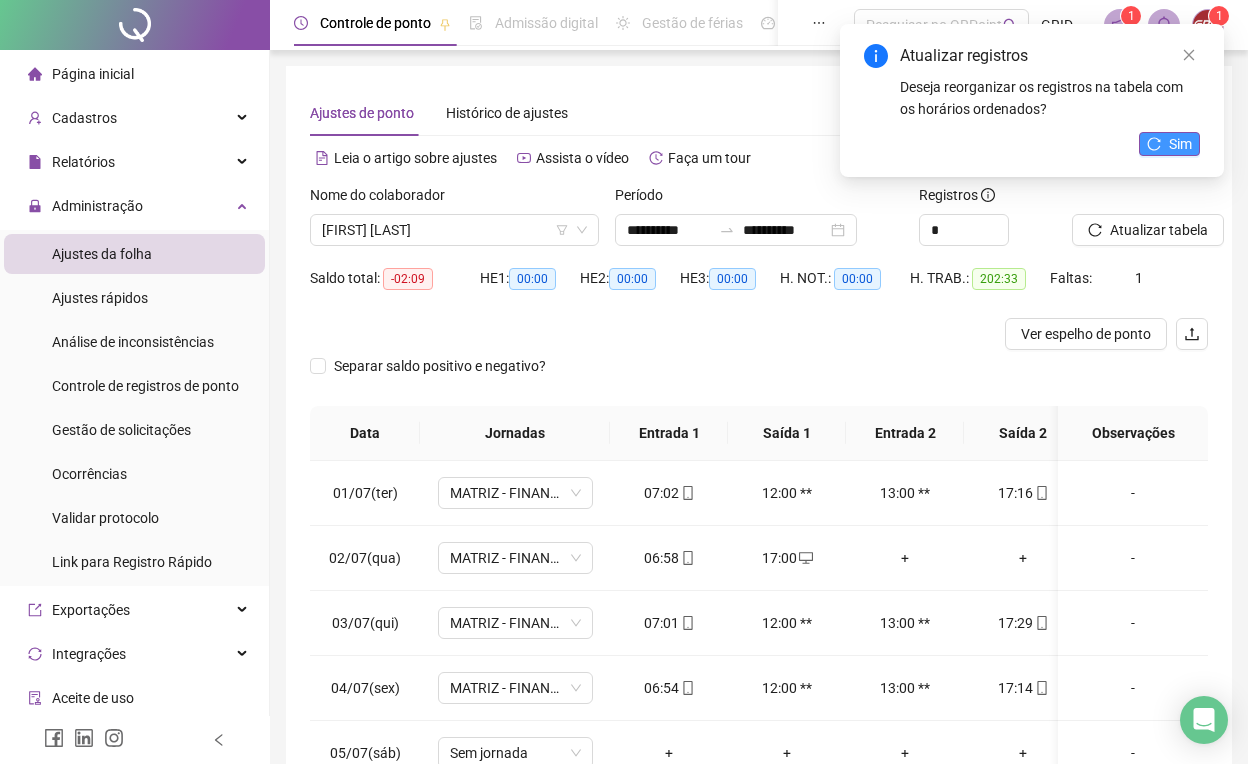 click on "Sim" at bounding box center [1169, 144] 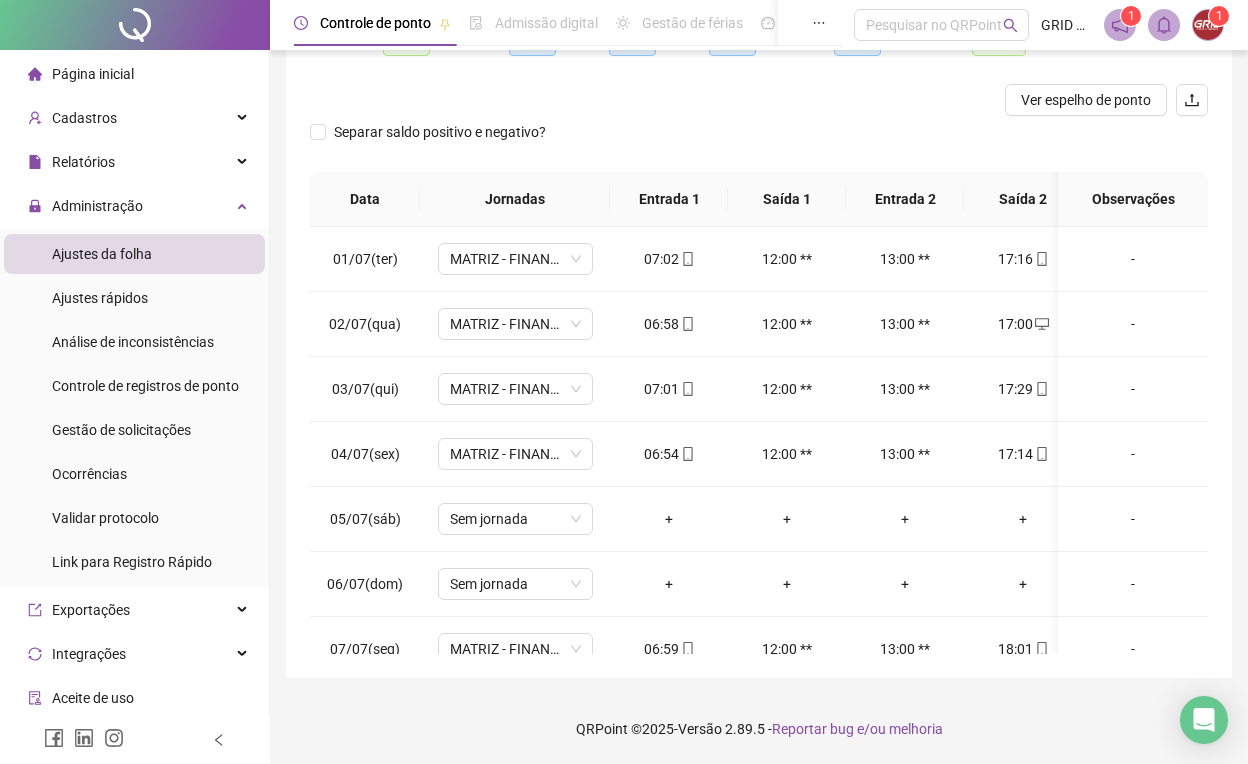 scroll, scrollTop: 258, scrollLeft: 0, axis: vertical 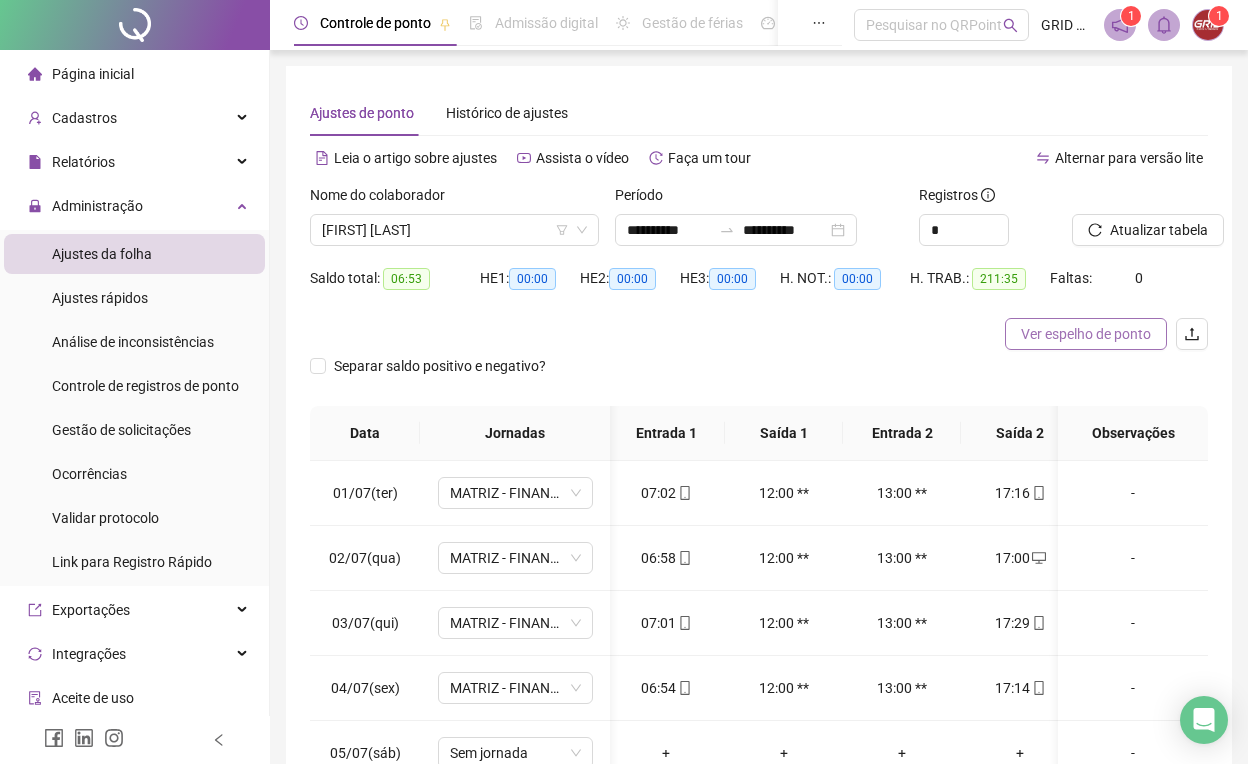 click on "Ver espelho de ponto" at bounding box center (1086, 334) 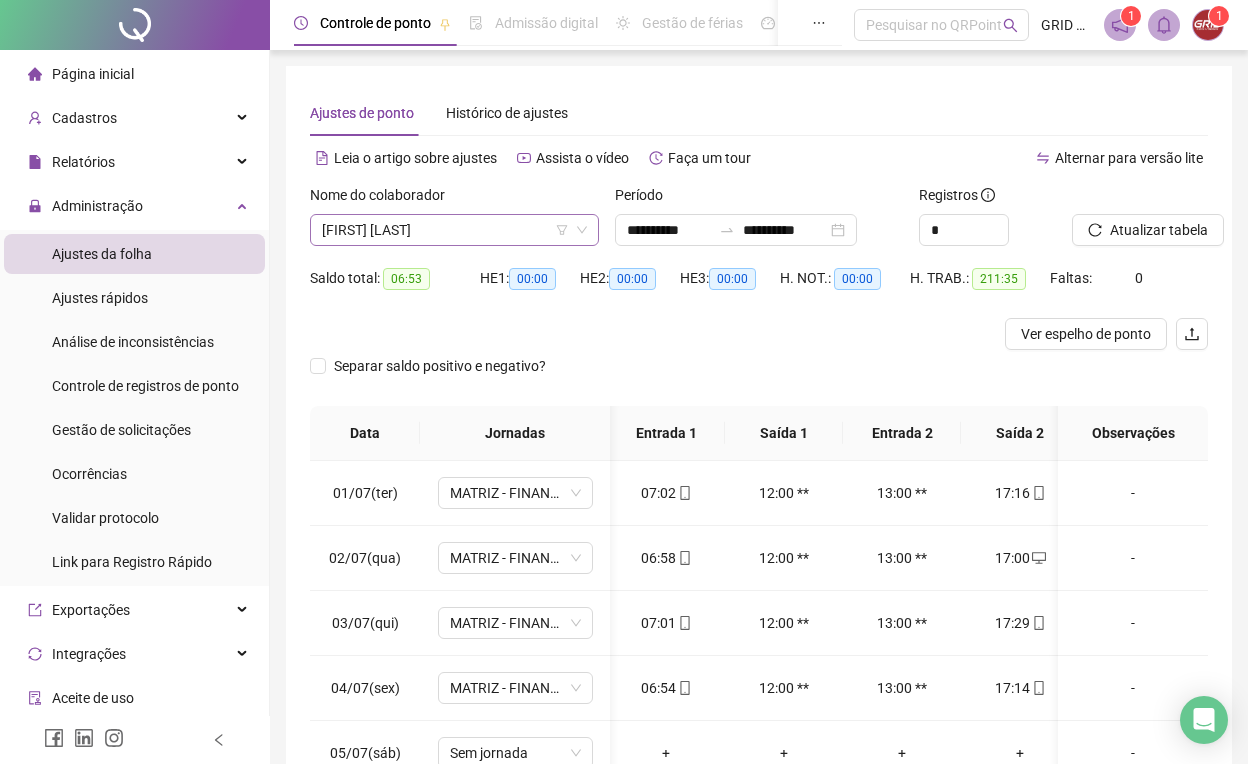 click 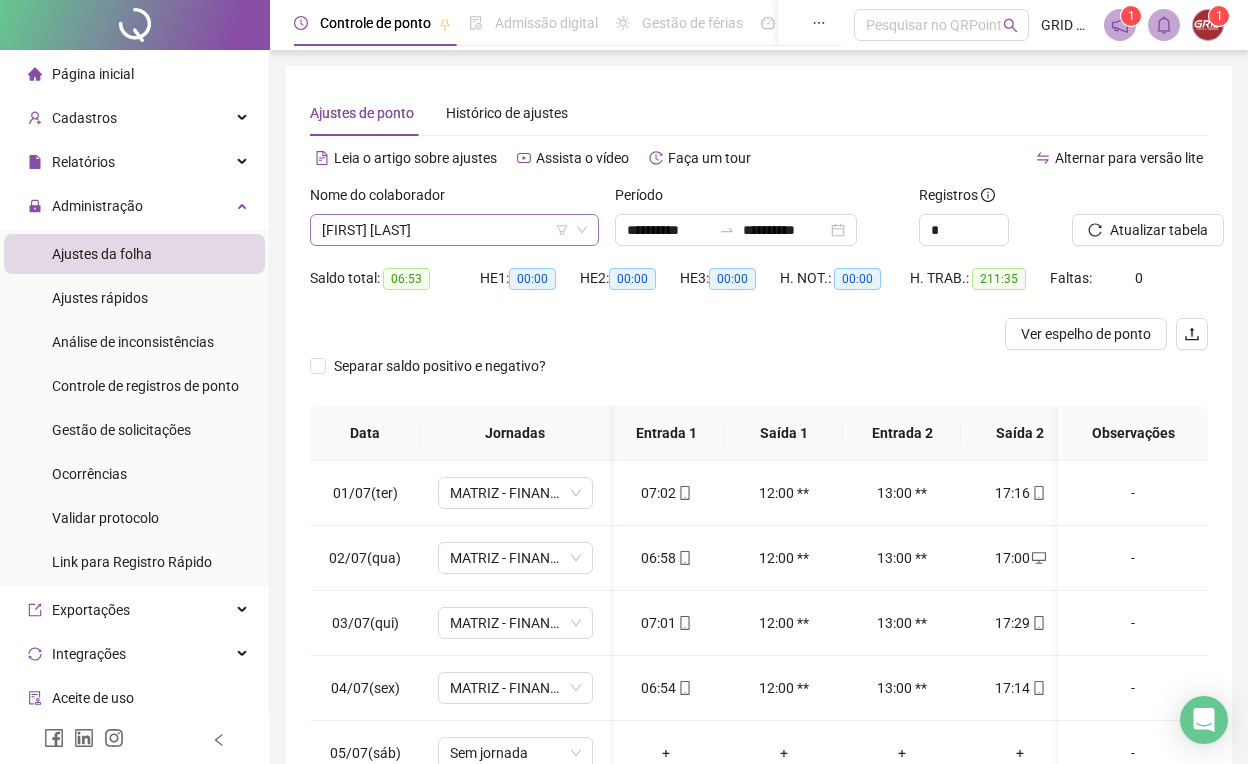 click on "[FIRST] [LAST]" at bounding box center [454, 230] 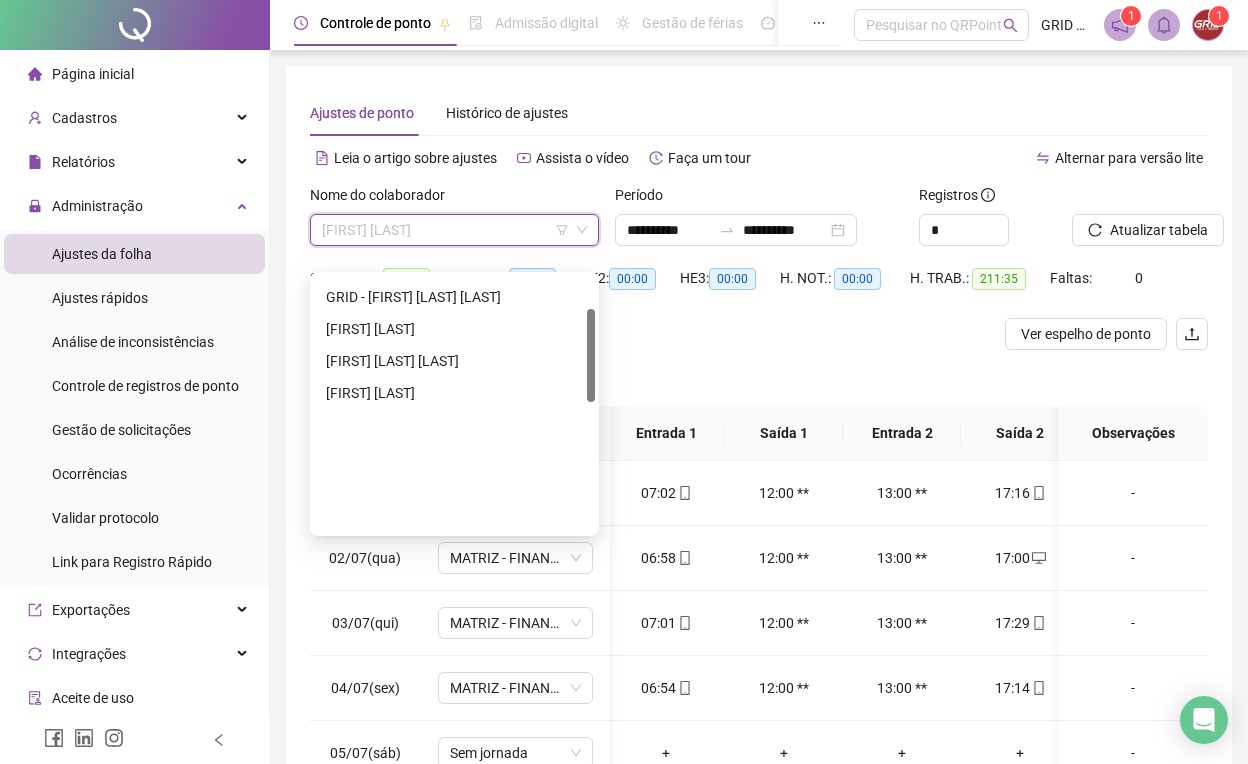 scroll, scrollTop: 0, scrollLeft: 0, axis: both 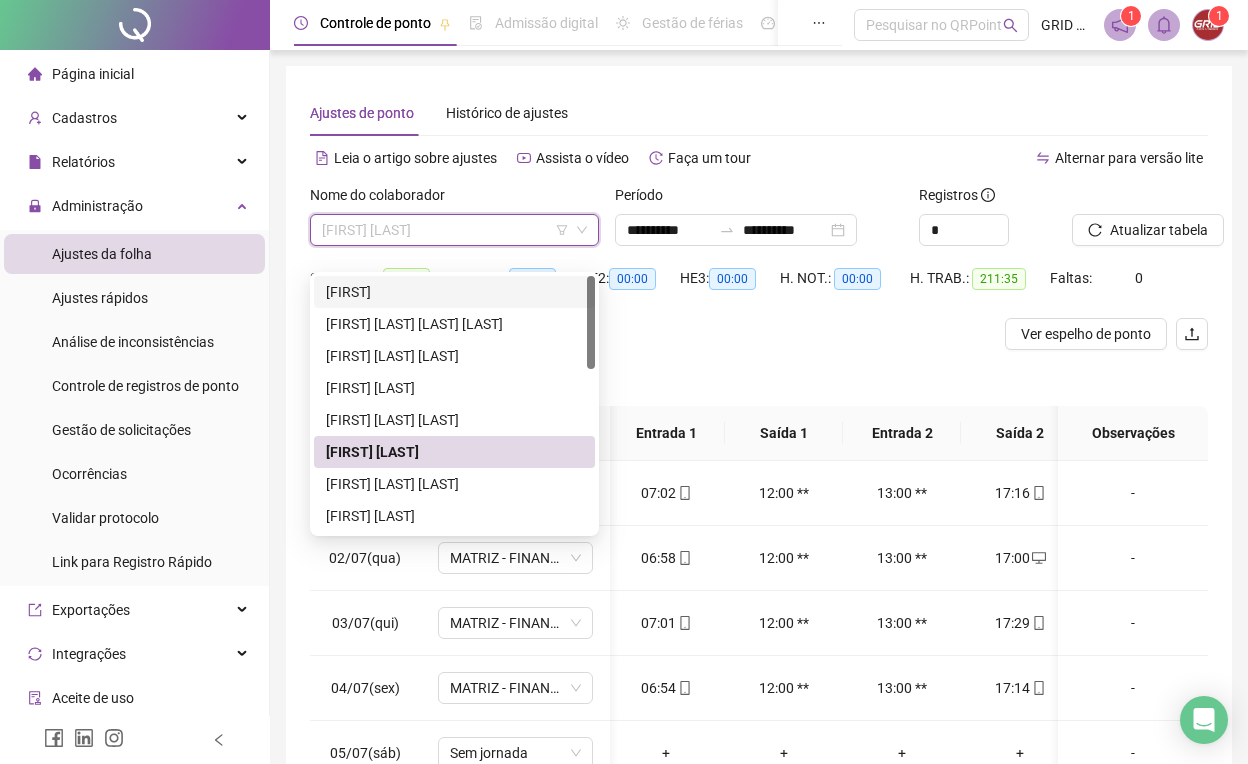 click on "Alternar para versão lite" at bounding box center (983, 158) 